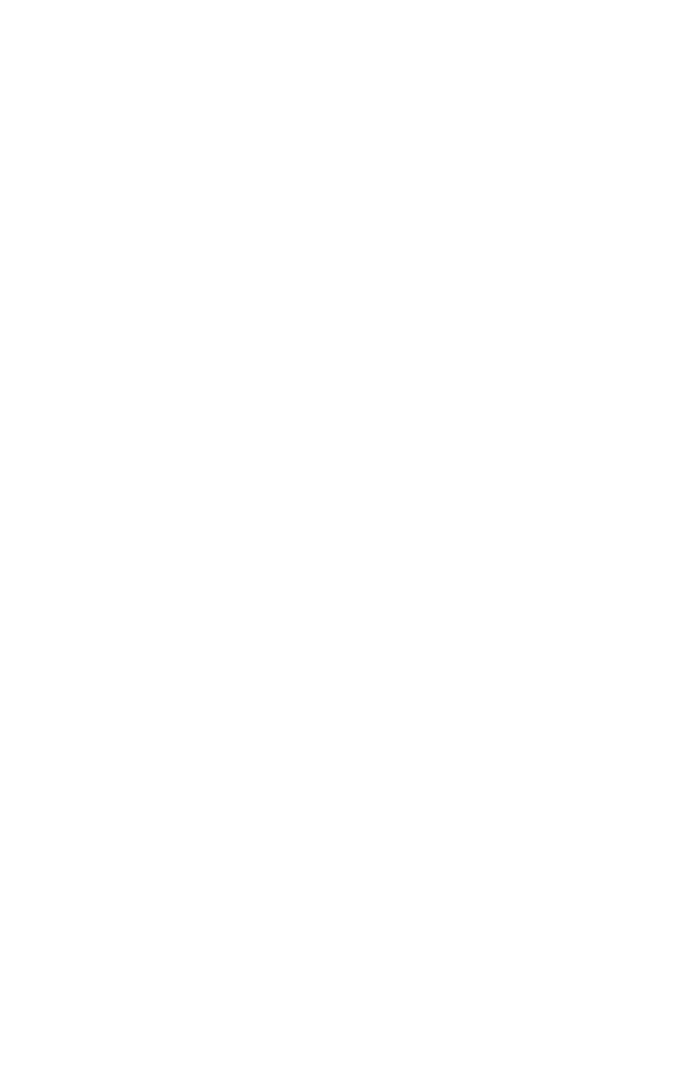 scroll, scrollTop: 0, scrollLeft: 0, axis: both 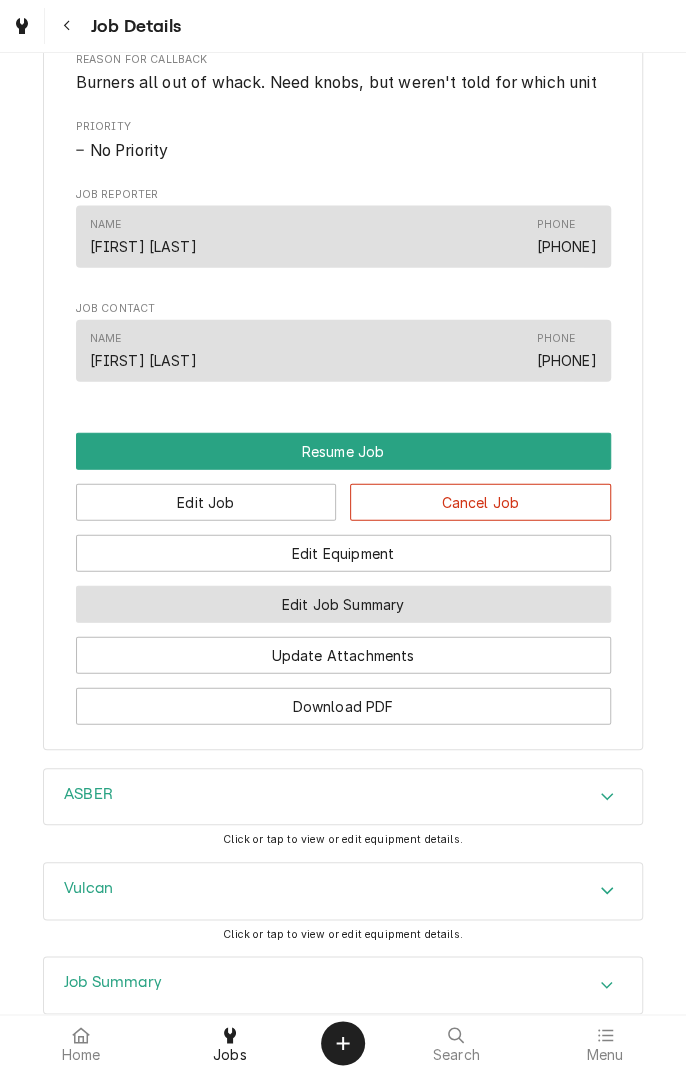 click on "Edit Job Summary" at bounding box center [343, 604] 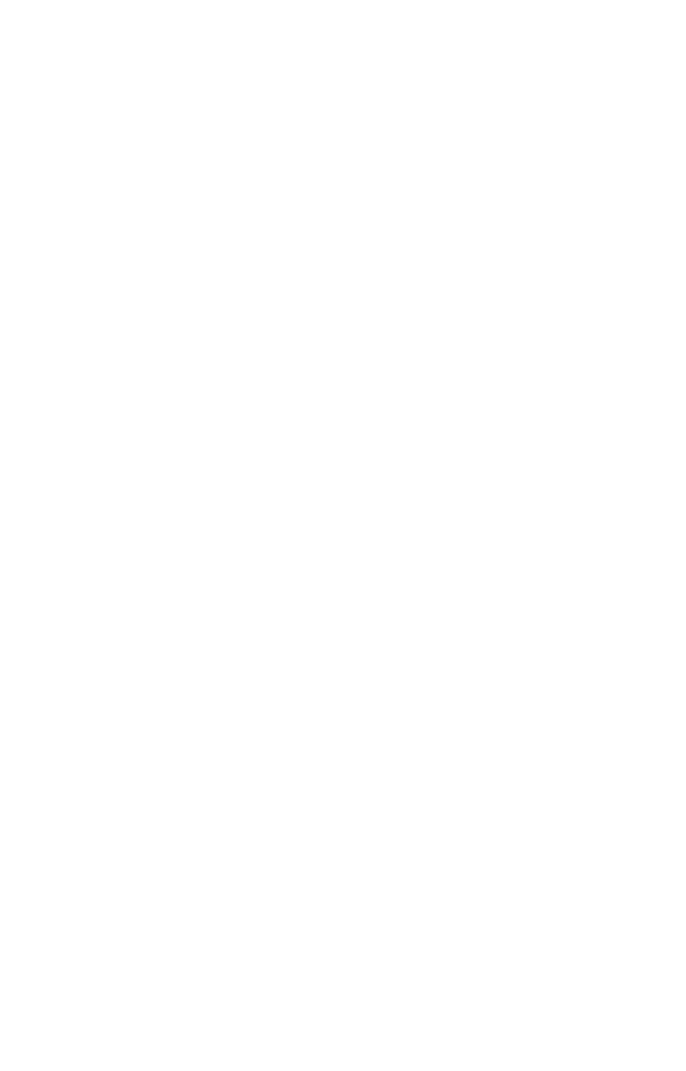 scroll, scrollTop: 0, scrollLeft: 0, axis: both 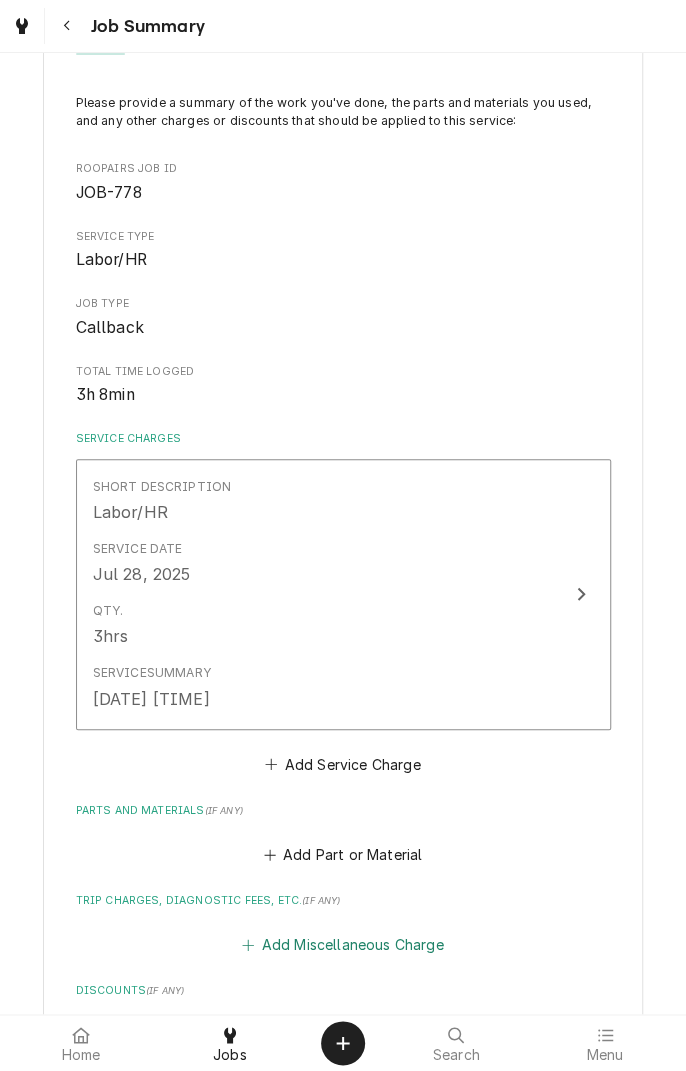 click on "Add Miscellaneous Charge" at bounding box center [343, 945] 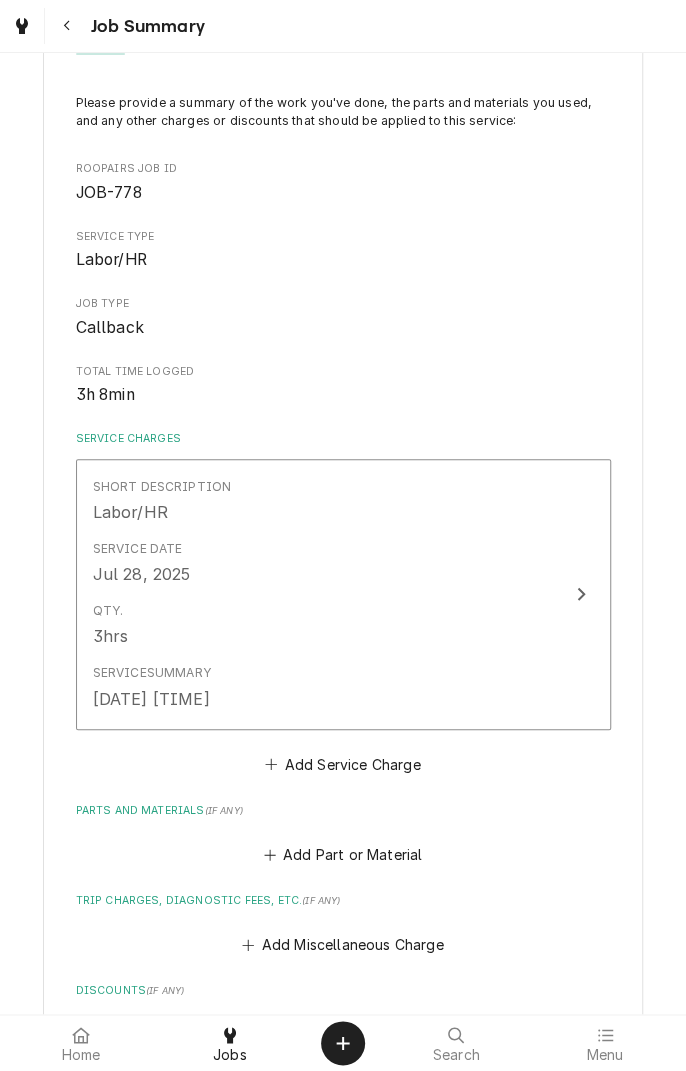 scroll, scrollTop: 0, scrollLeft: 0, axis: both 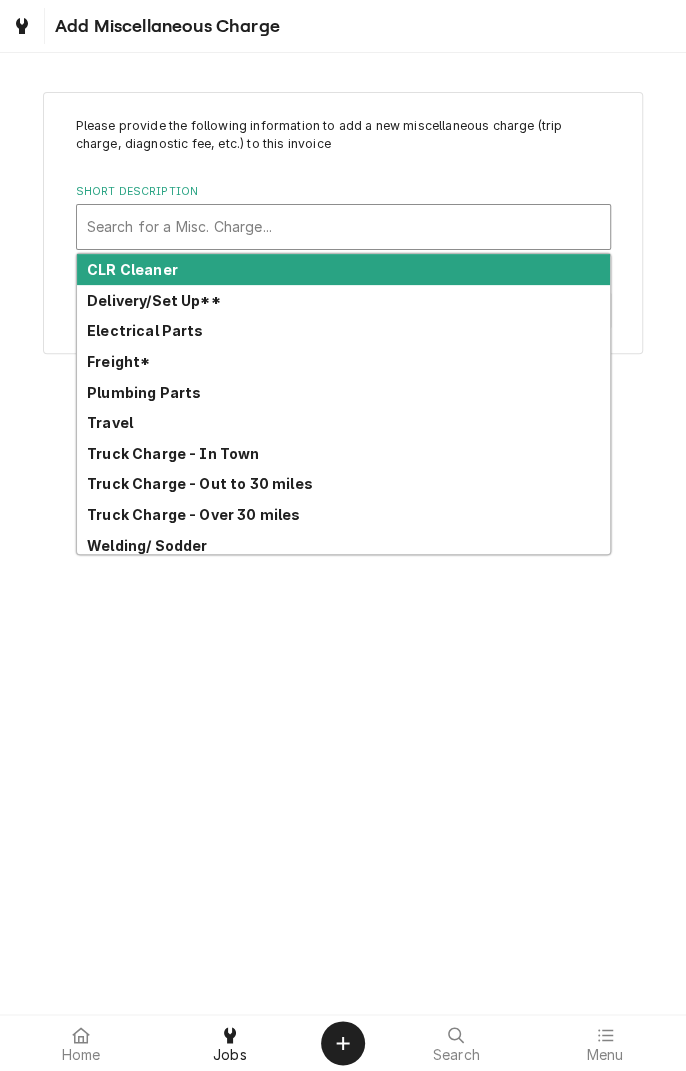 click on "Freight*" at bounding box center [118, 361] 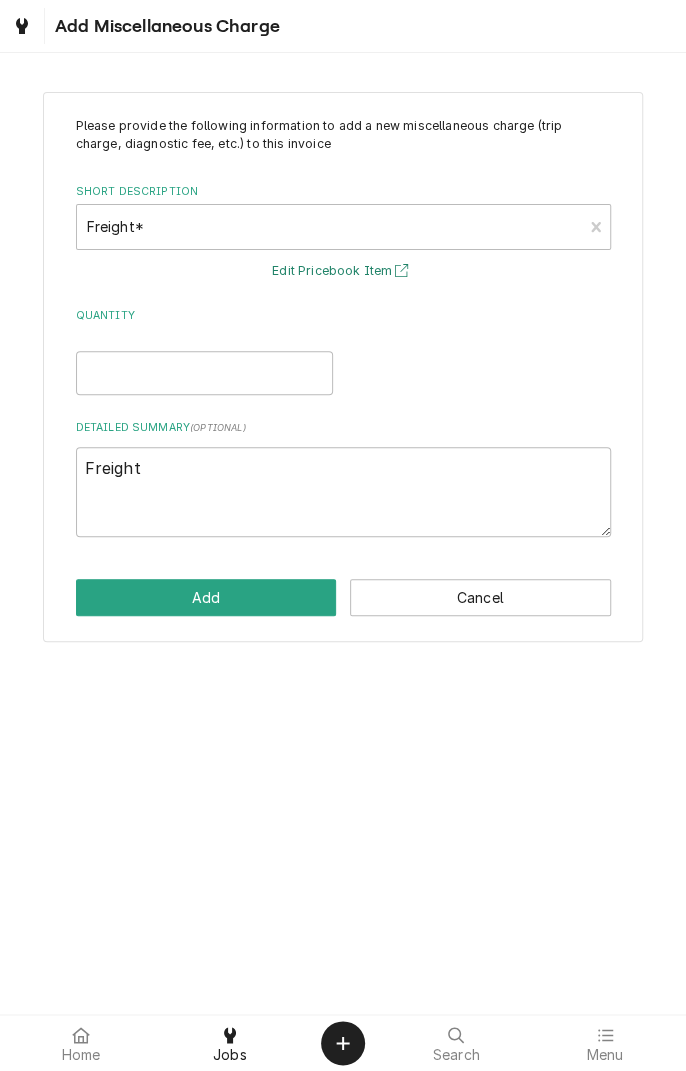 click on "Edit Pricebook Item" at bounding box center (343, 271) 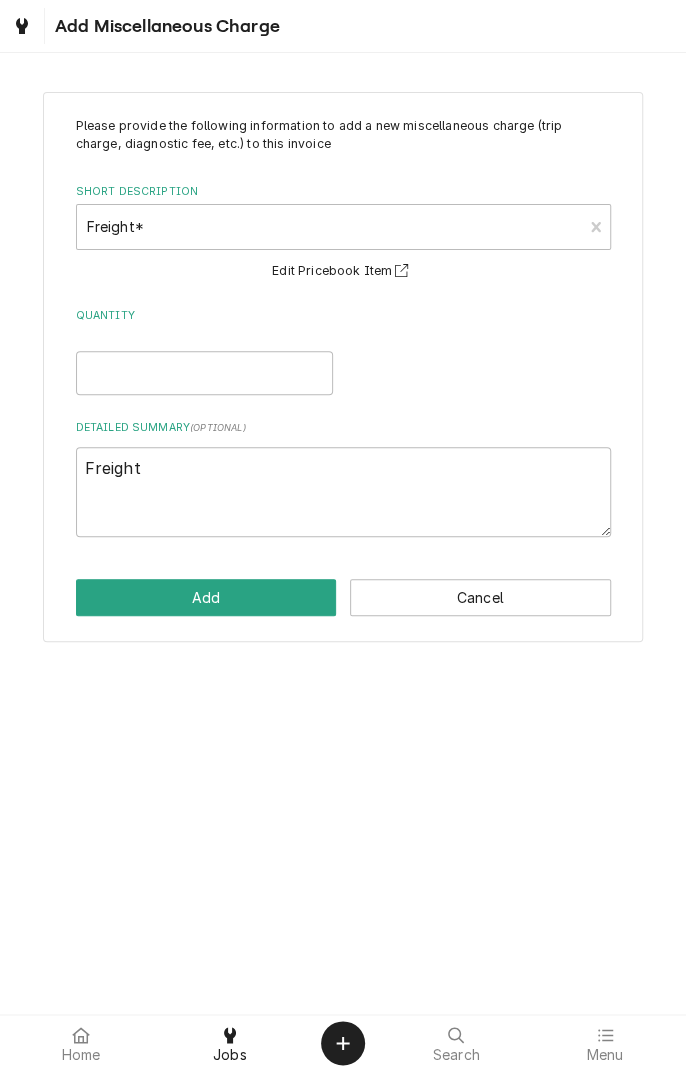 type on "x" 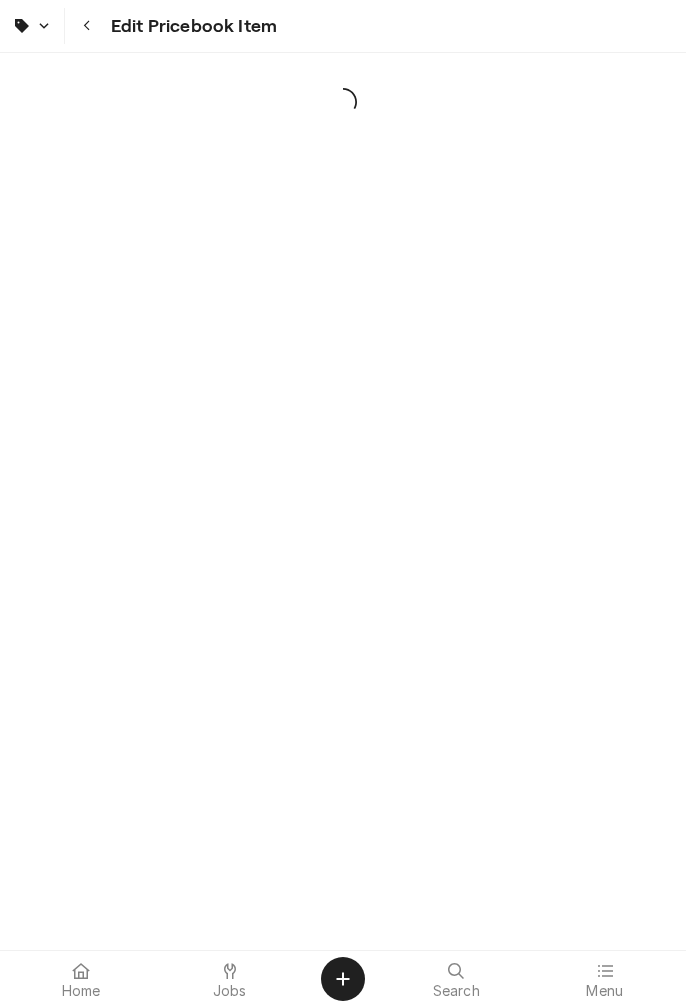 scroll, scrollTop: 0, scrollLeft: 0, axis: both 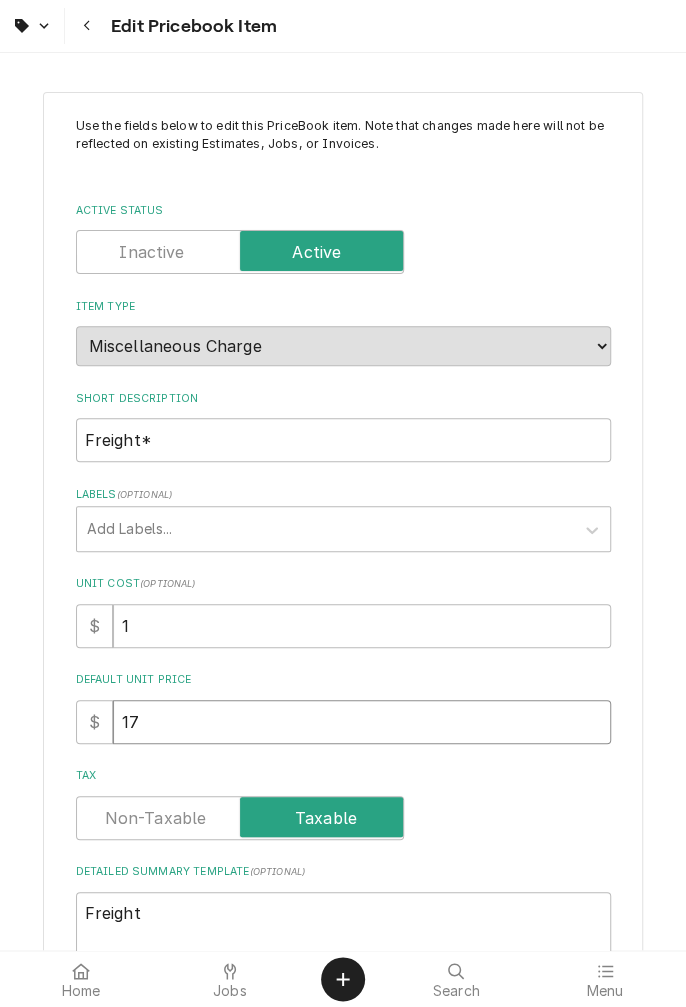 click on "17" at bounding box center [362, 722] 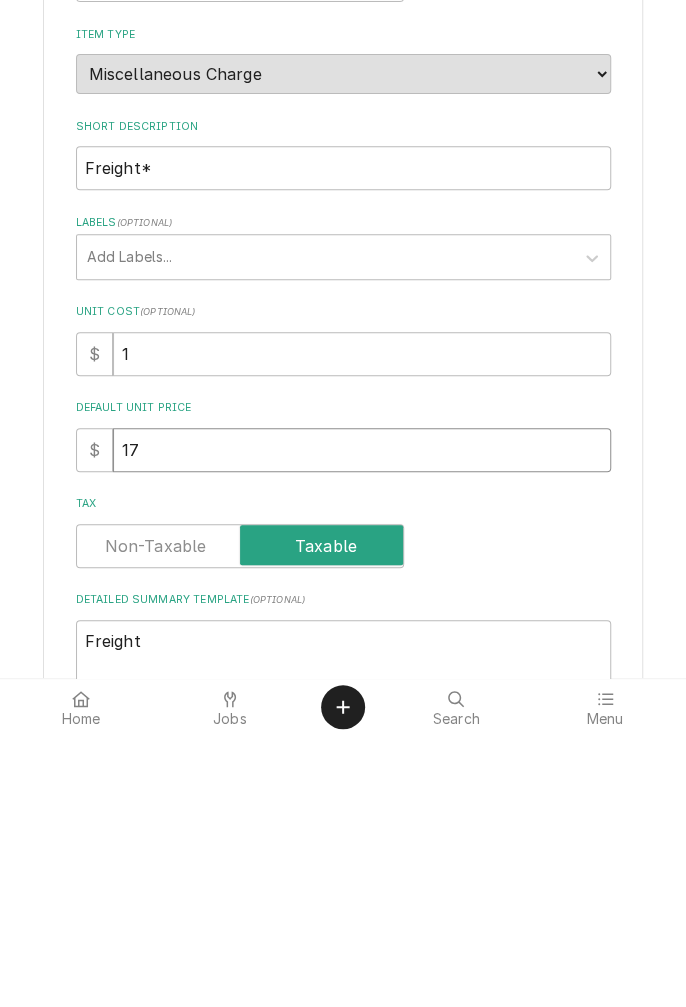 type on "x" 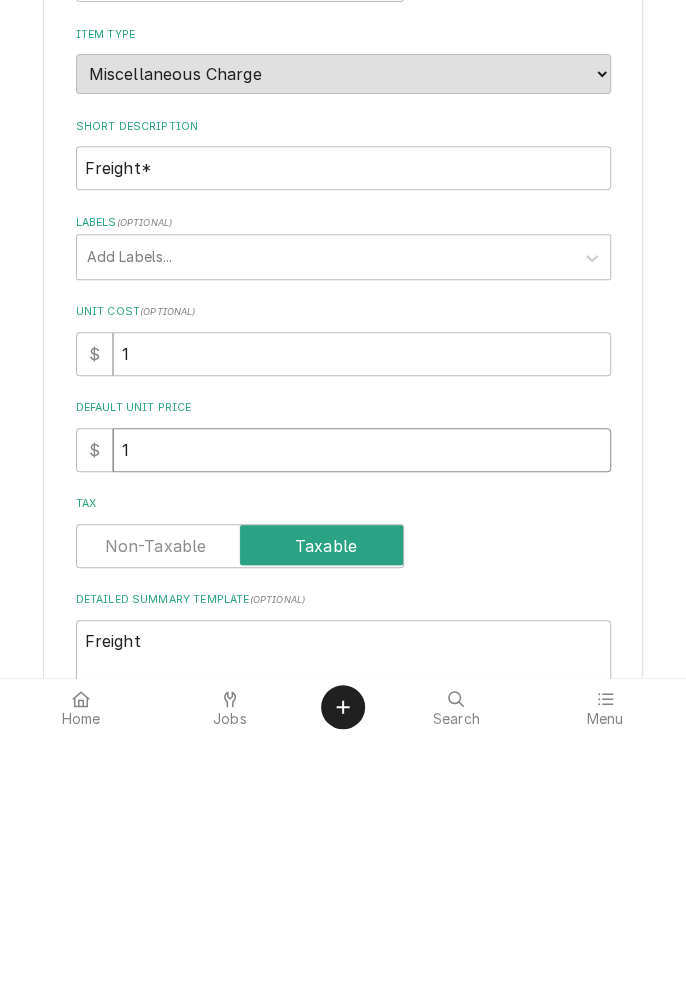 type on "x" 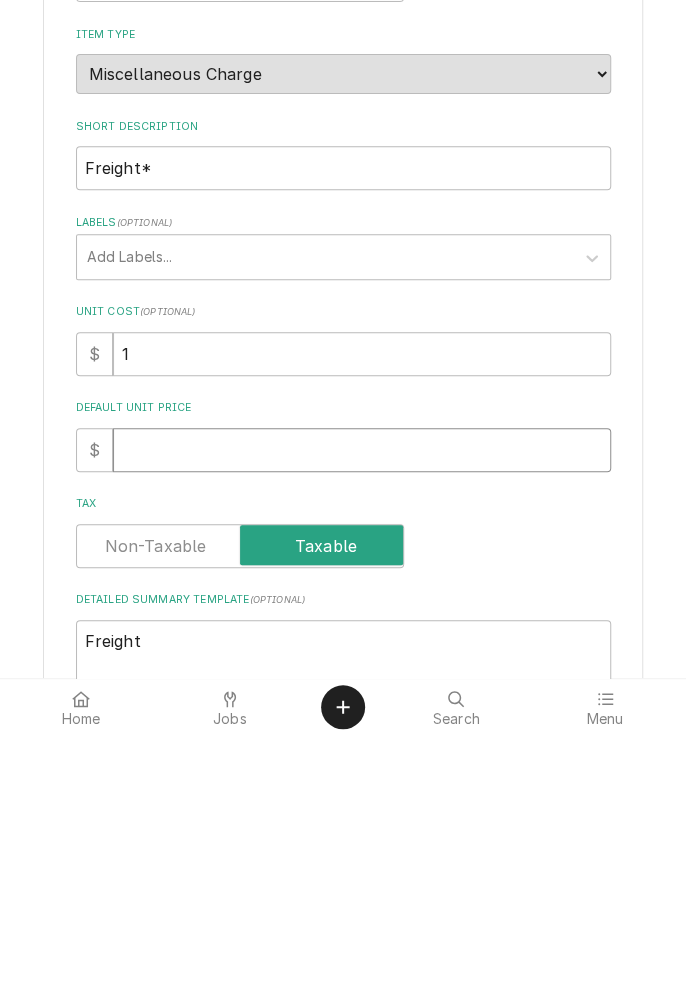 type on "x" 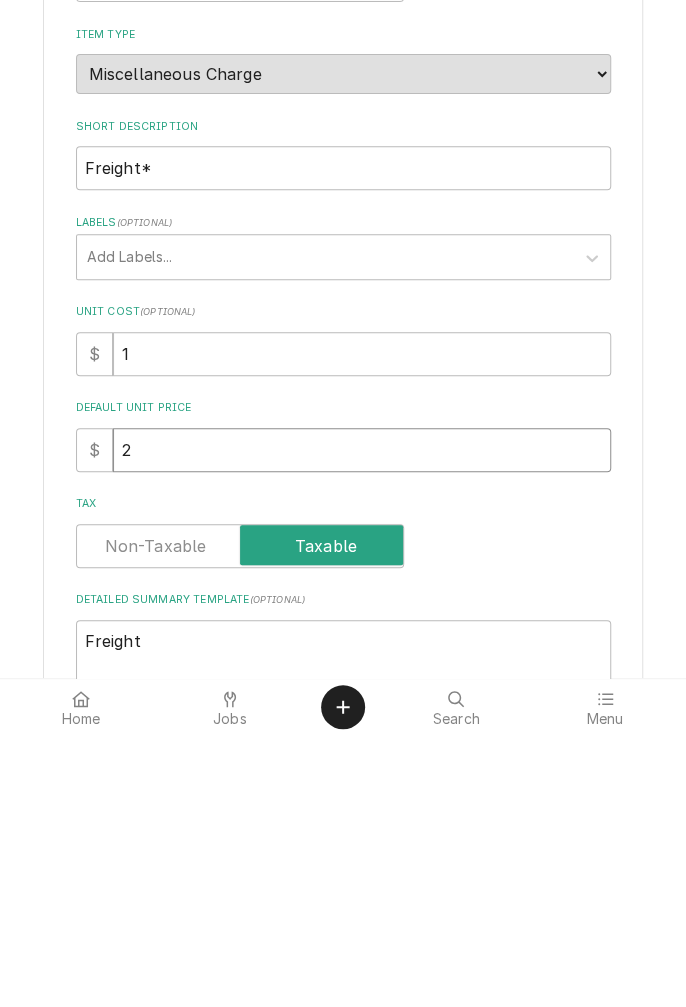 type on "x" 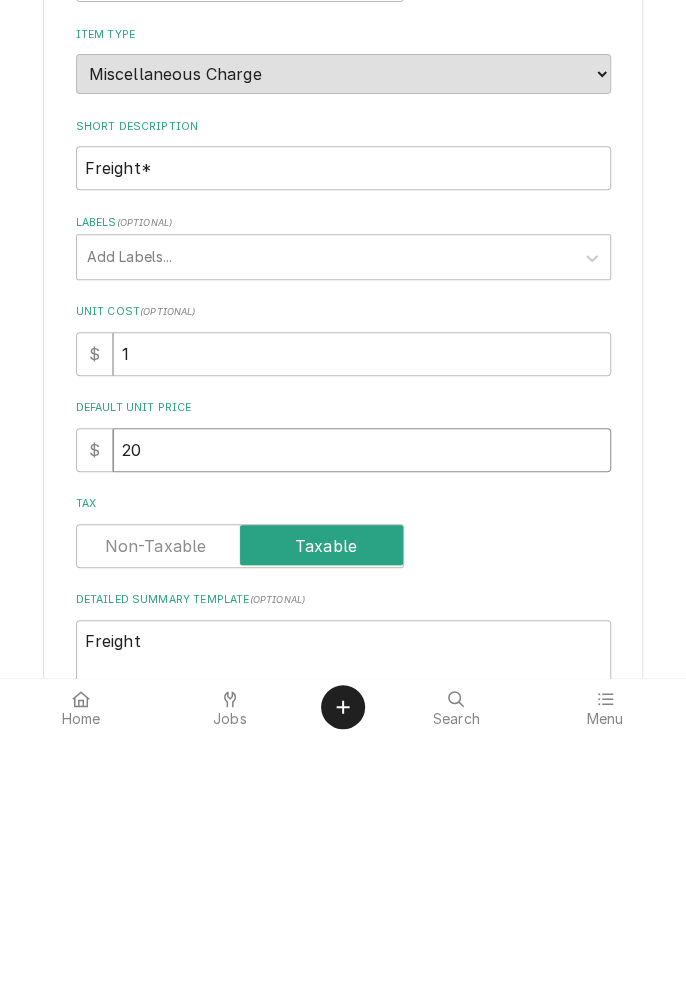 type on "x" 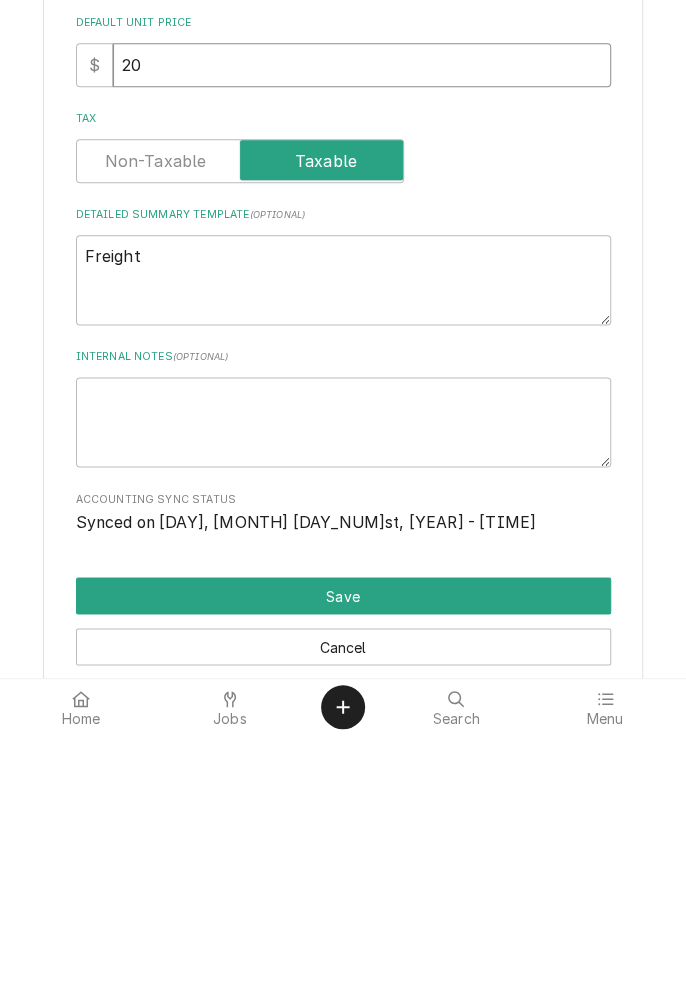 scroll, scrollTop: 402, scrollLeft: 0, axis: vertical 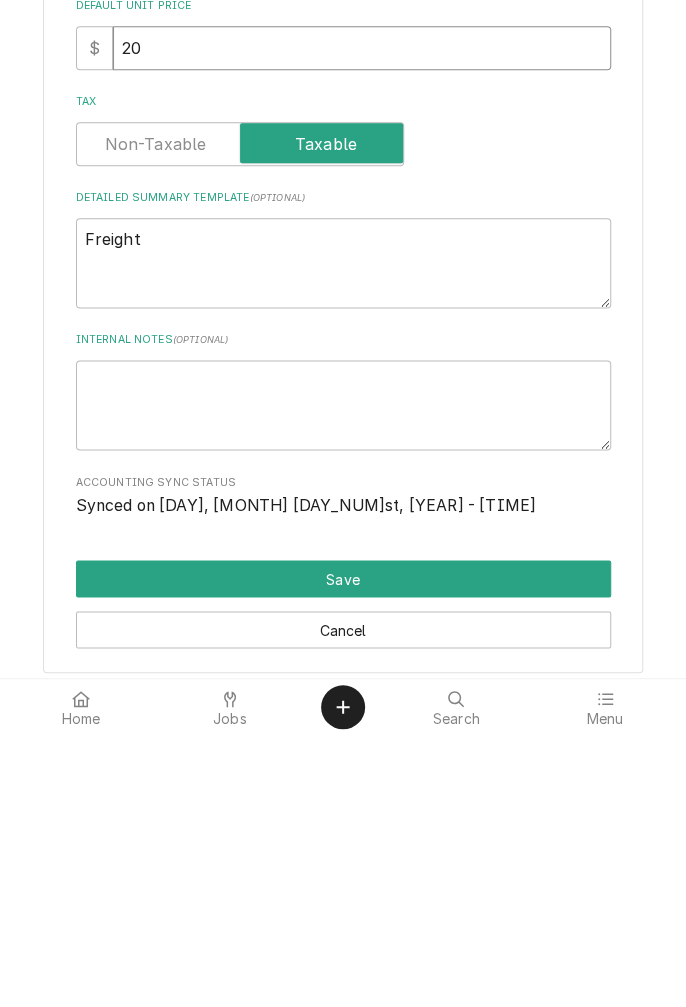 type on "20" 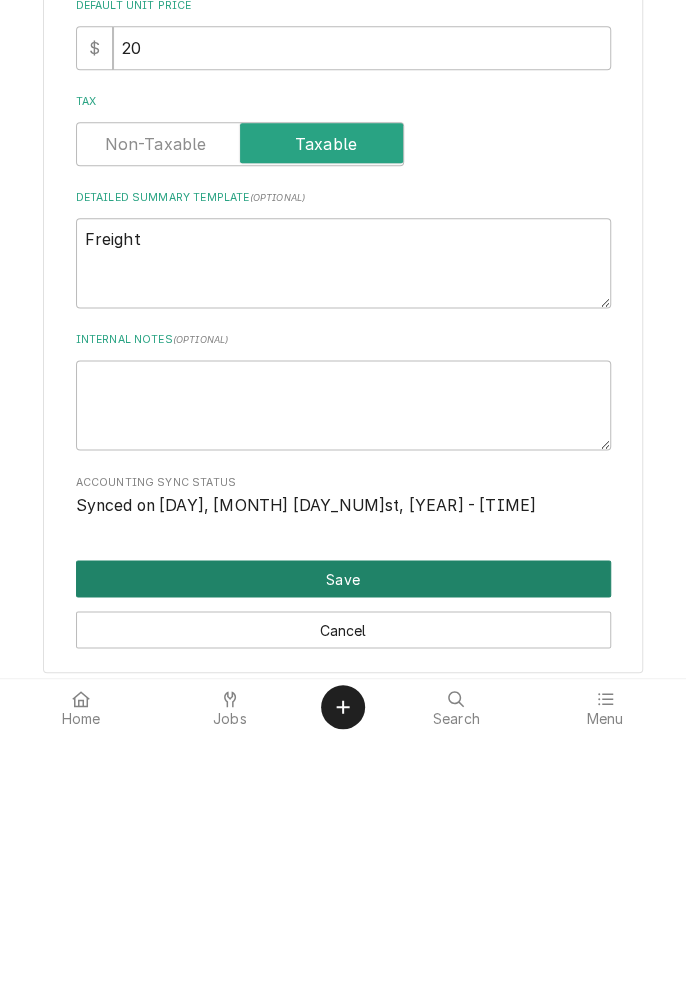 click on "Save" at bounding box center (343, 850) 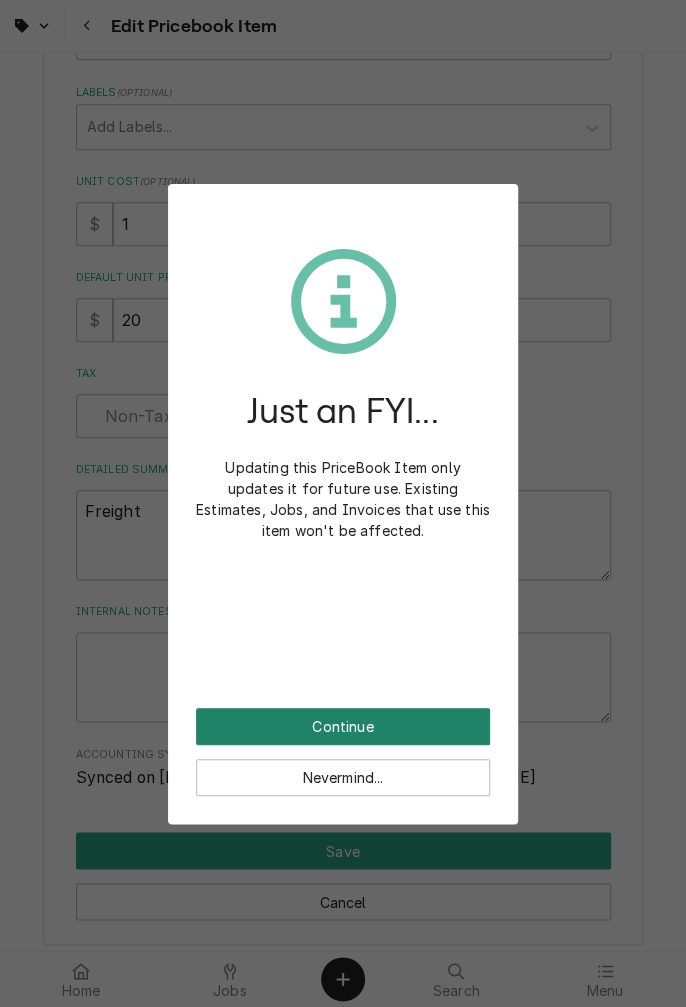 click on "Continue" at bounding box center [343, 726] 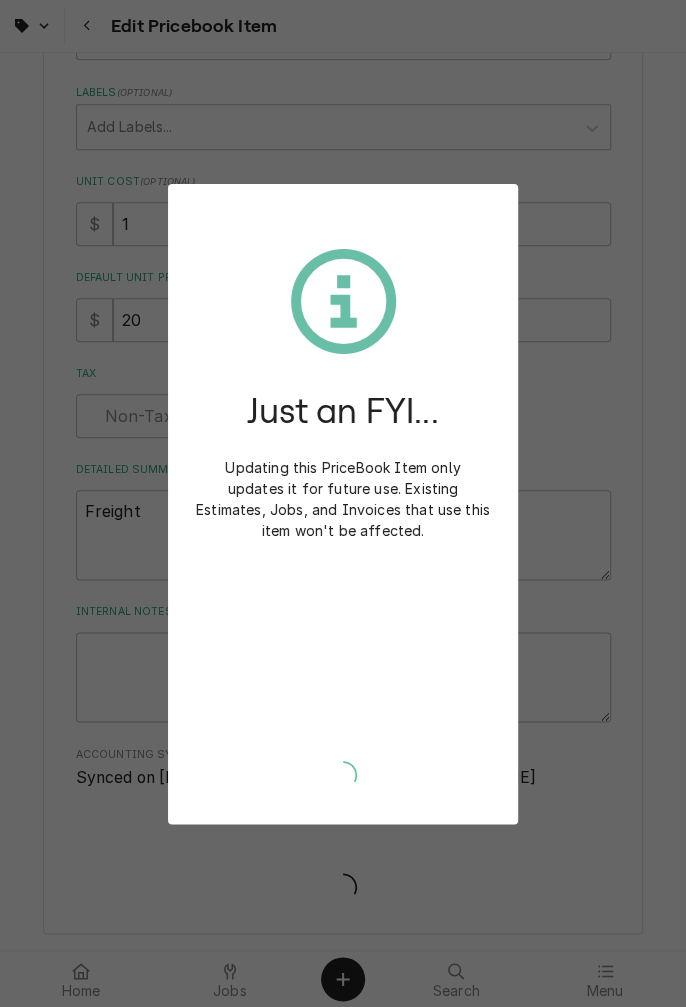 type on "x" 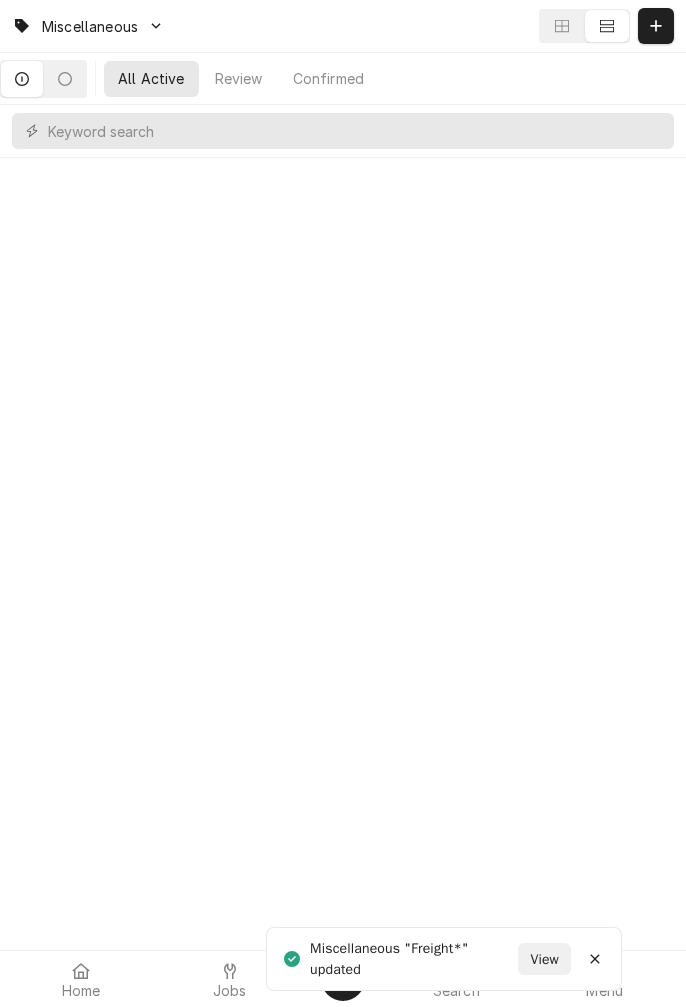 scroll, scrollTop: 0, scrollLeft: 0, axis: both 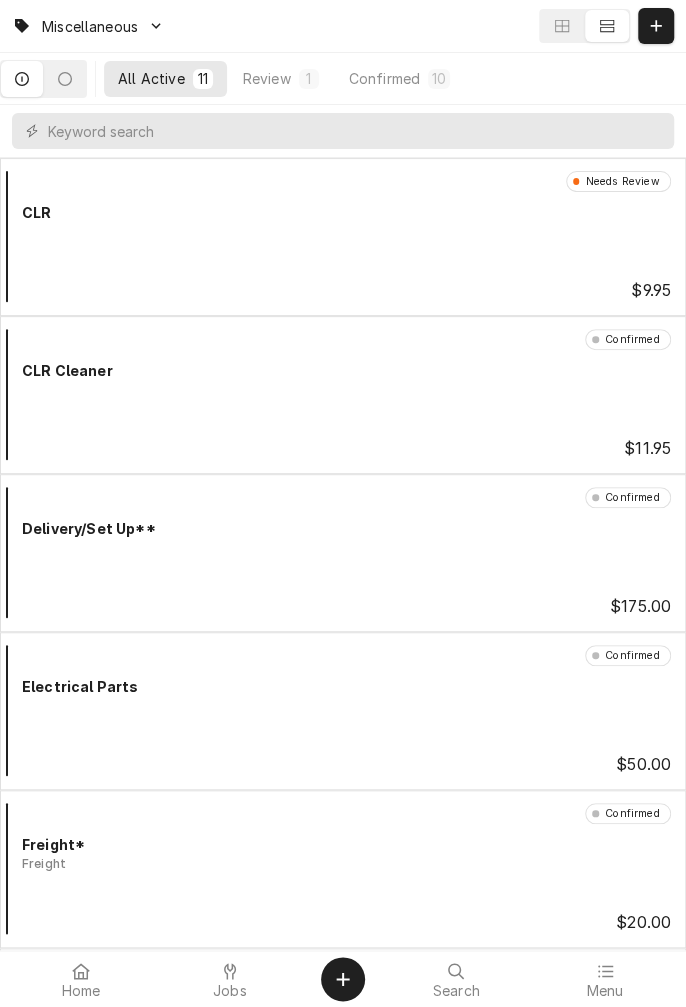 click at bounding box center [230, 971] 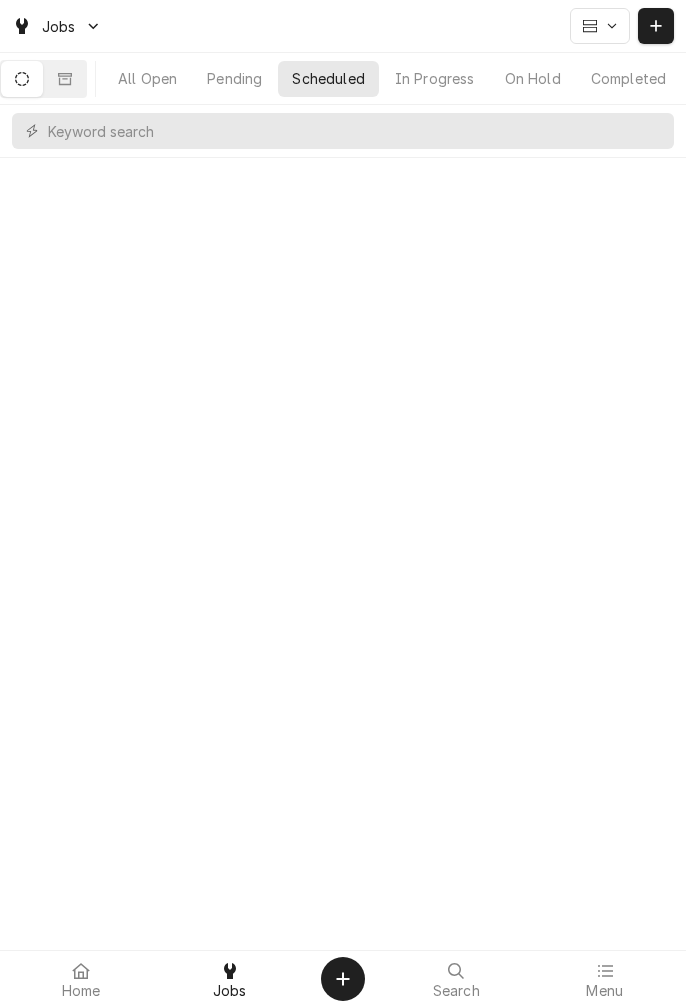 scroll, scrollTop: 0, scrollLeft: 0, axis: both 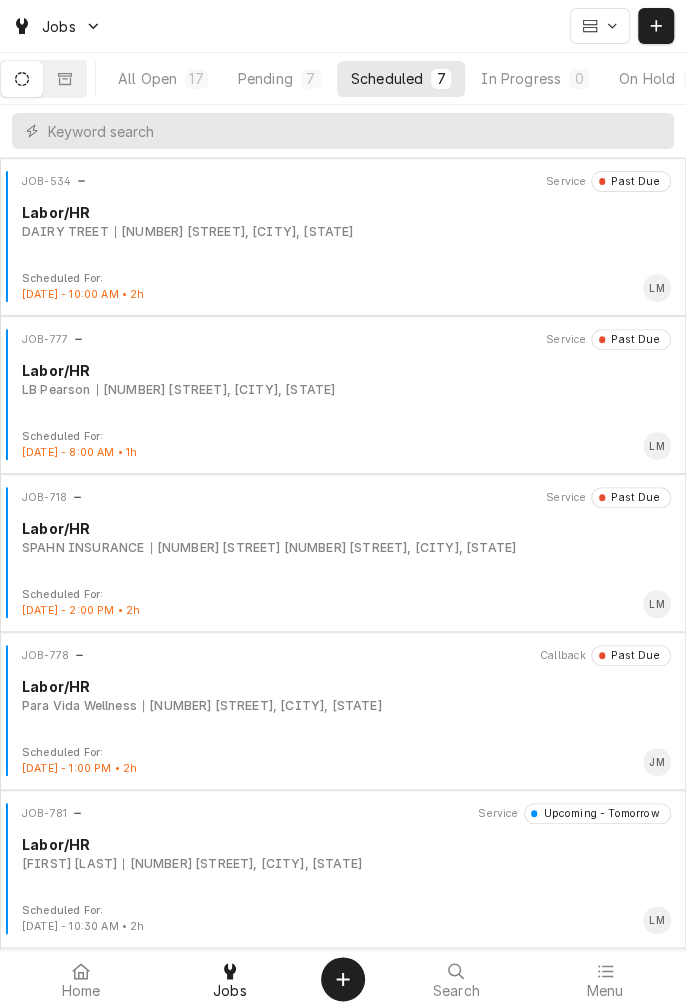 click on "[NUMBER] [STREET], [CITY], [STATE] [POSTAL_CODE]" at bounding box center (262, 706) 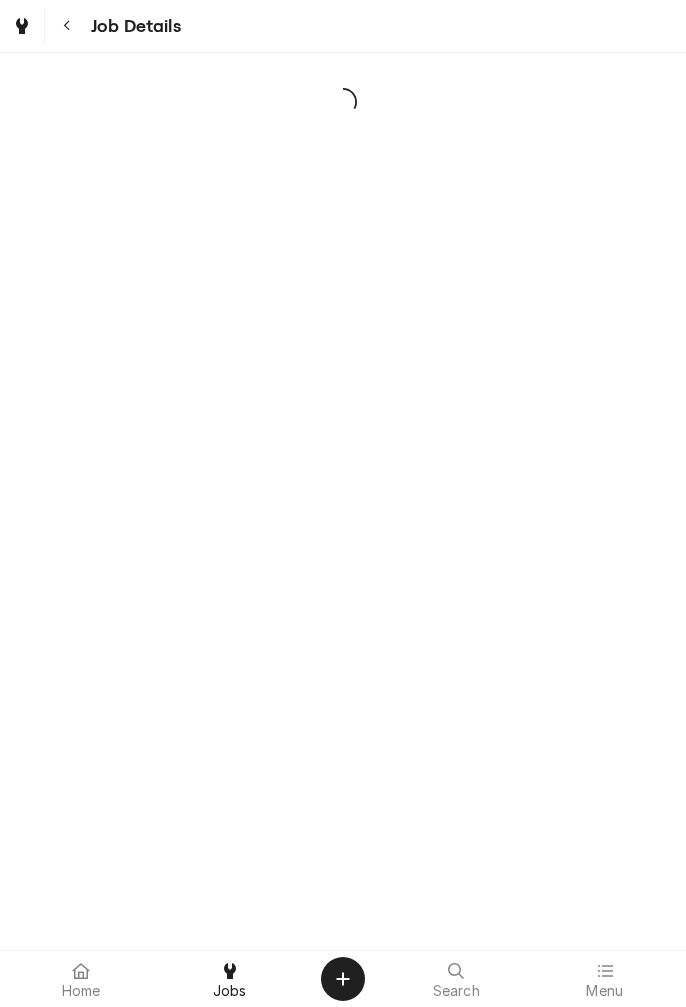 scroll, scrollTop: 0, scrollLeft: 0, axis: both 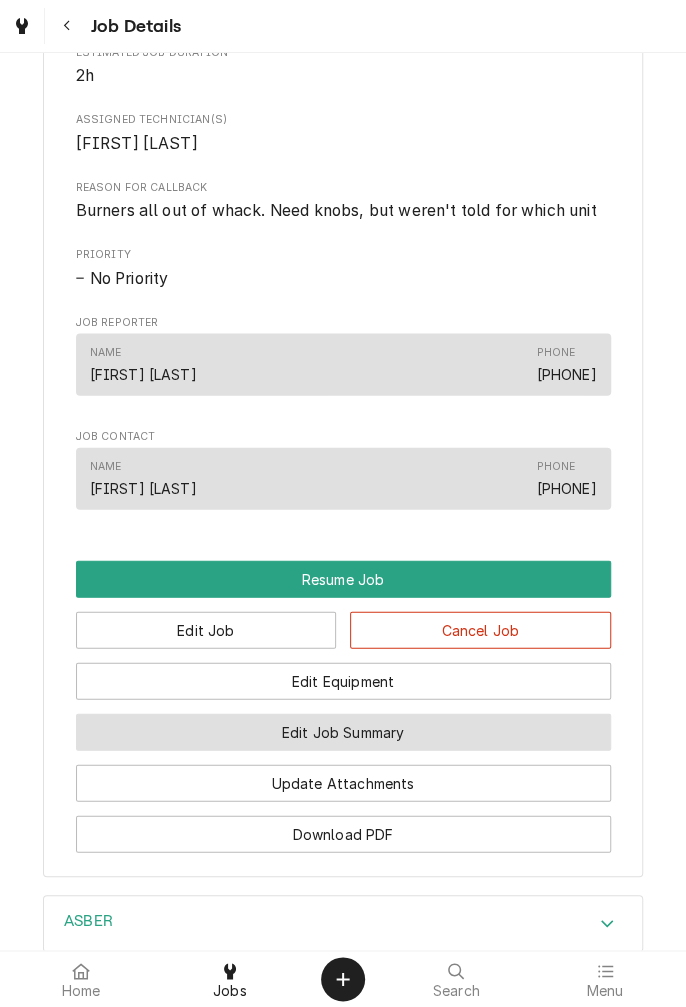 click on "Edit Job Summary" at bounding box center (343, 731) 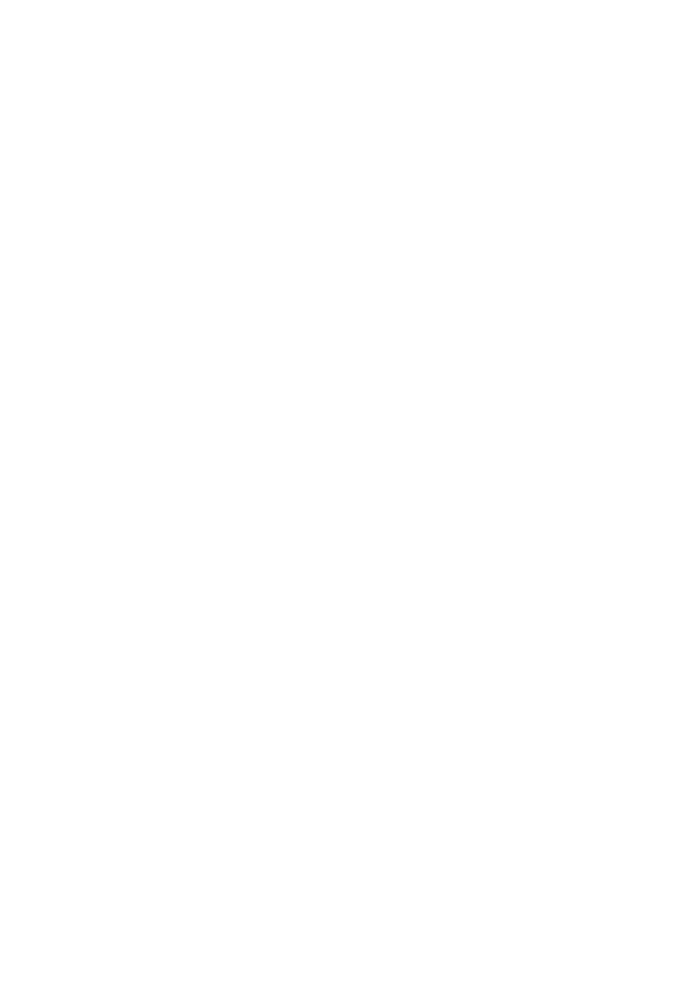 scroll, scrollTop: 0, scrollLeft: 0, axis: both 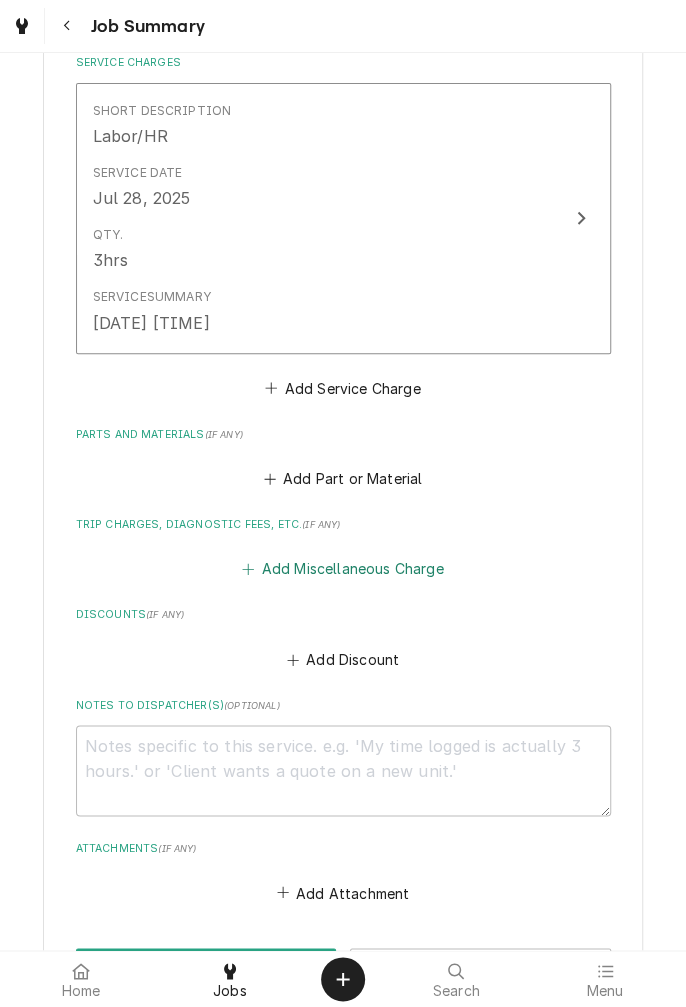click on "Add Miscellaneous Charge" at bounding box center [343, 569] 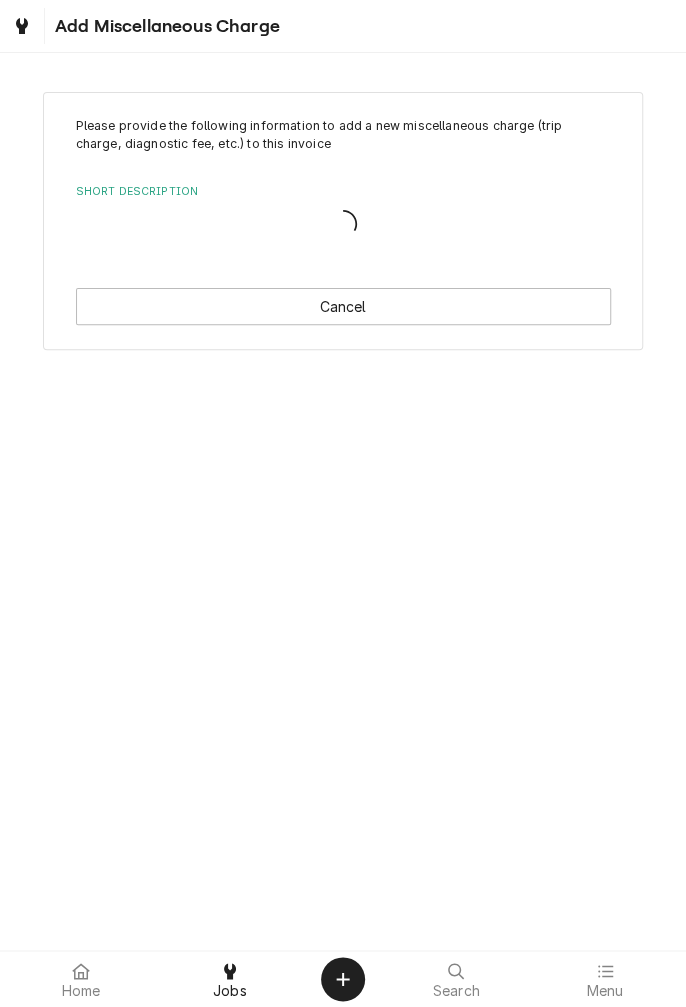 scroll, scrollTop: 0, scrollLeft: 0, axis: both 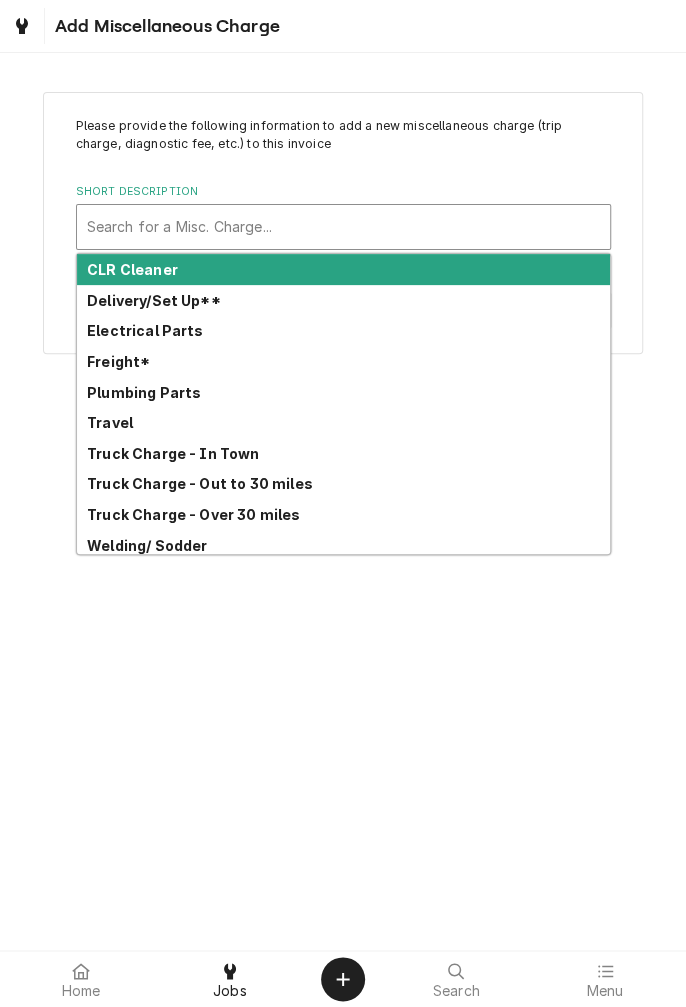 click on "Freight*" at bounding box center [343, 361] 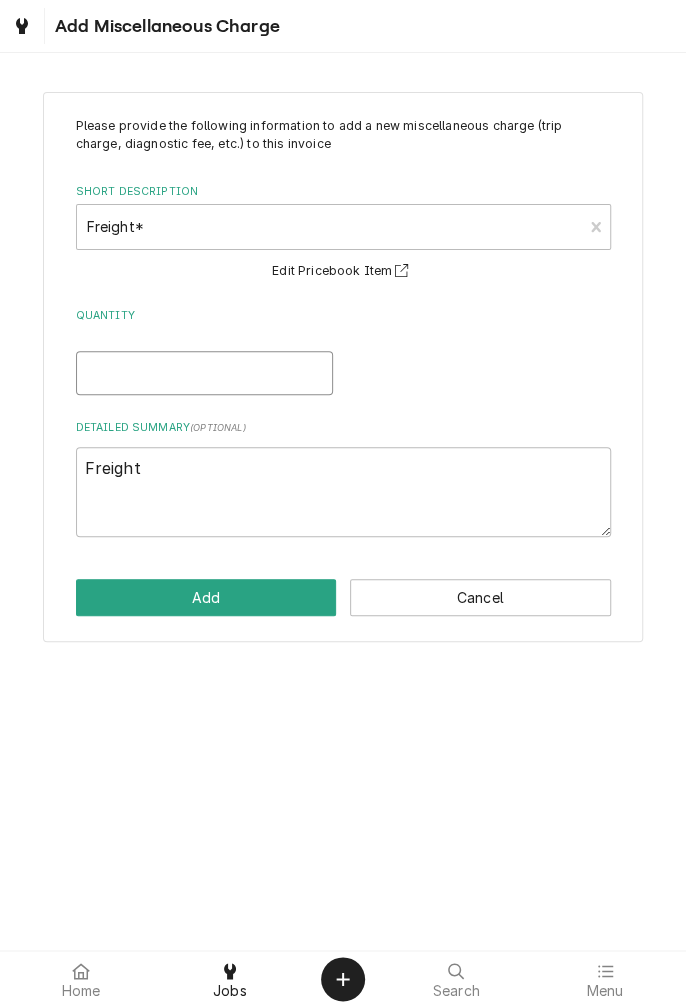 click on "Quantity" at bounding box center [204, 373] 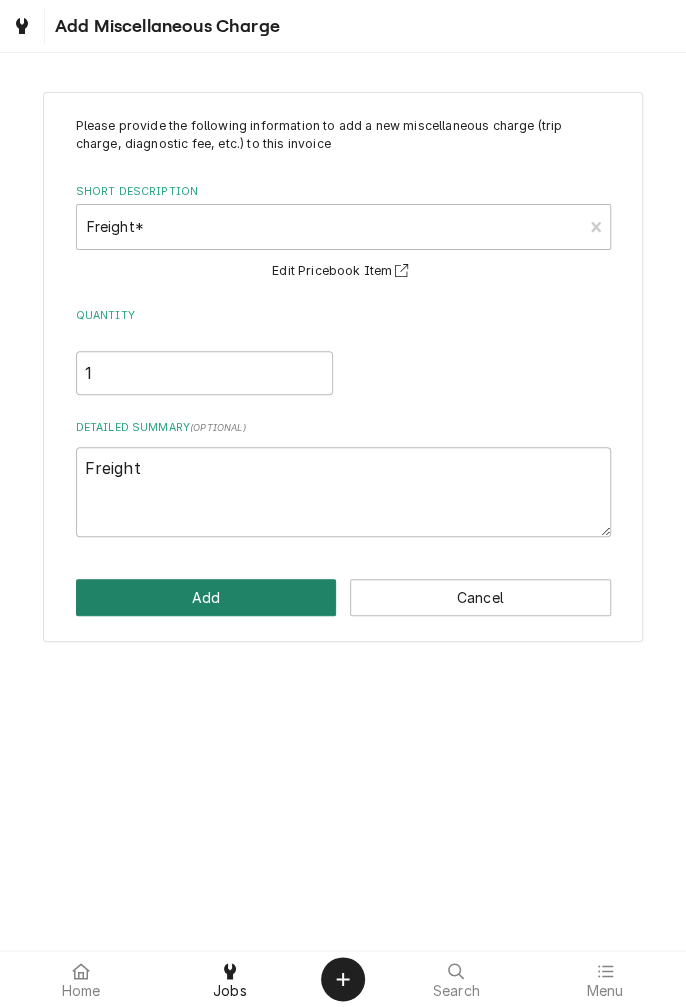 click on "Add" at bounding box center [206, 597] 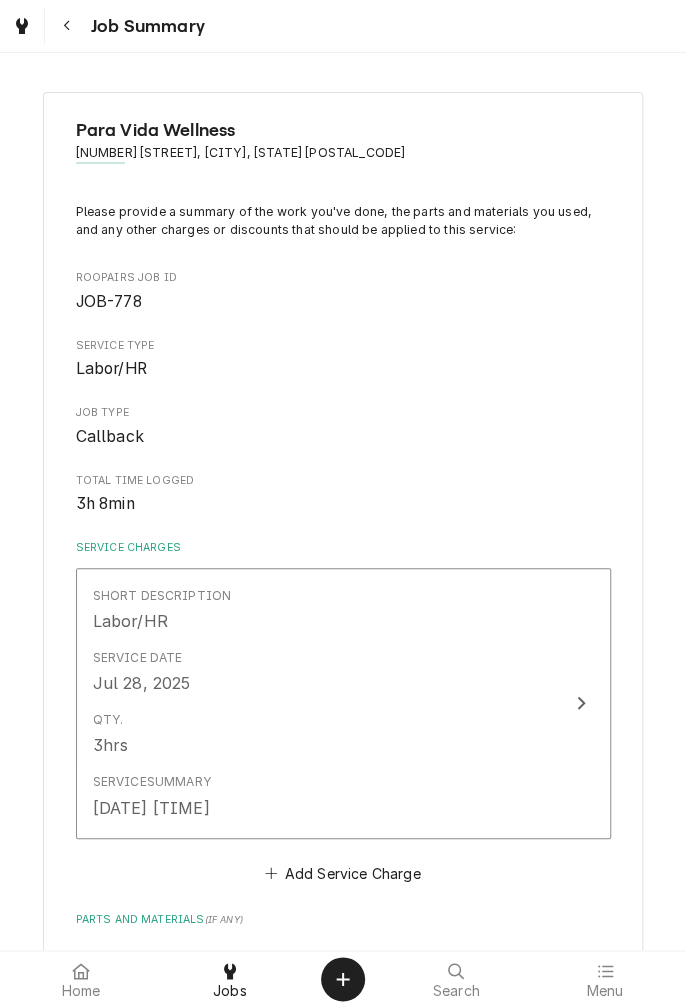 scroll, scrollTop: 485, scrollLeft: 0, axis: vertical 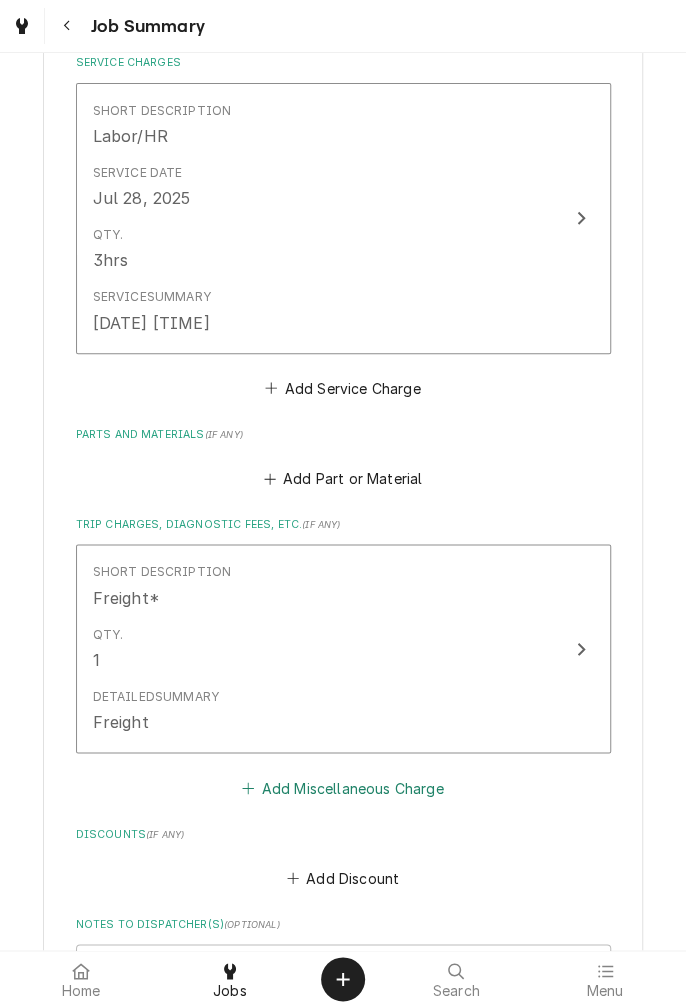 click on "Add Miscellaneous Charge" at bounding box center [343, 788] 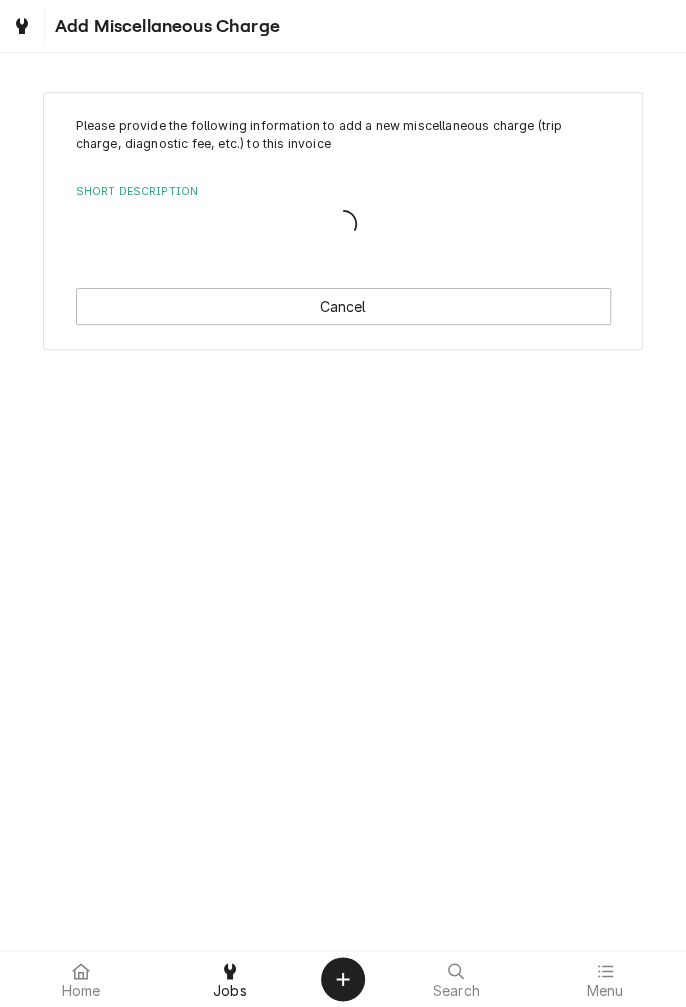 scroll, scrollTop: 0, scrollLeft: 0, axis: both 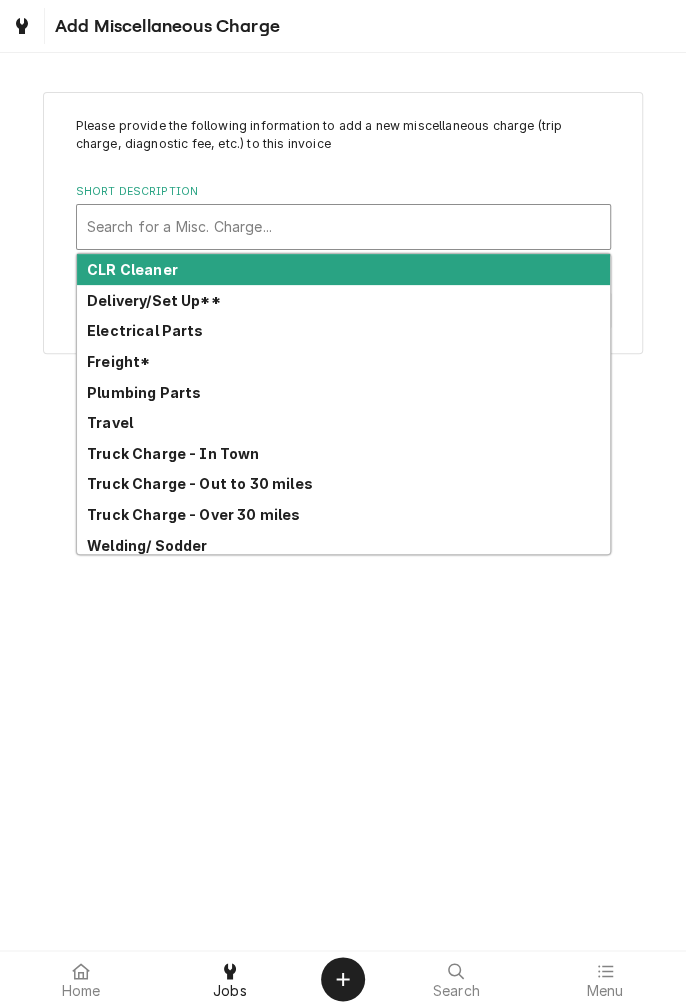 click on "Truck Charge - In Town" at bounding box center [173, 453] 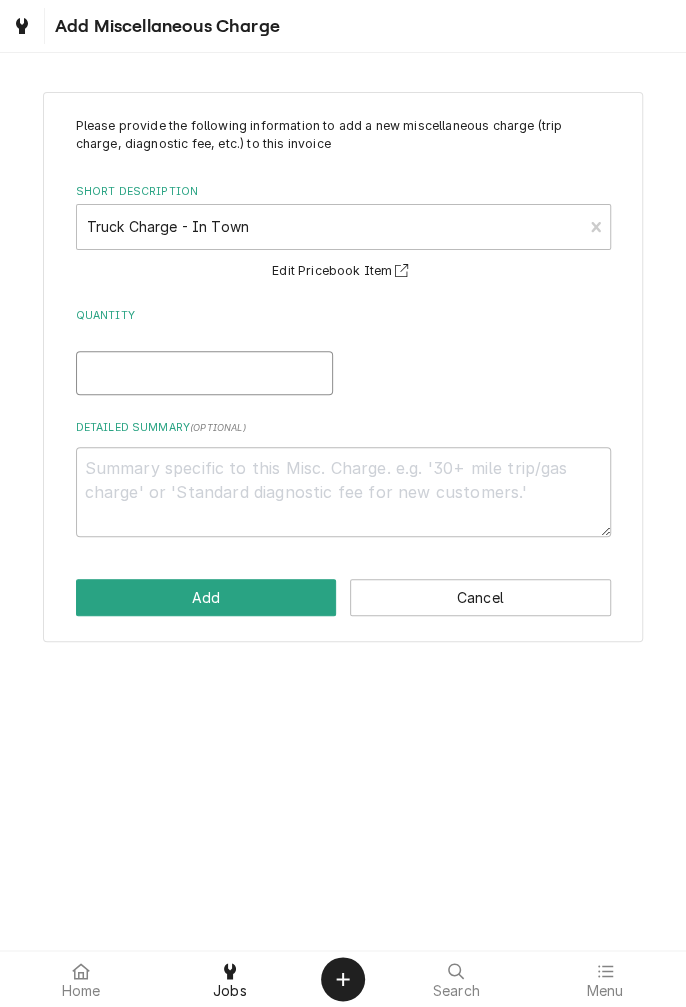 click on "Quantity" at bounding box center [204, 373] 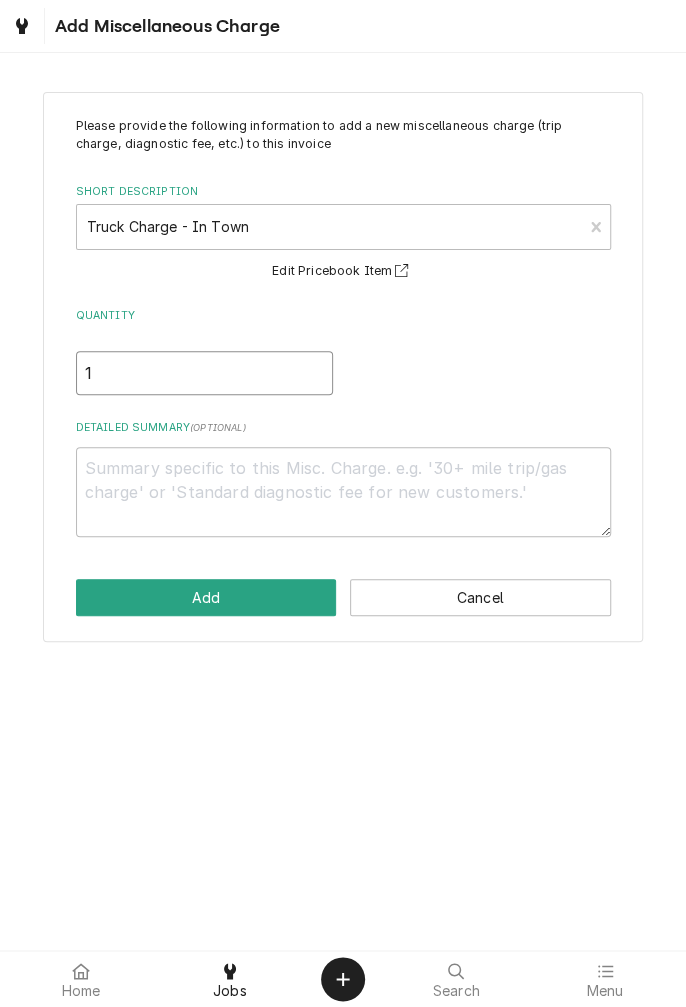 type on "x" 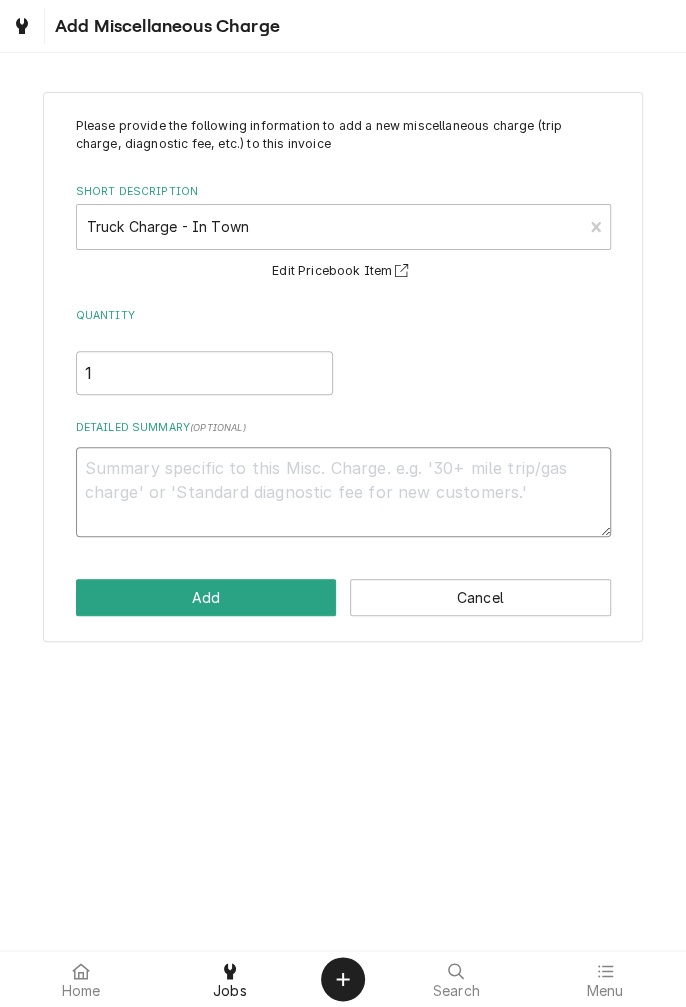 click on "Detailed Summary  ( optional )" at bounding box center (343, 492) 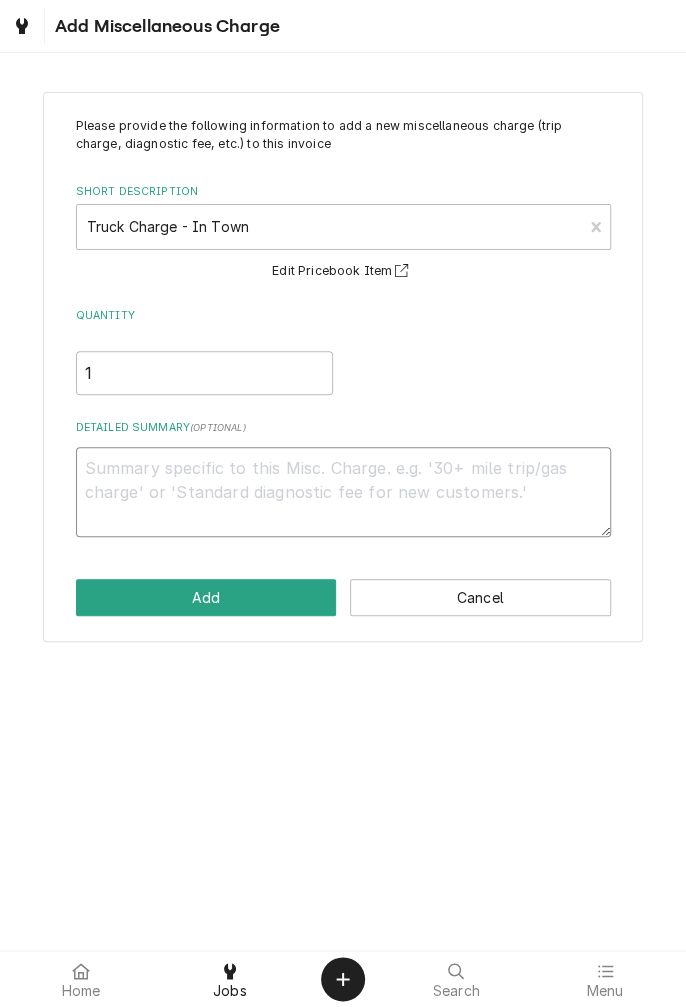type on "T" 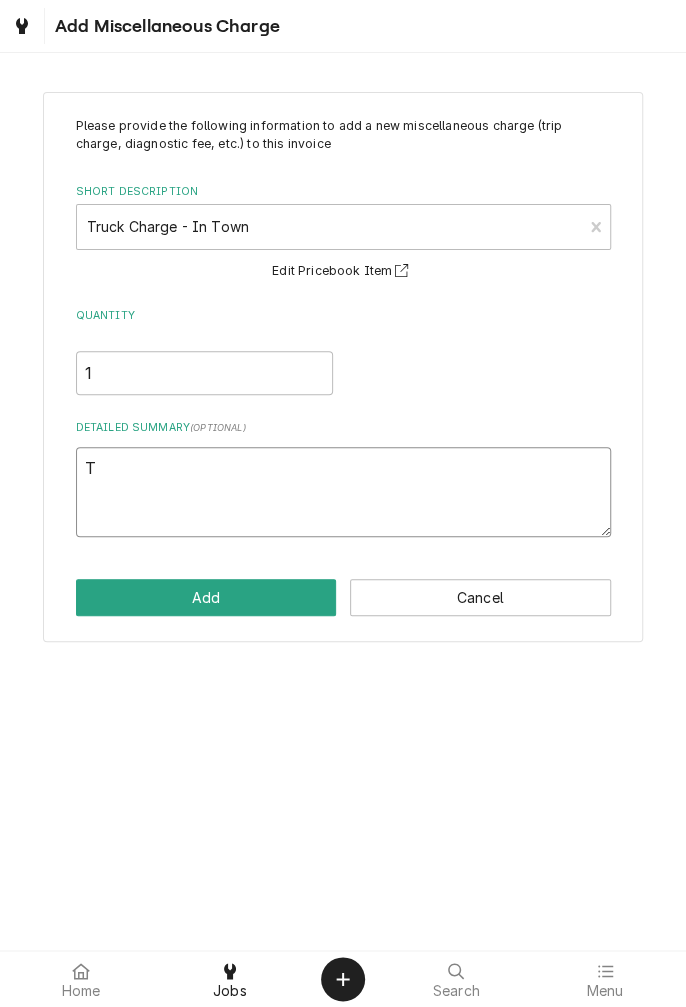 type on "x" 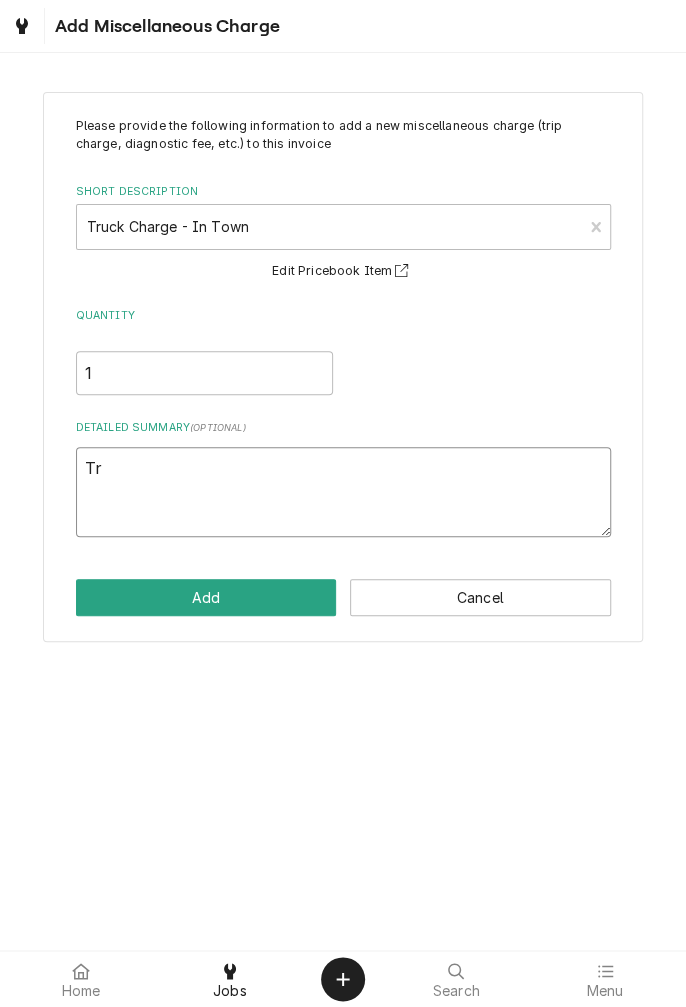type on "x" 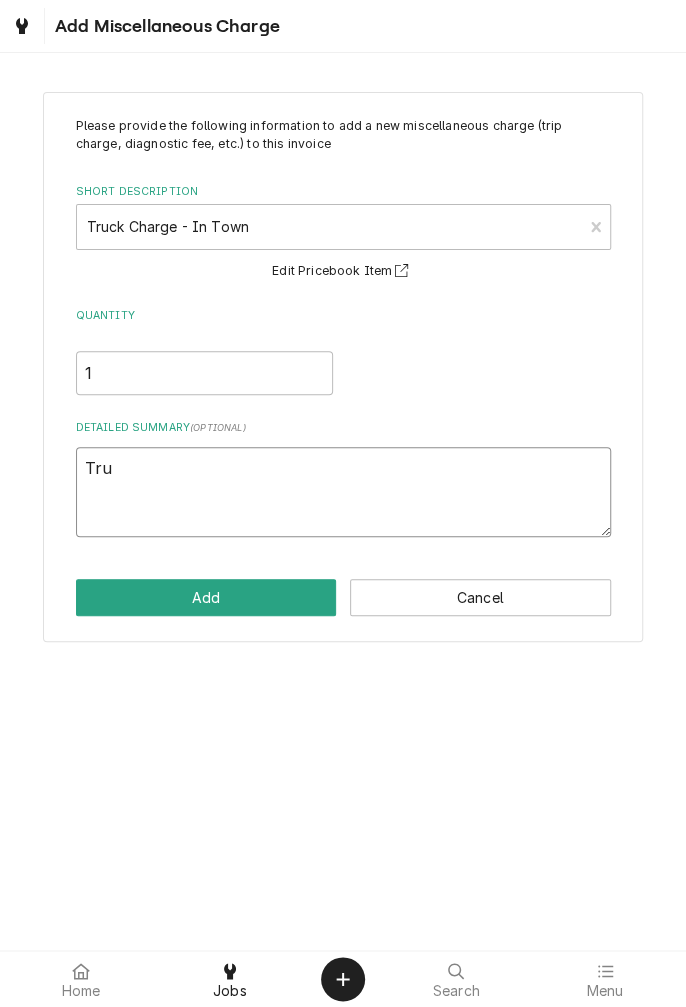 type on "x" 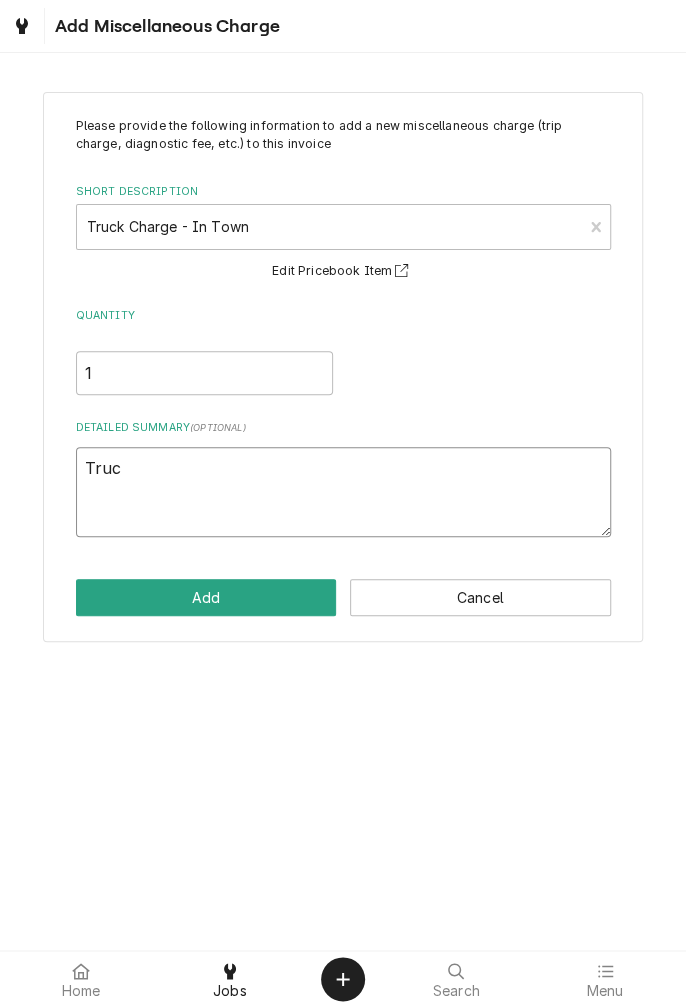 type on "x" 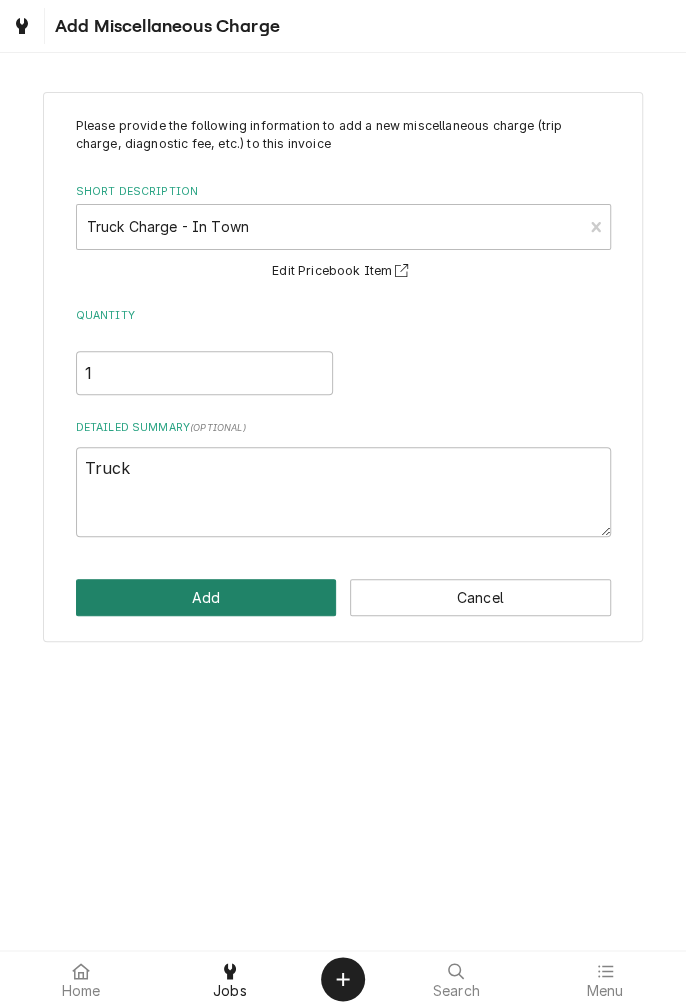 click on "Add" at bounding box center [206, 597] 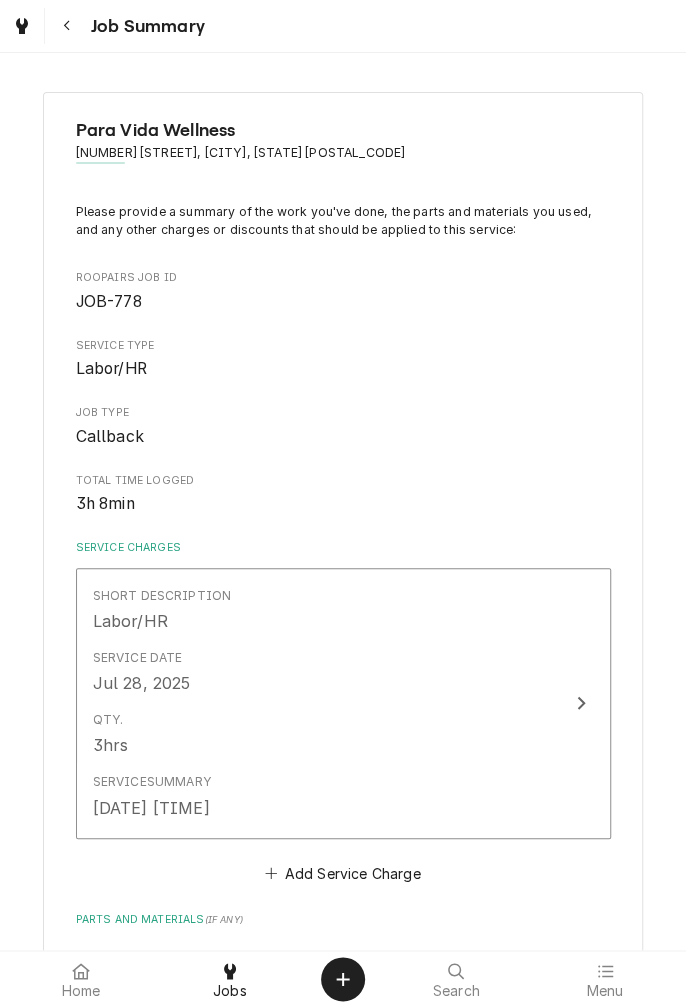 type on "x" 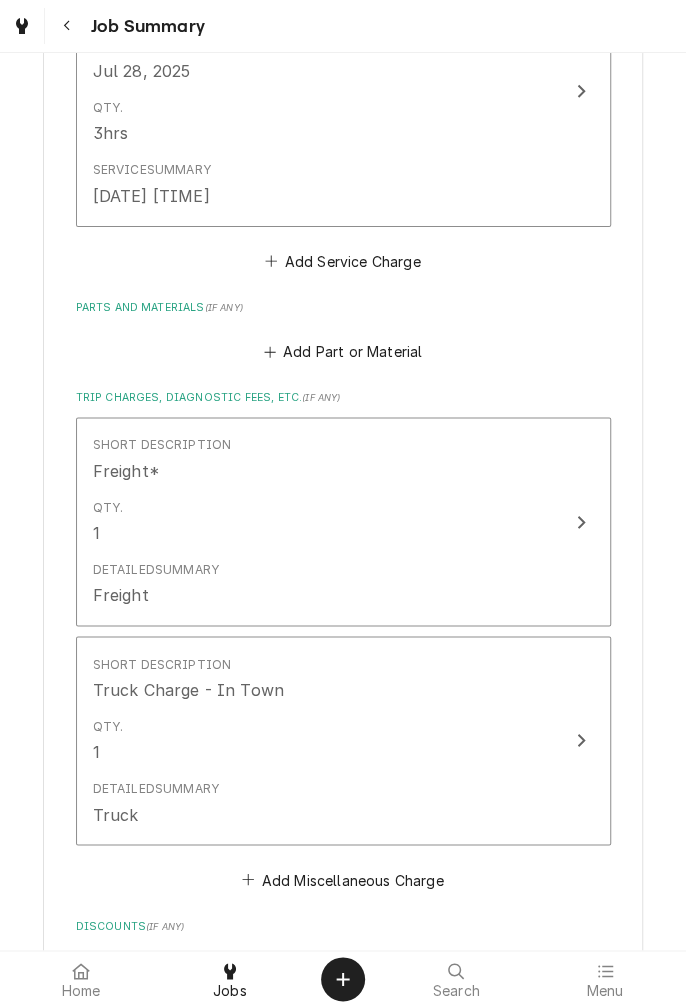 scroll, scrollTop: 604, scrollLeft: 0, axis: vertical 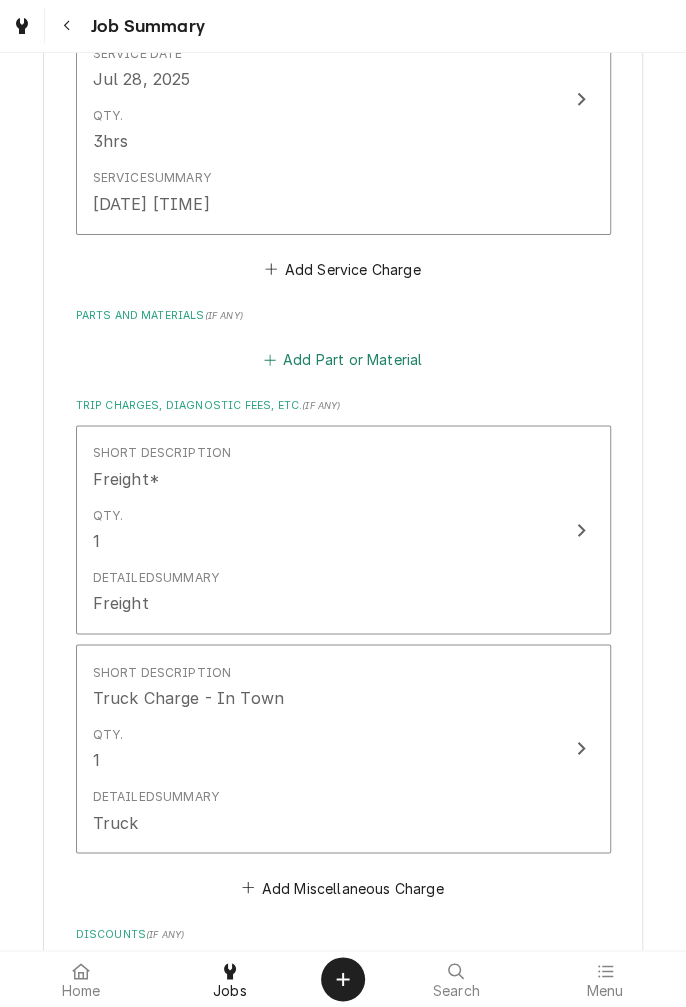 click on "Add Part or Material" at bounding box center [342, 360] 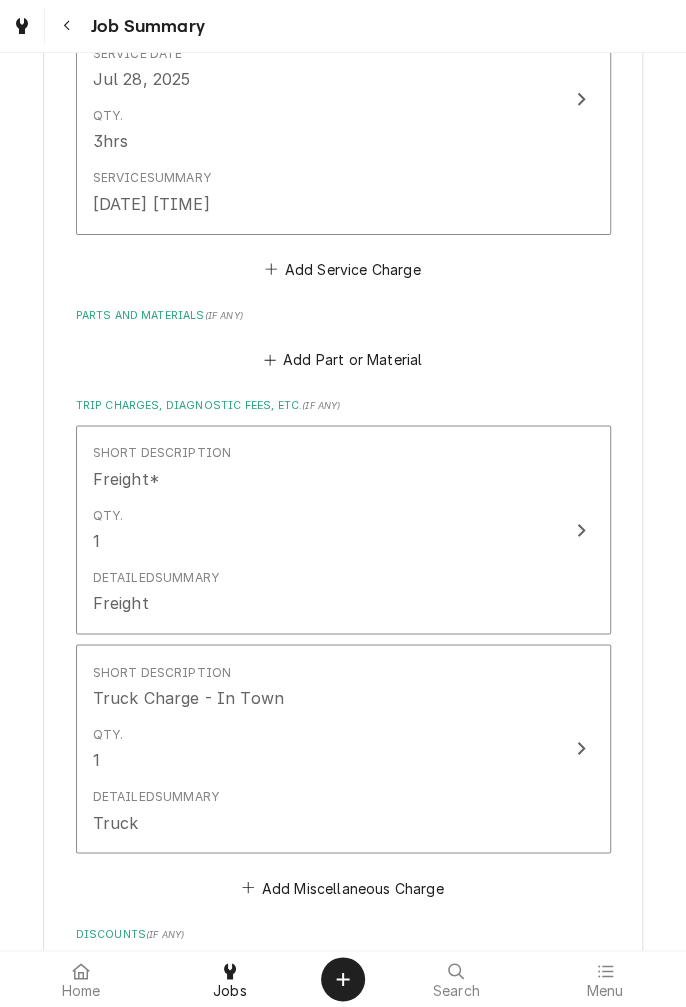 scroll, scrollTop: 0, scrollLeft: 0, axis: both 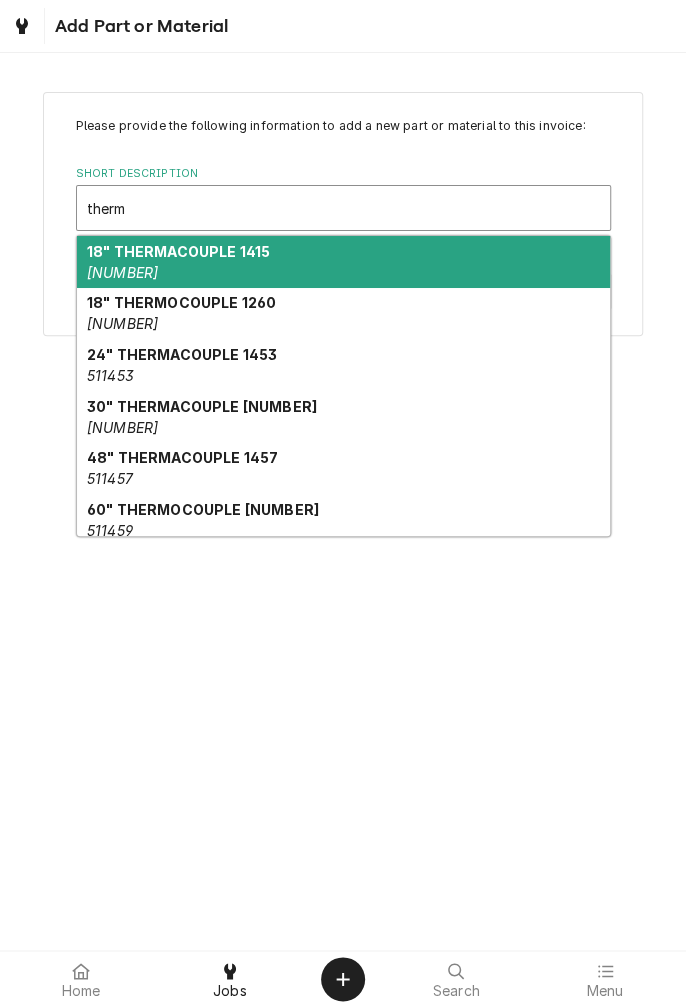click on "18" Thermocouple [NUMBER] [NUMBER]" at bounding box center [343, 314] 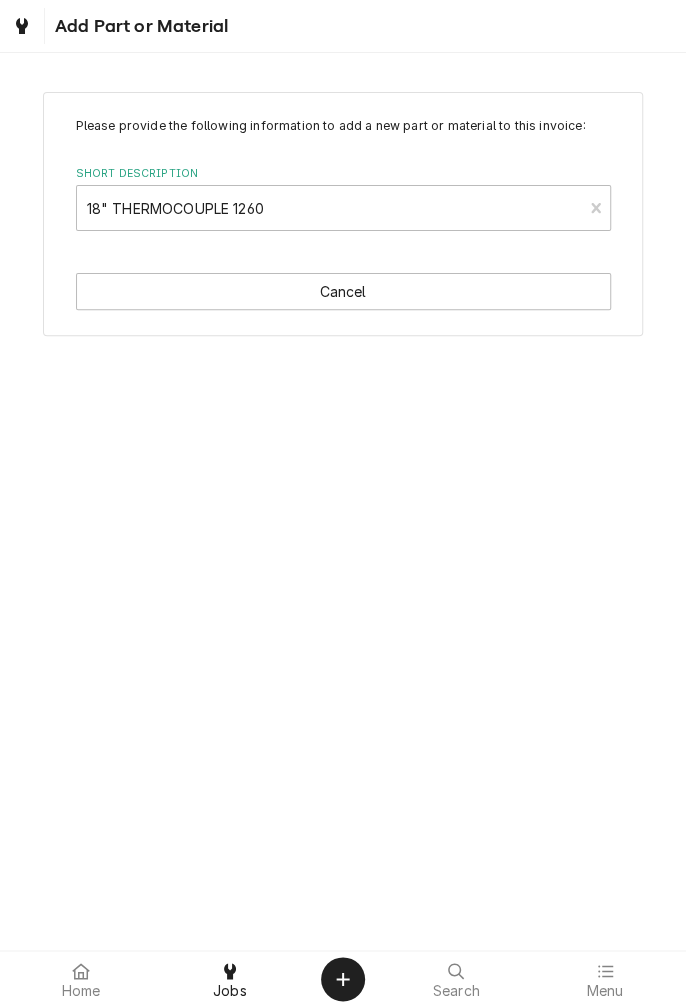 type 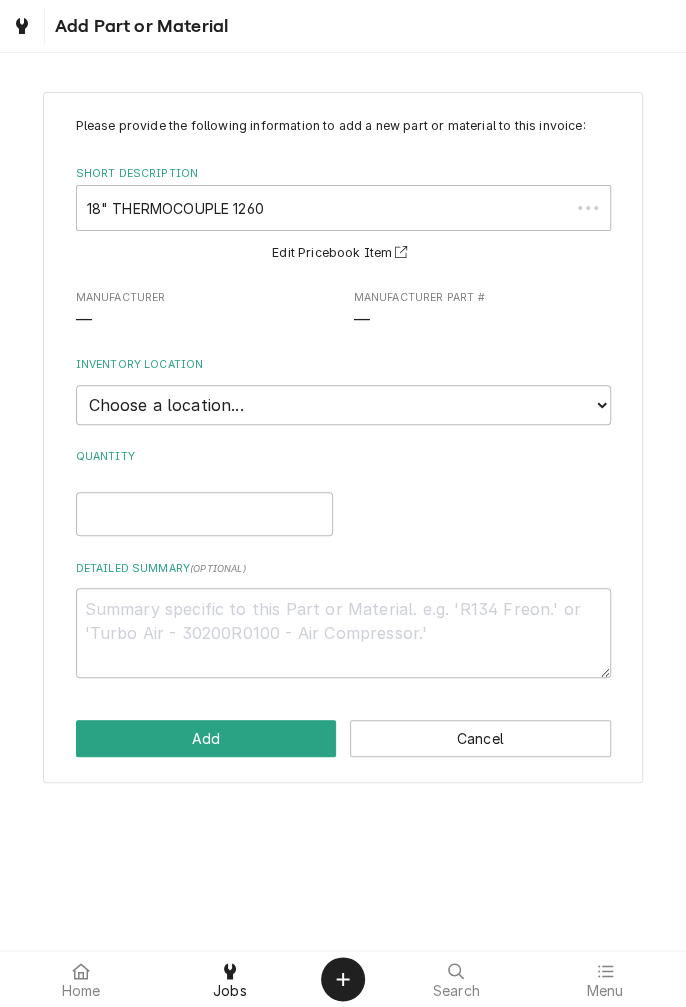 type on "x" 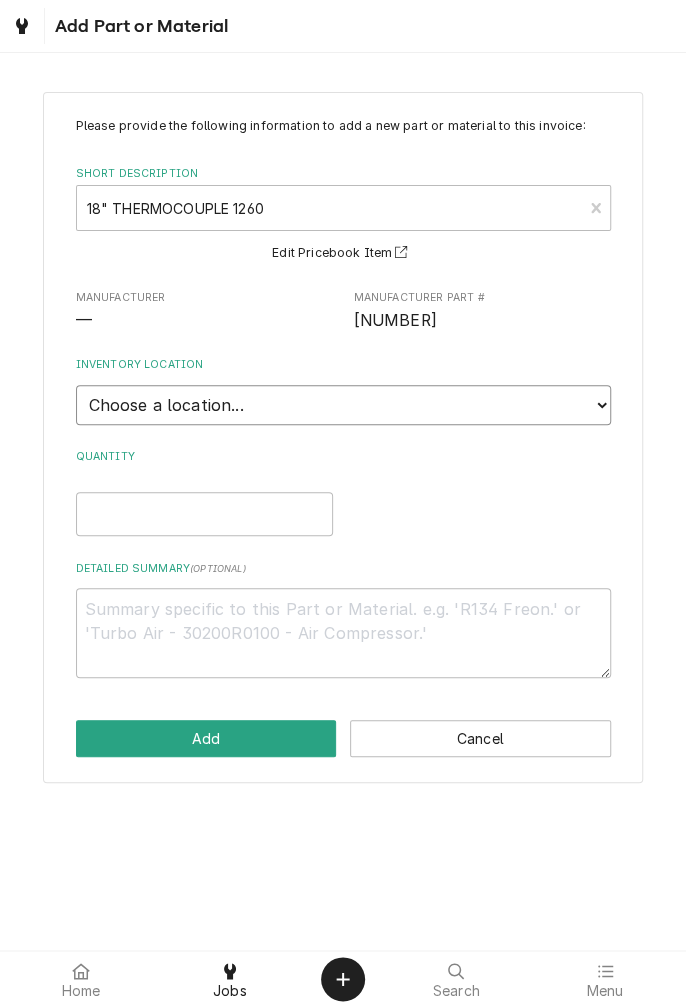 click on "Choose a location... Gino's Truck Jason's Truck Skips Service Warehouse" at bounding box center (343, 405) 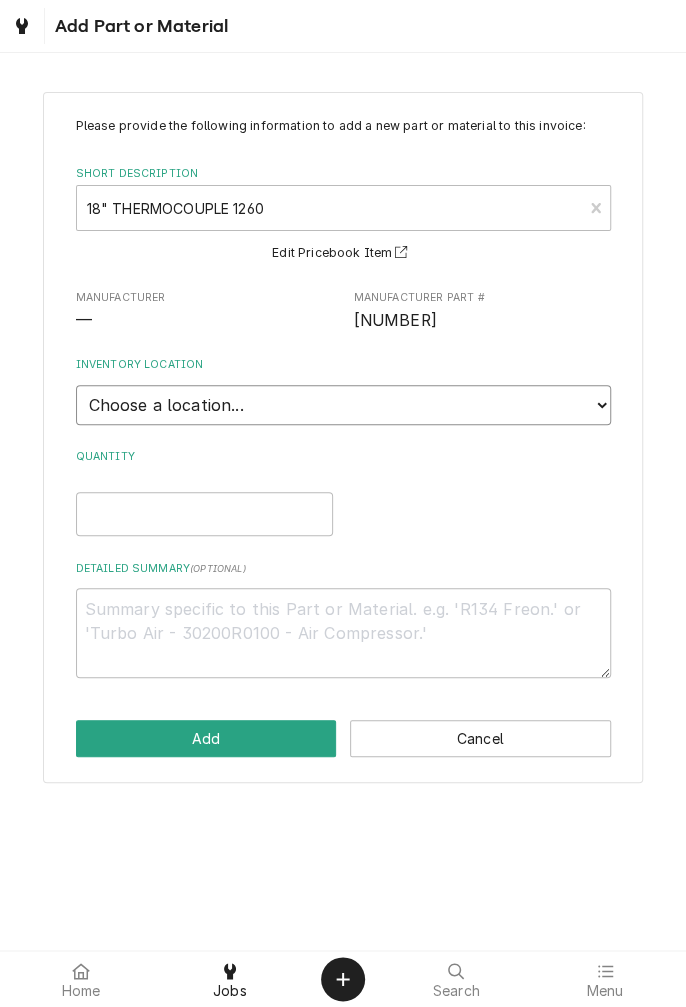 select on "171" 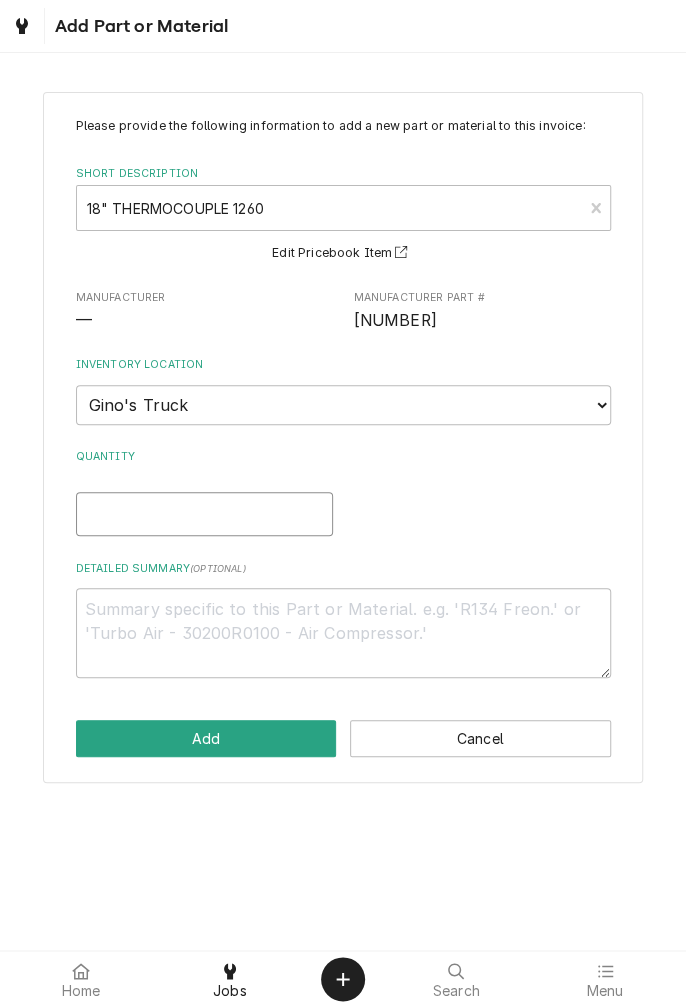 click on "Quantity" at bounding box center [204, 514] 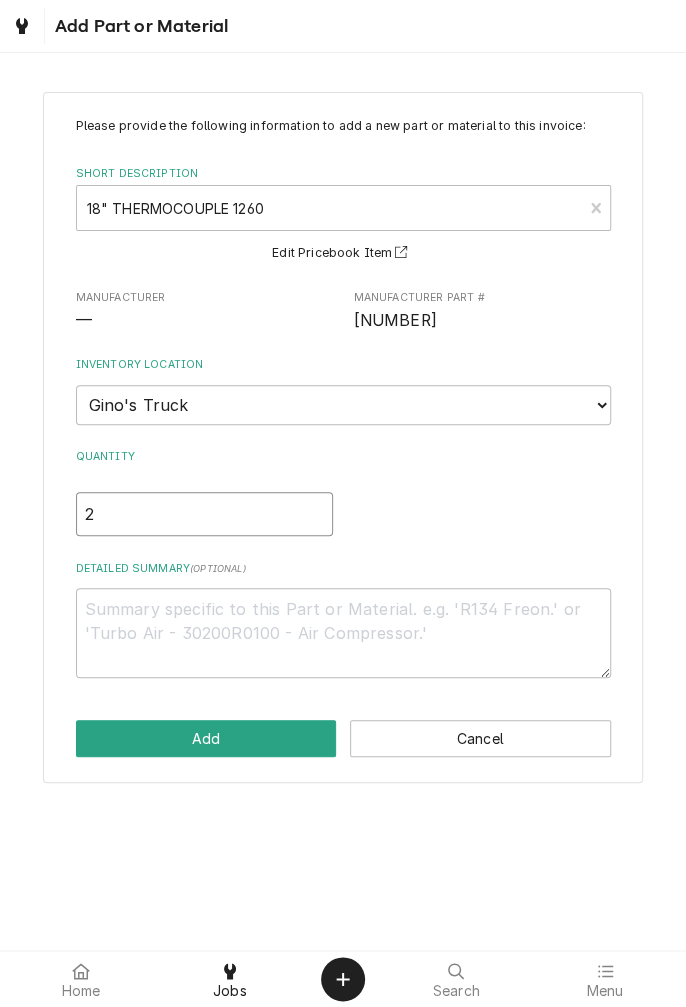 type on "x" 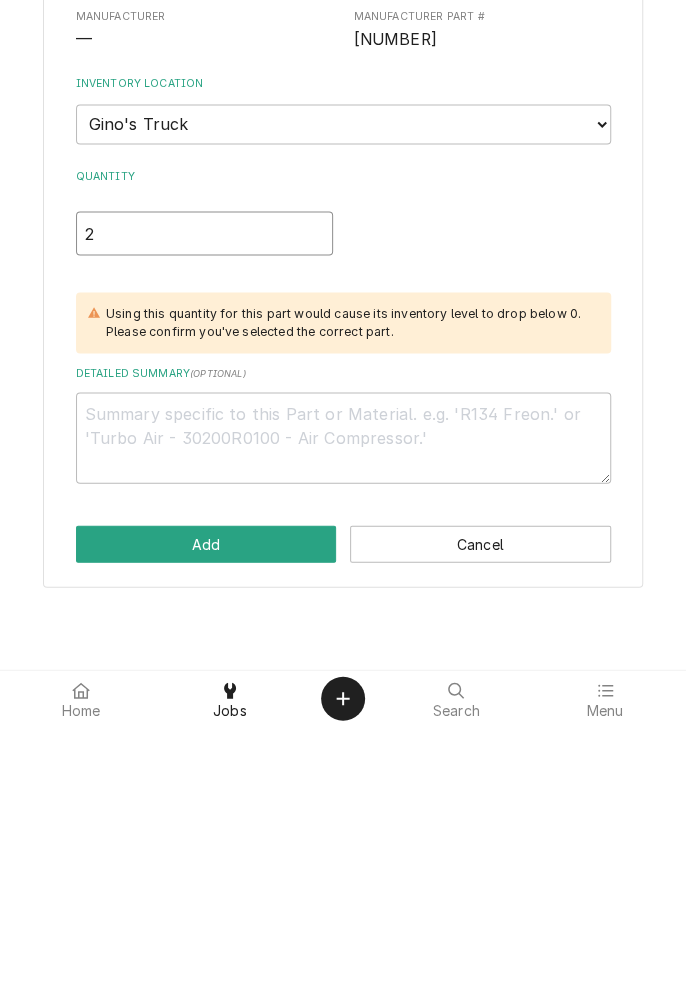 type on "2" 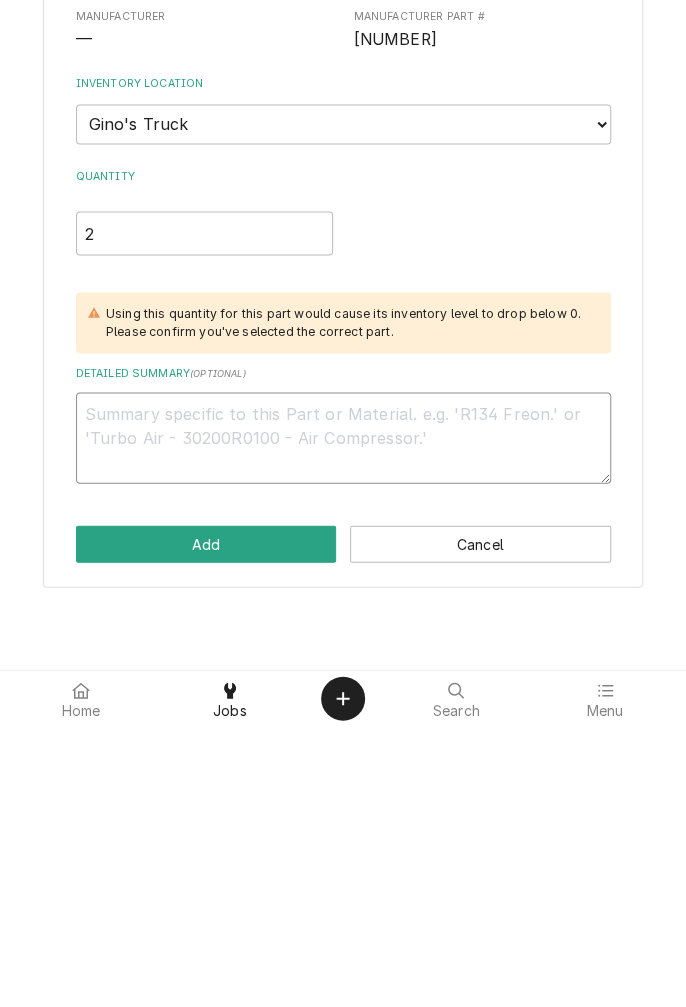 click on "Detailed Summary  ( optional )" at bounding box center [343, 718] 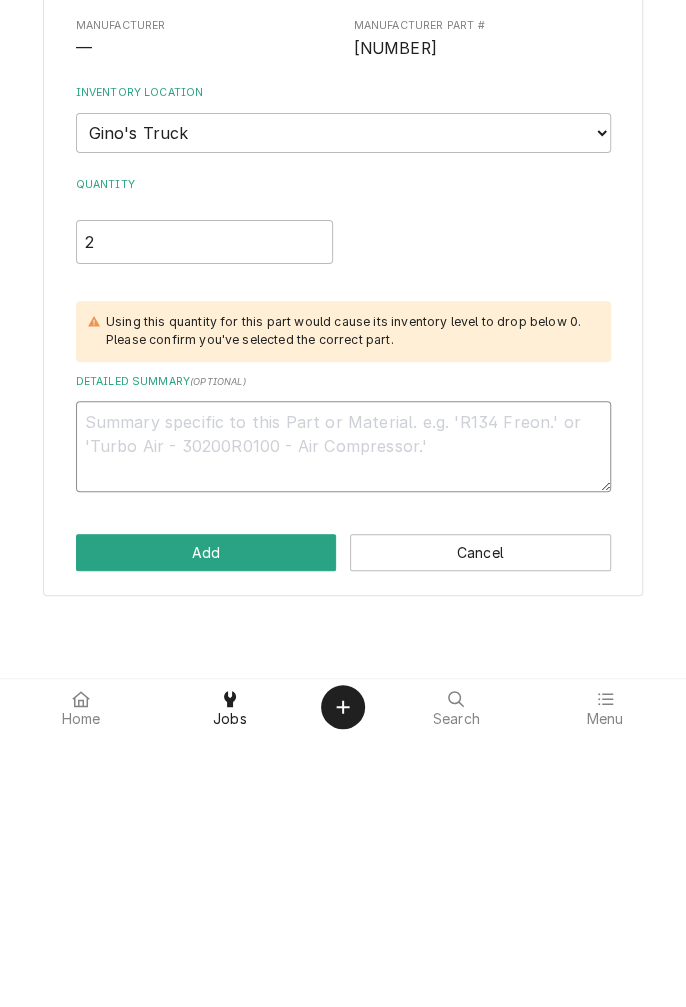 type on "x" 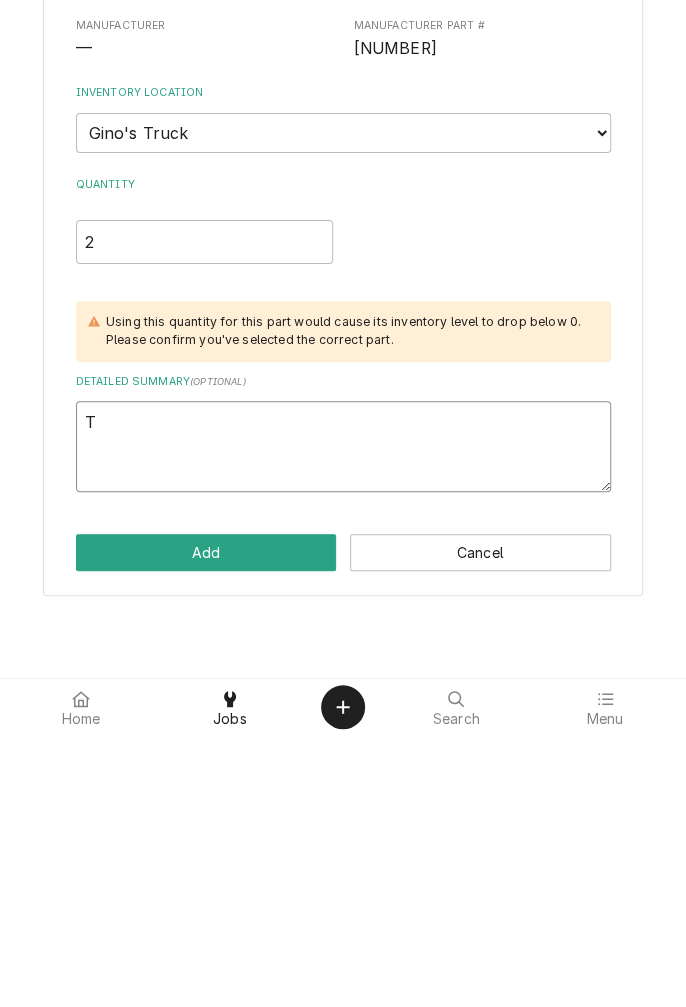 type on "x" 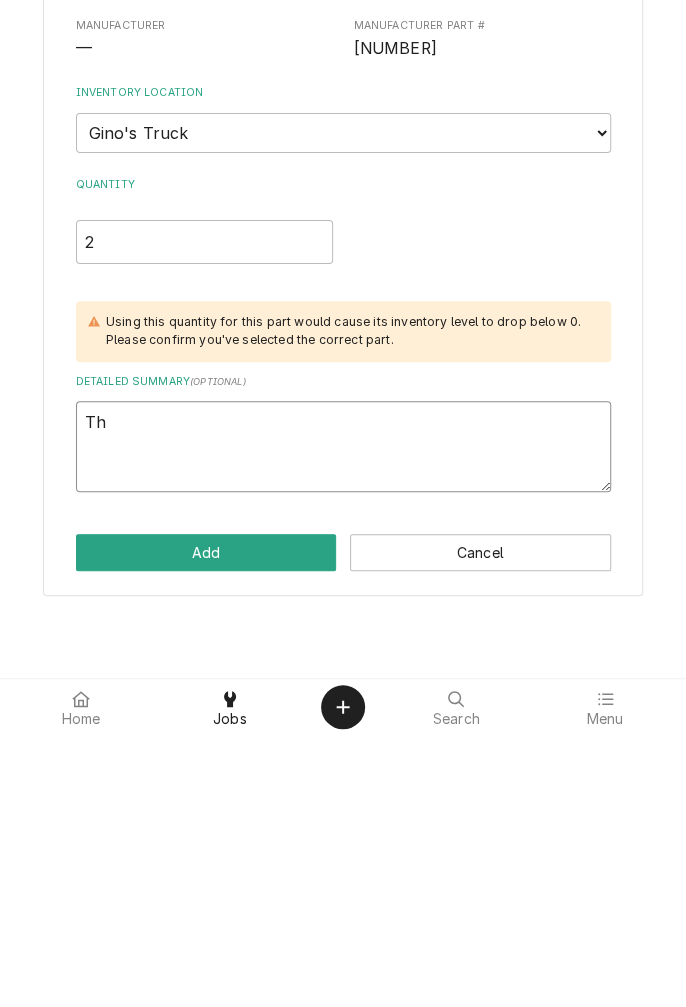 type on "x" 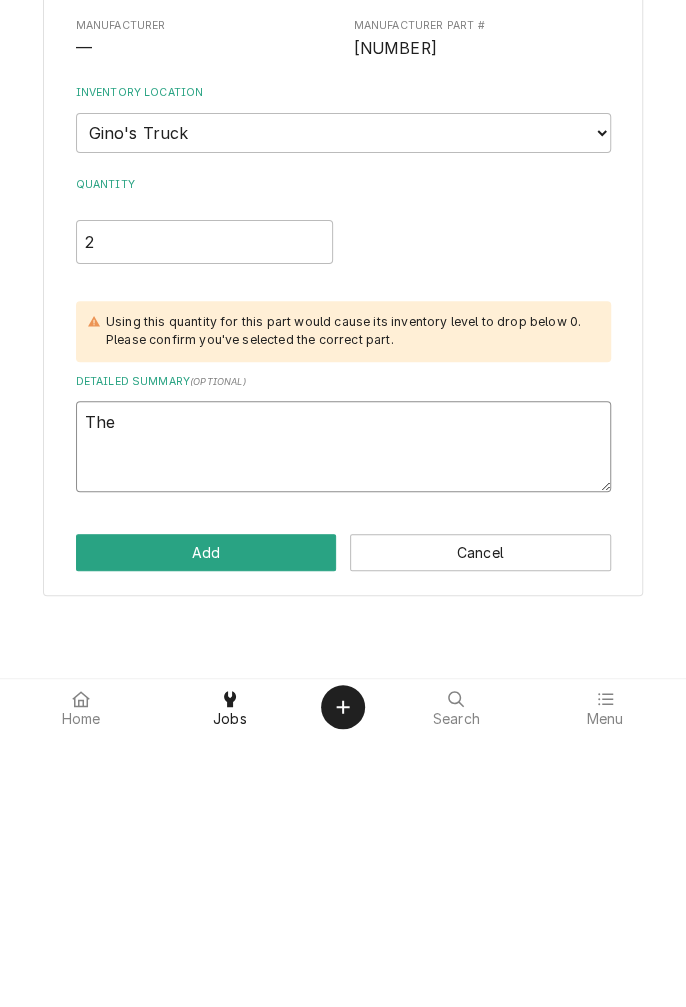 type on "x" 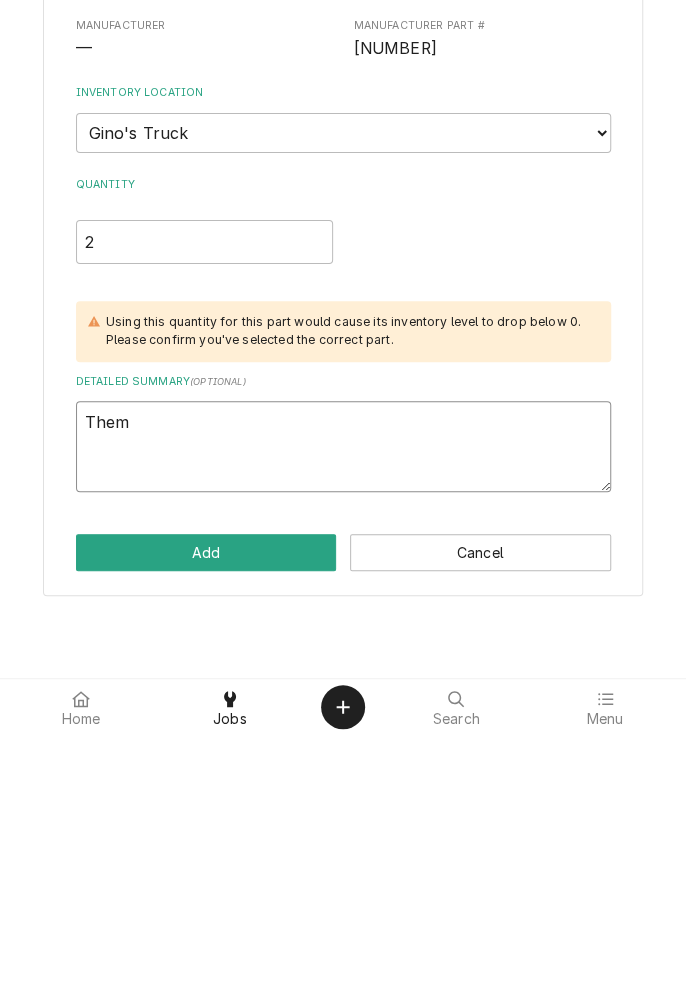 type on "x" 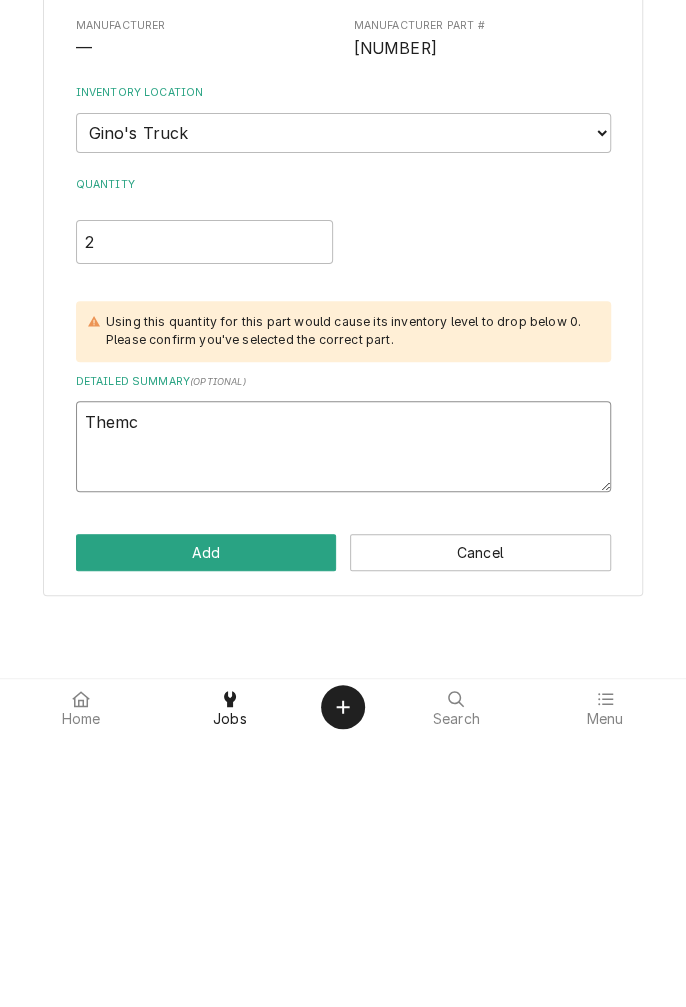 type on "x" 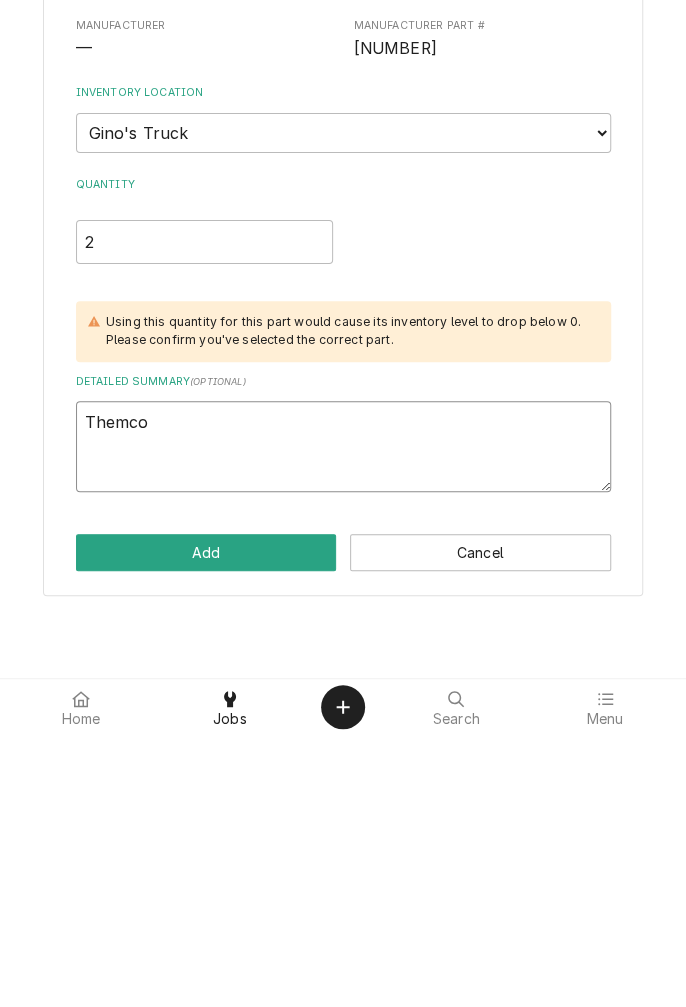 type on "x" 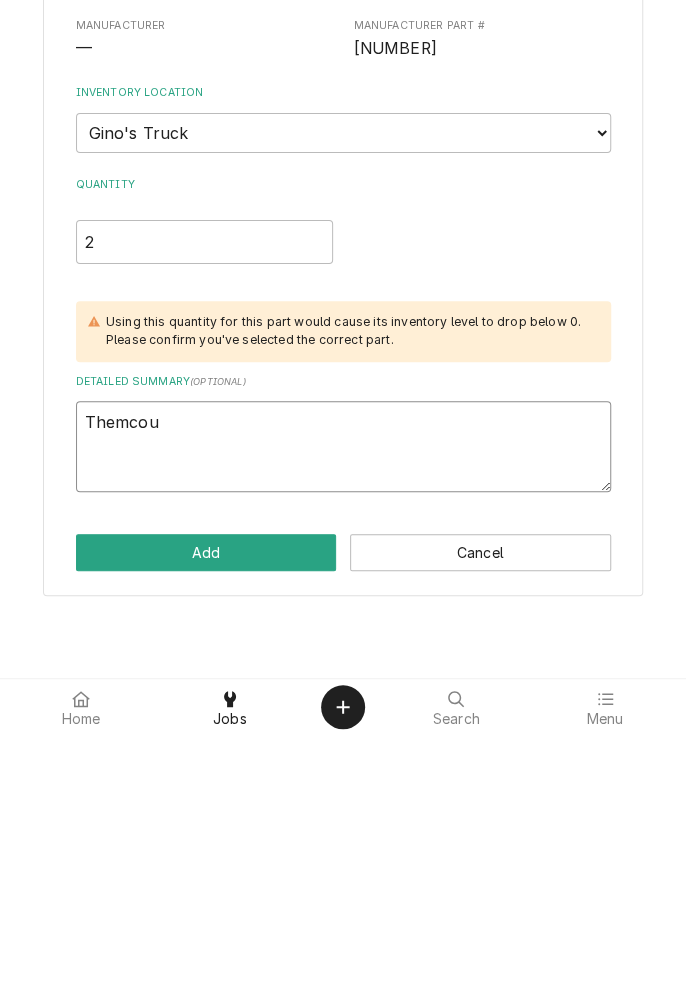 type on "x" 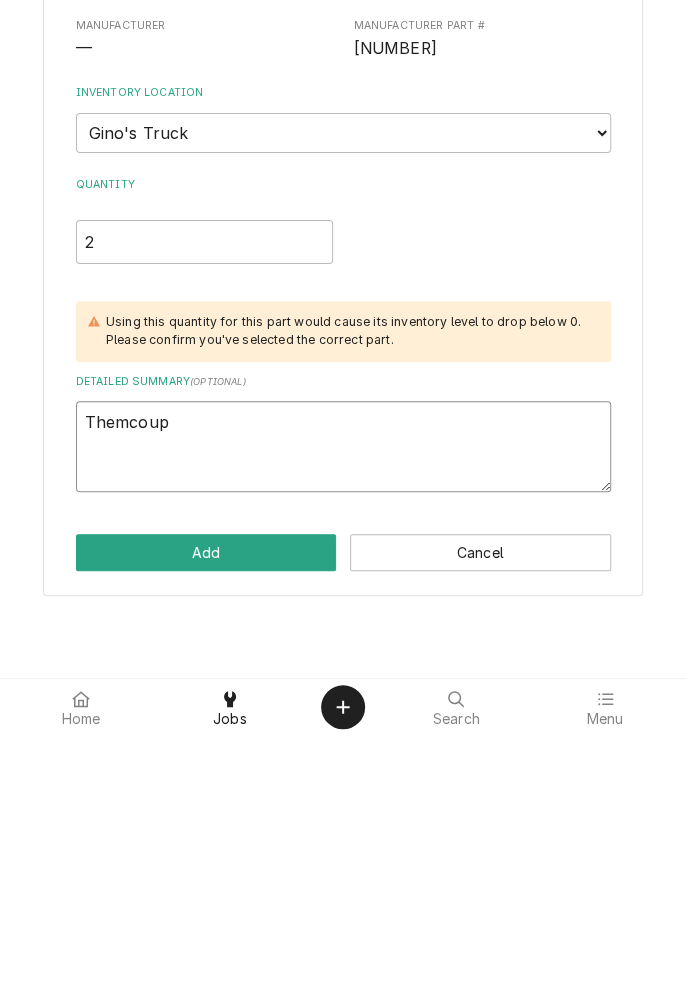 type on "x" 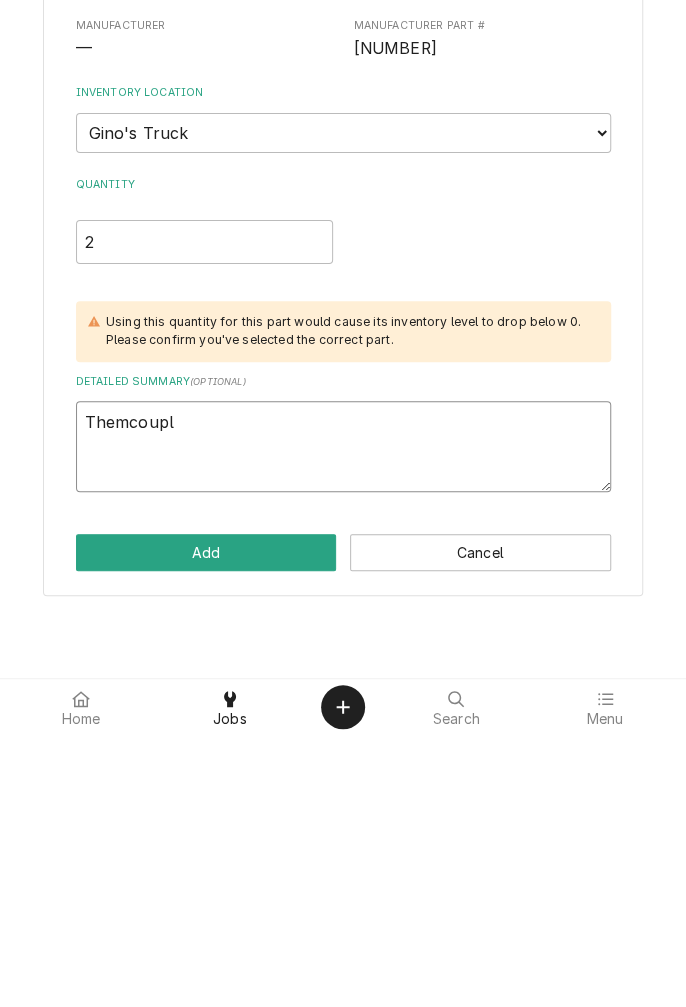 type on "x" 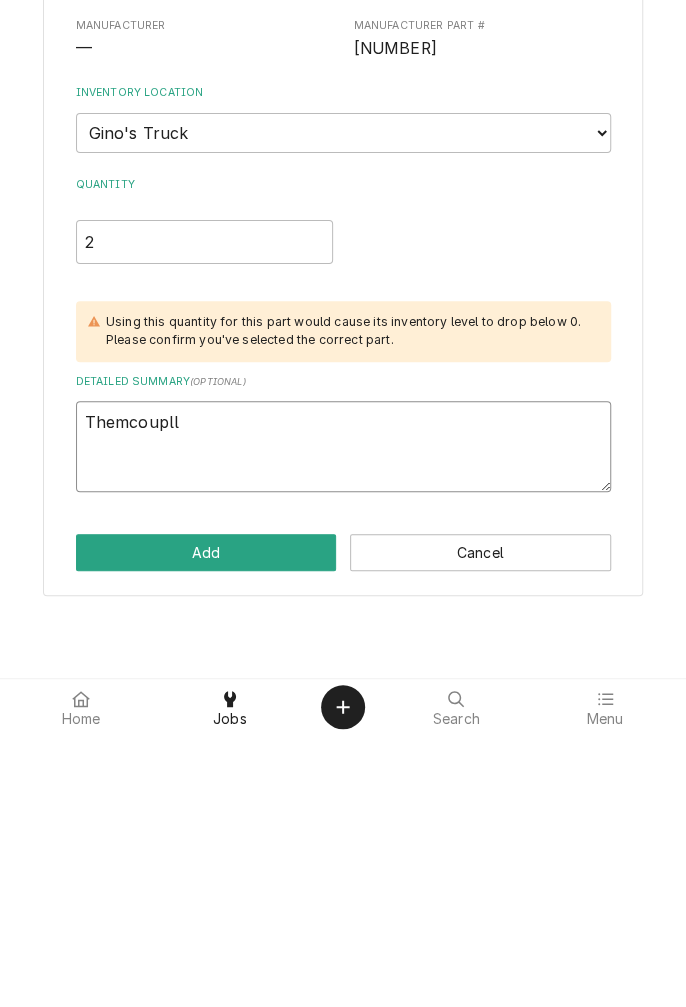 type on "x" 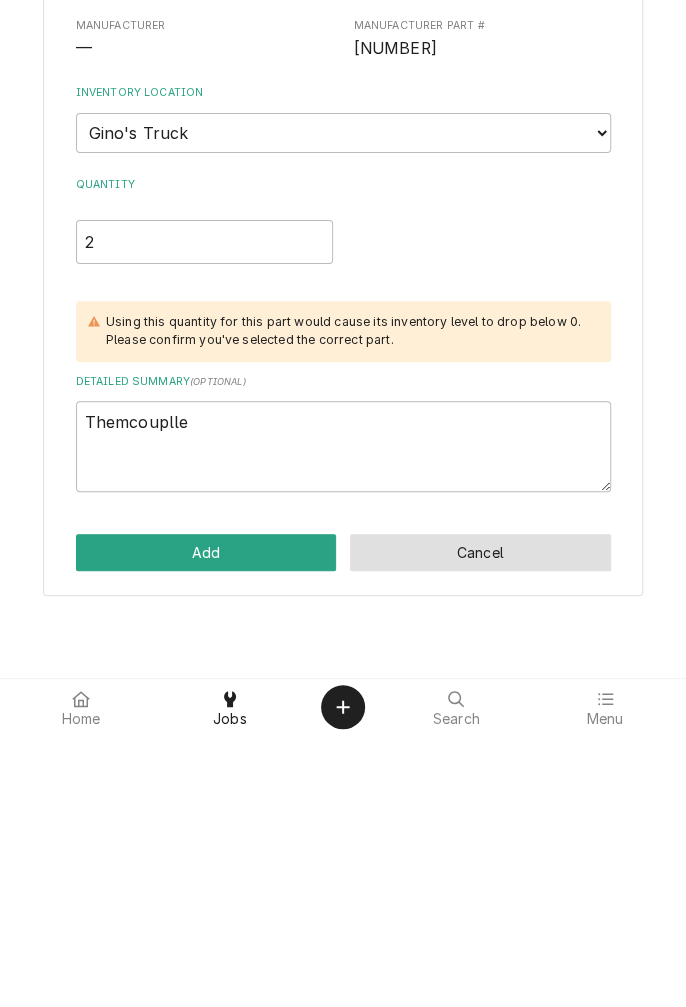 click on "Cancel" at bounding box center (480, 824) 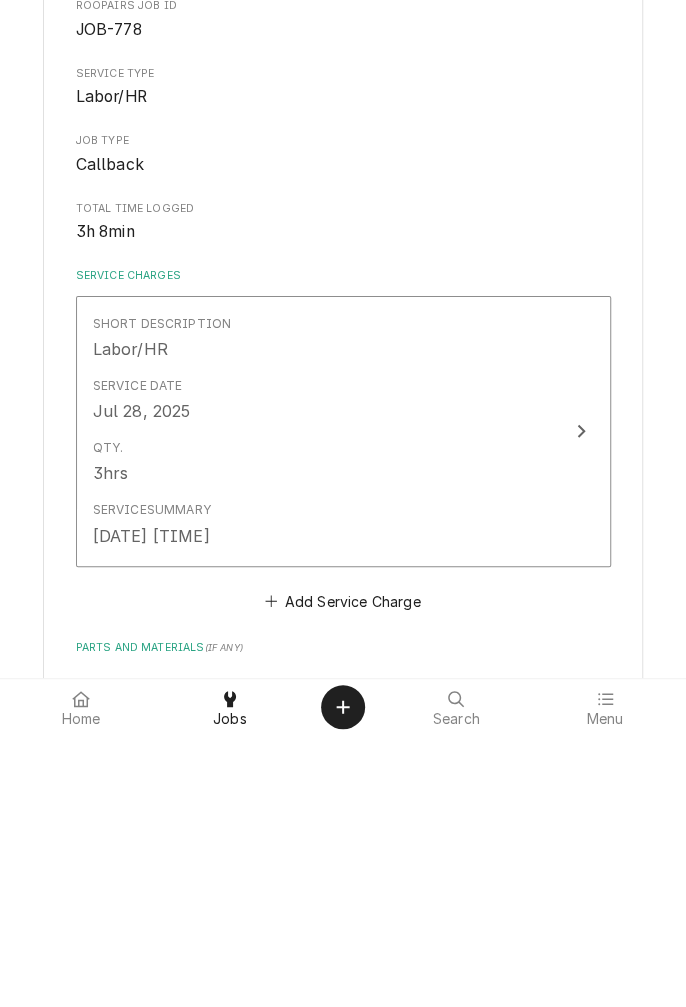 type on "x" 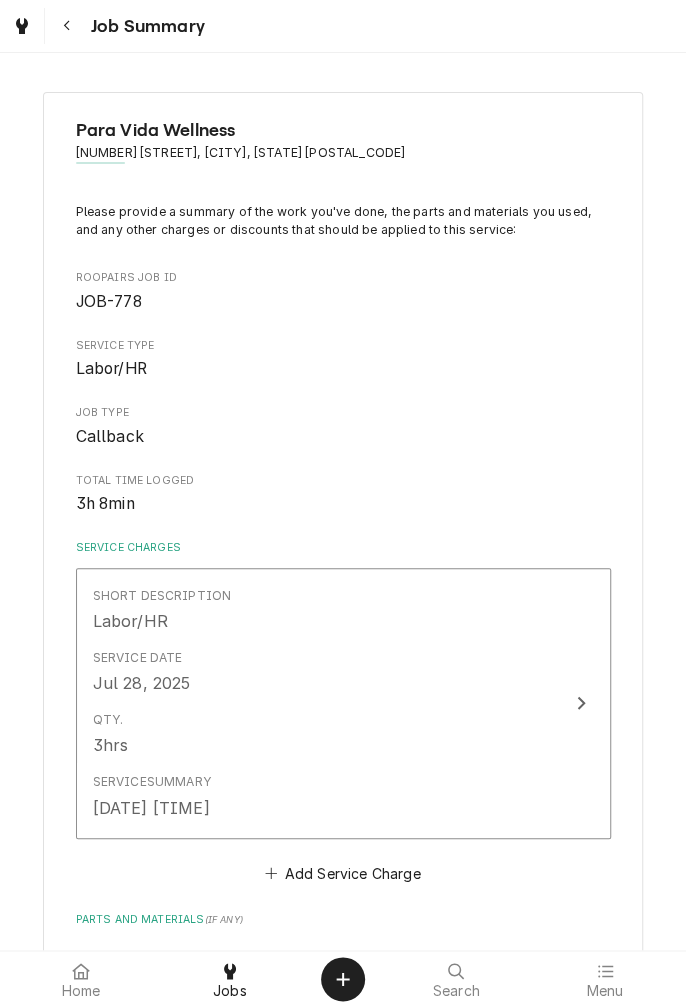 scroll, scrollTop: 604, scrollLeft: 0, axis: vertical 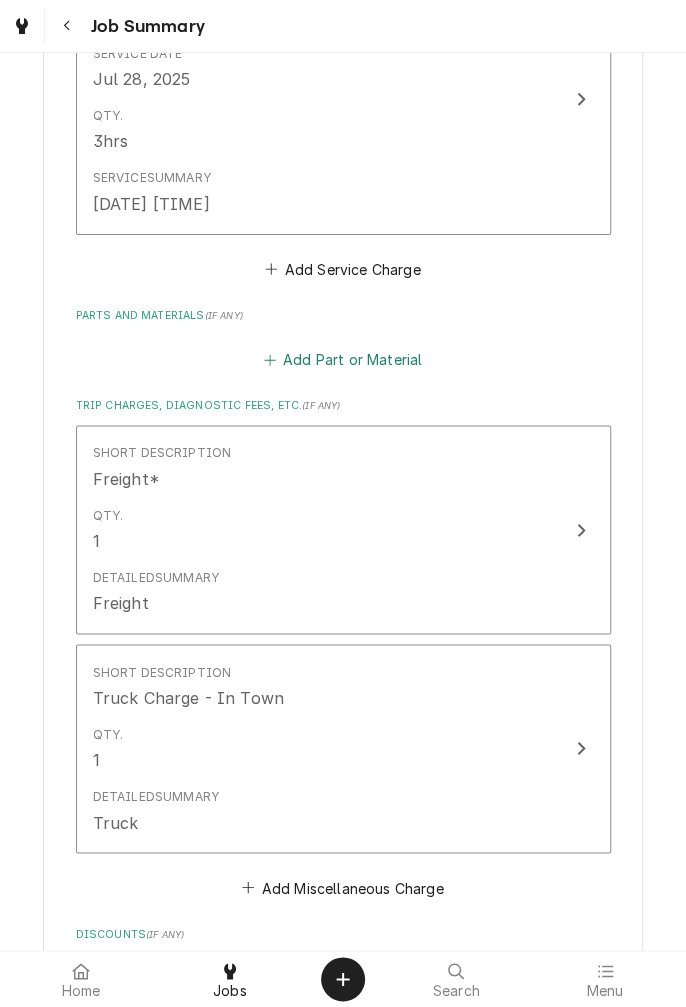 click on "Add Part or Material" at bounding box center [342, 360] 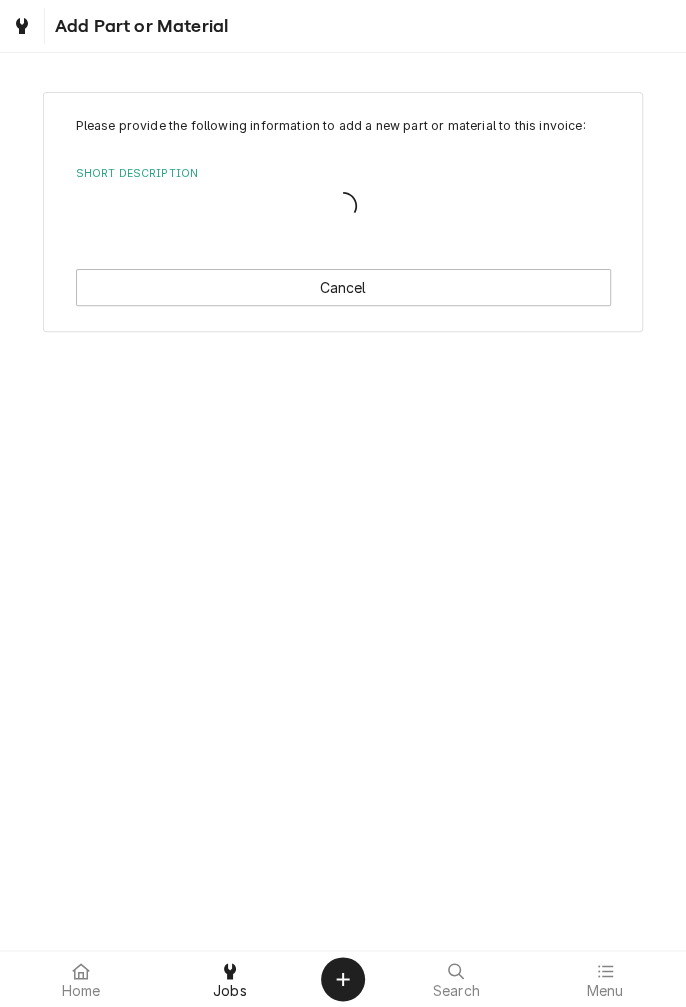 scroll, scrollTop: 0, scrollLeft: 0, axis: both 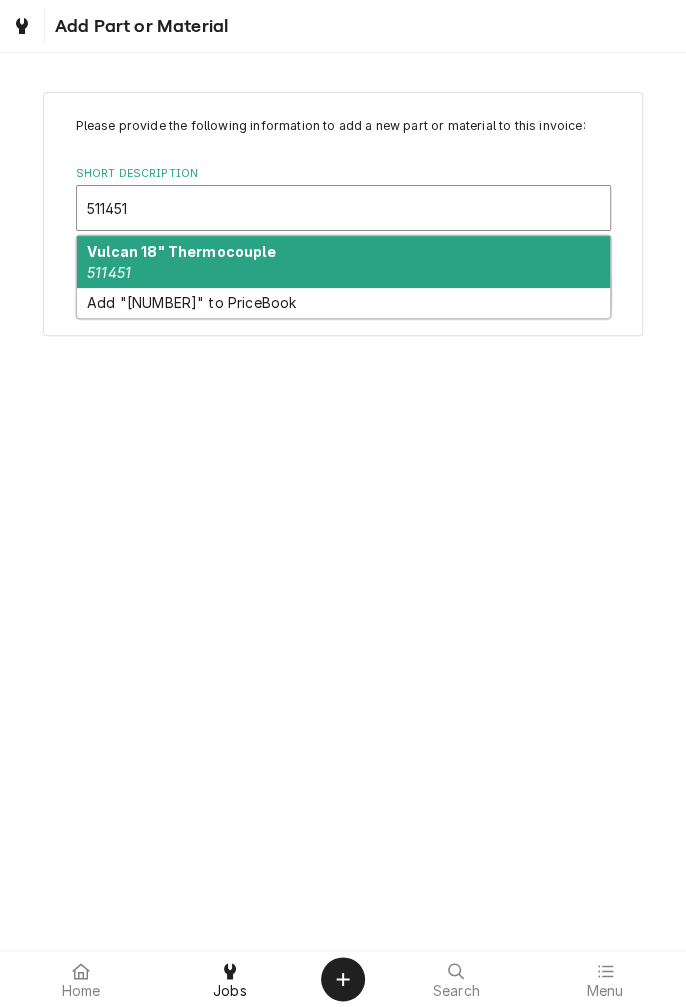 click on "Vulcan 18" Thermocouple [NUMBER]" at bounding box center [343, 262] 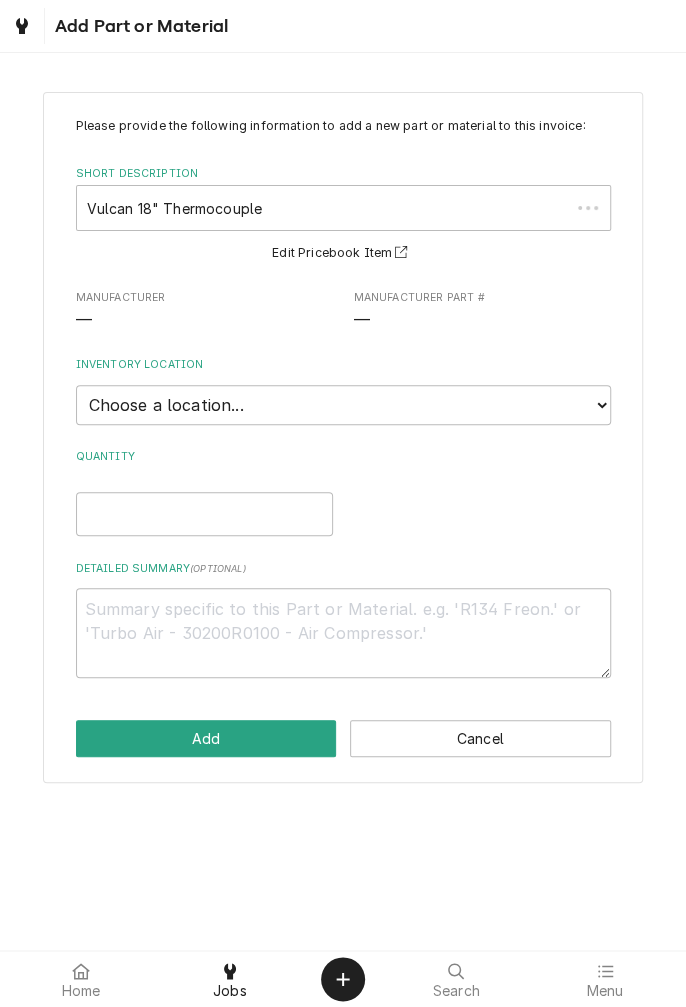 type on "x" 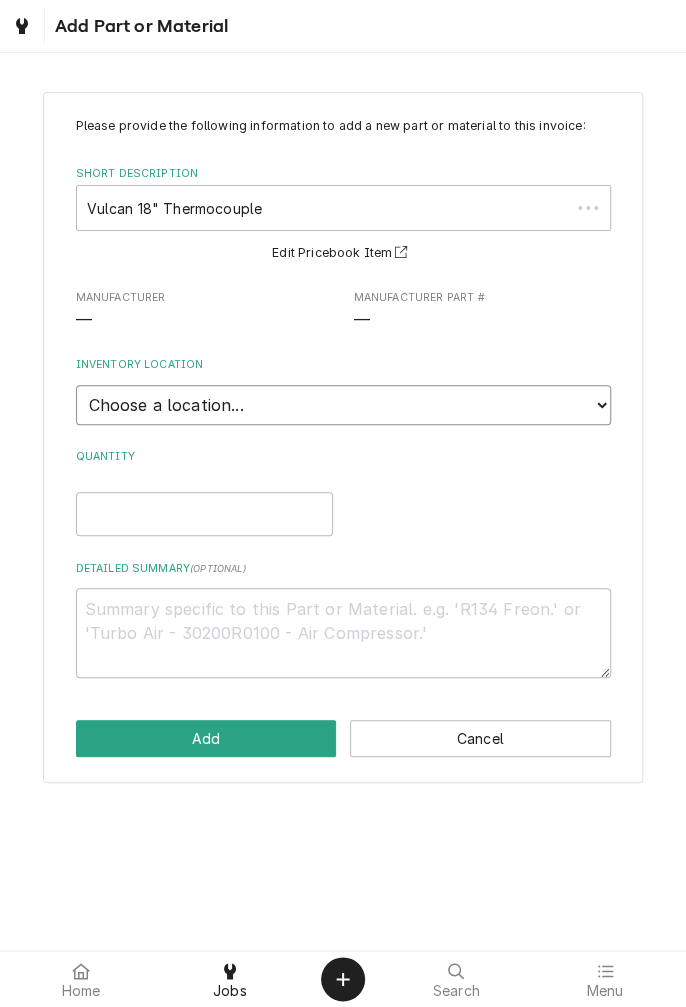 click on "Choose a location... Gino's Truck Jason's Truck Skips Service Warehouse" at bounding box center [343, 405] 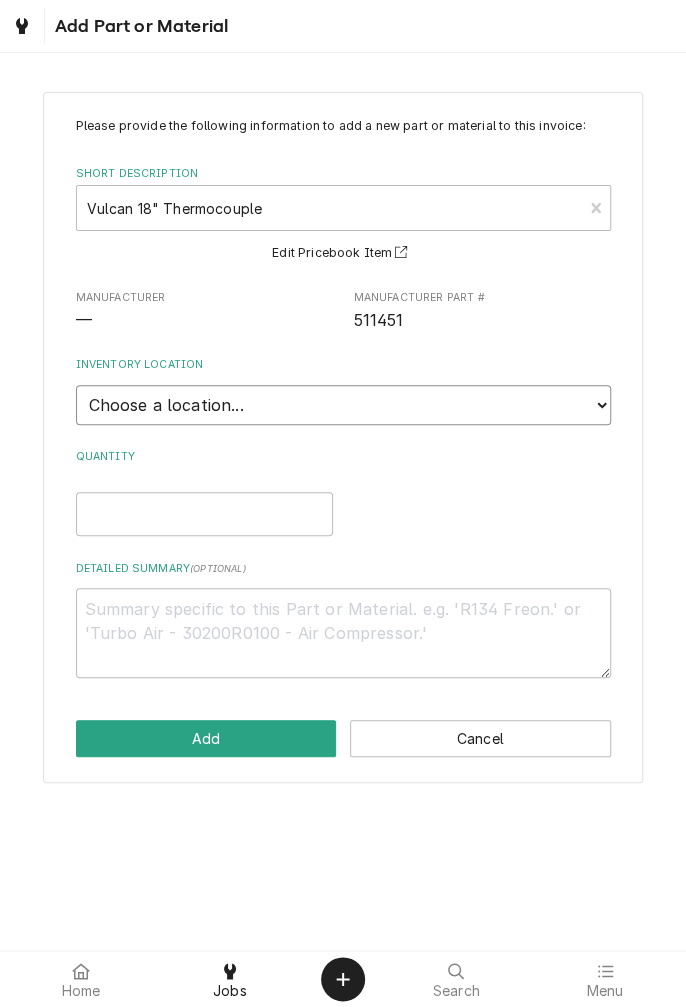 select on "171" 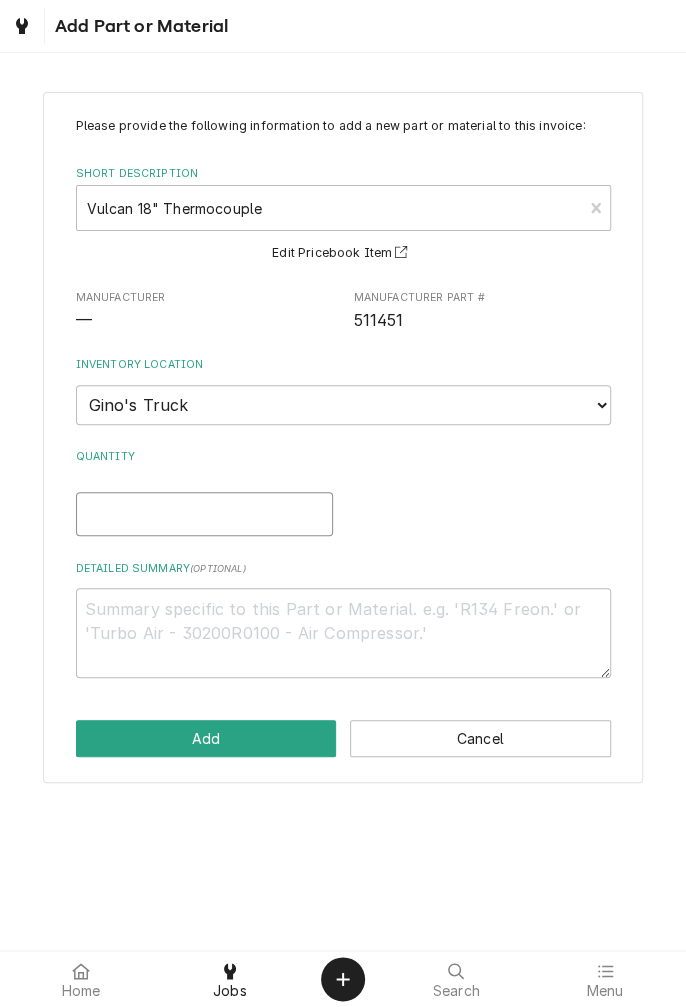 click on "Quantity" at bounding box center [204, 514] 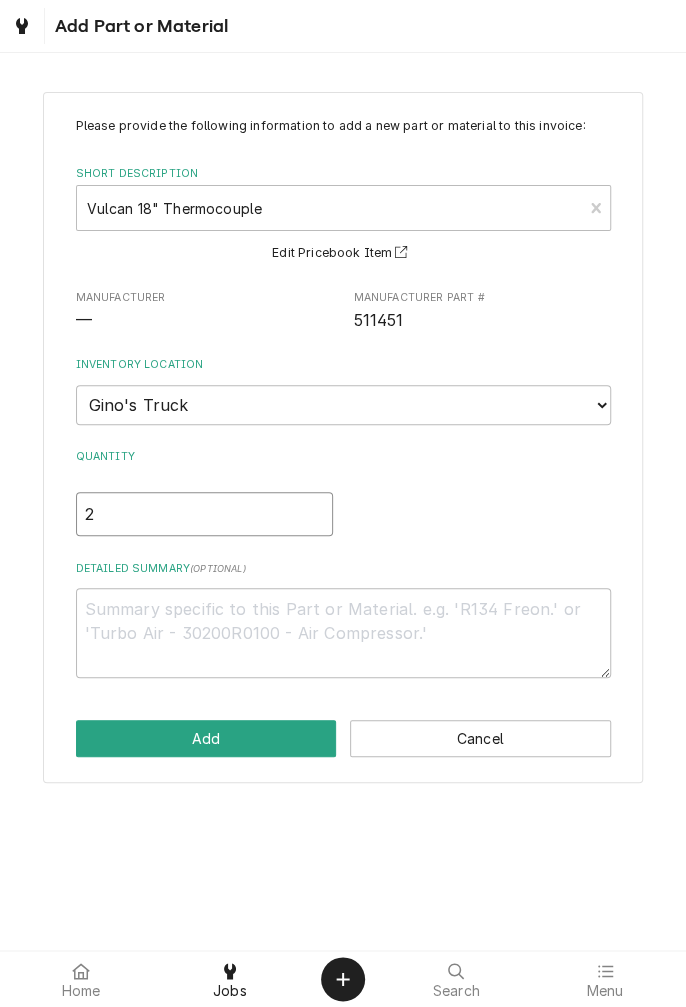 type on "x" 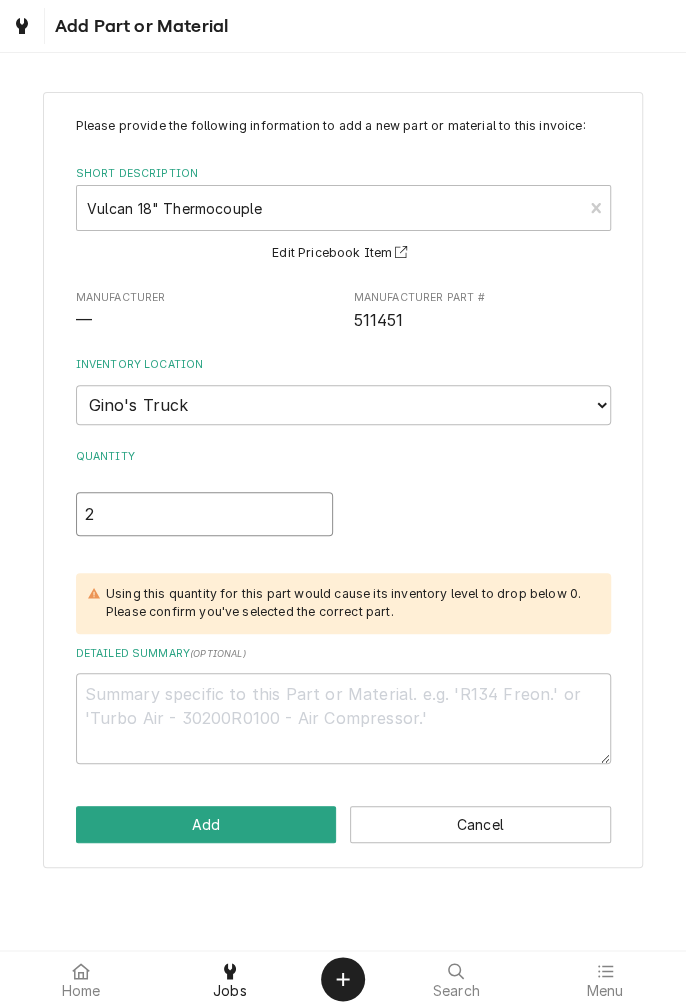type on "2" 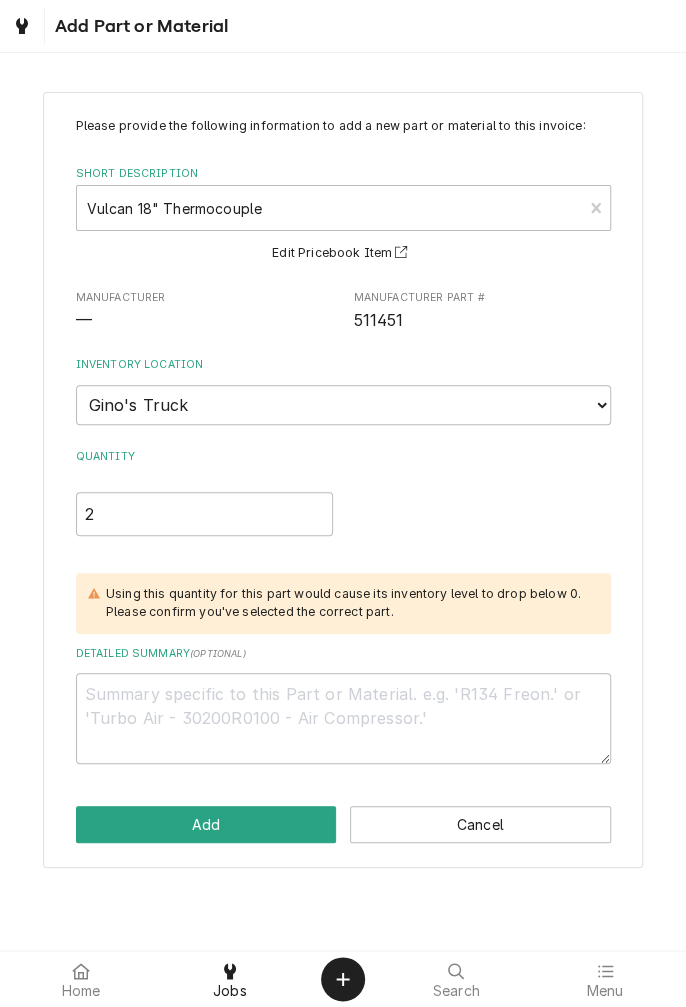 click on "Using this quantity for this part would cause its inventory level to drop below 0. Please confirm you've selected the correct part." at bounding box center (343, 603) 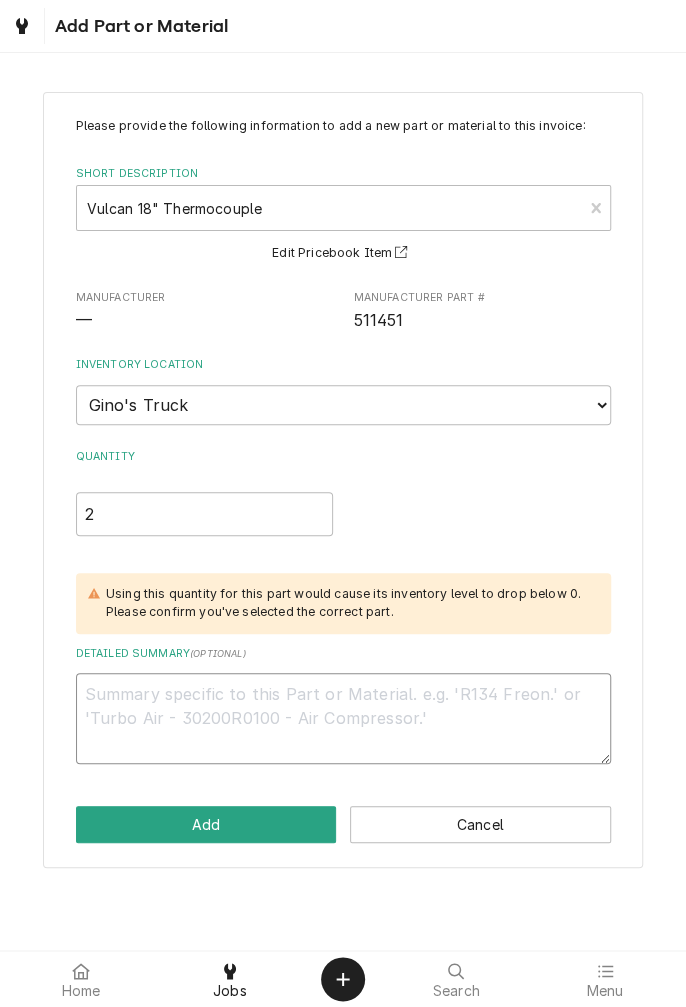 click on "Detailed Summary  ( optional )" at bounding box center [343, 718] 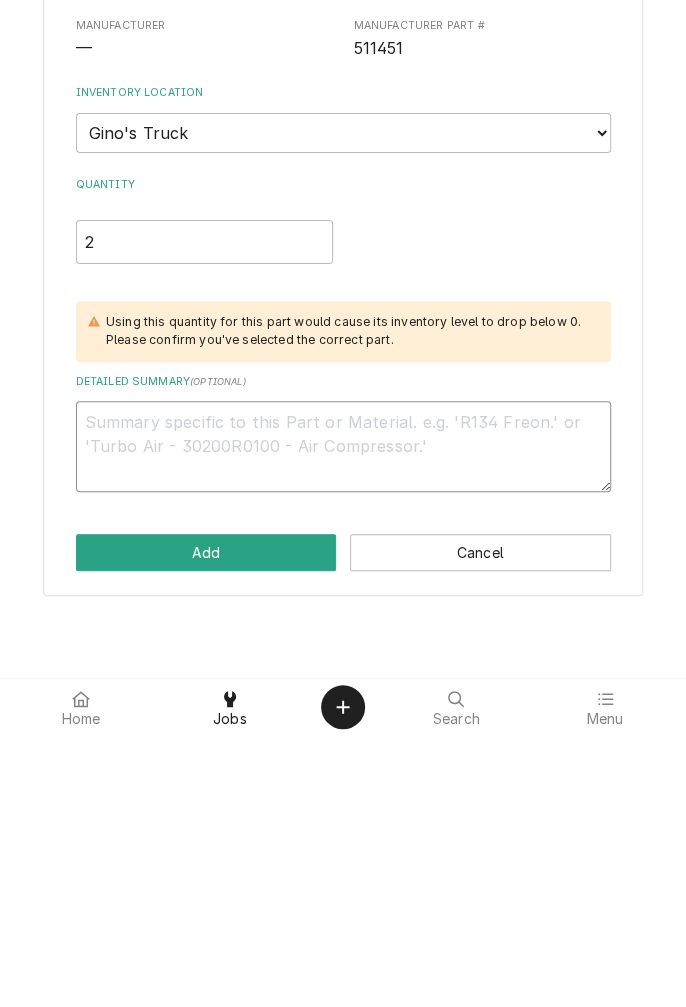 type on "x" 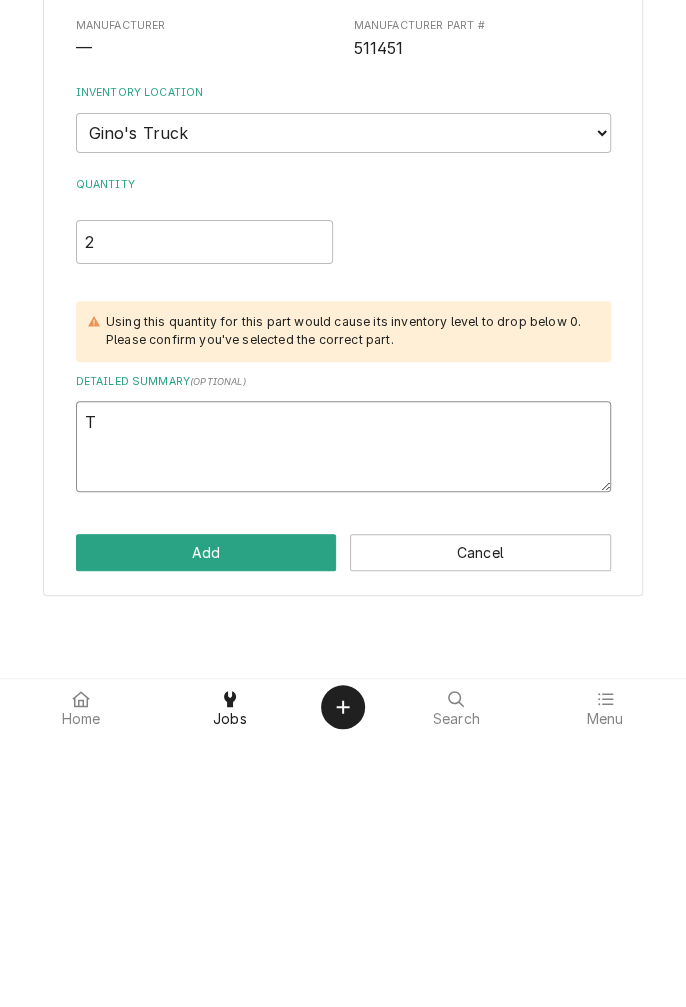 type on "x" 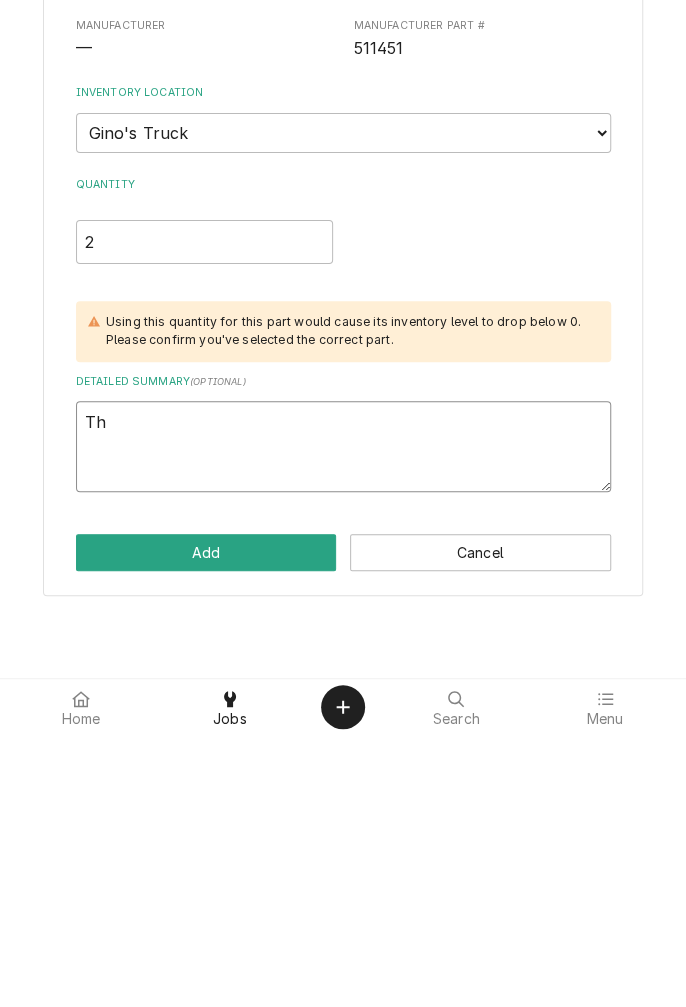 type on "x" 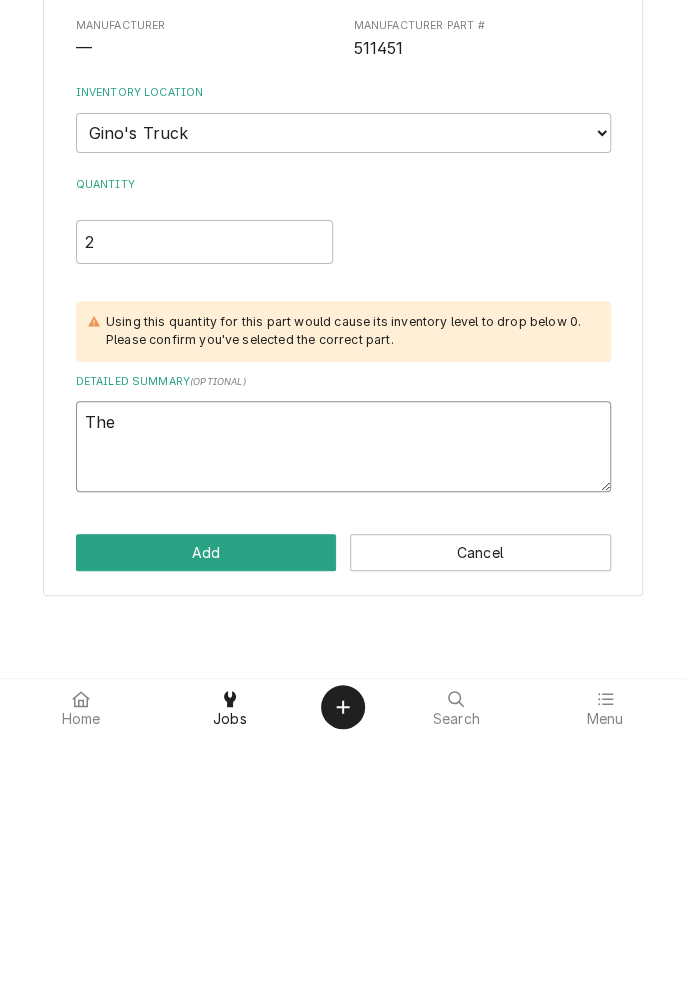 type on "x" 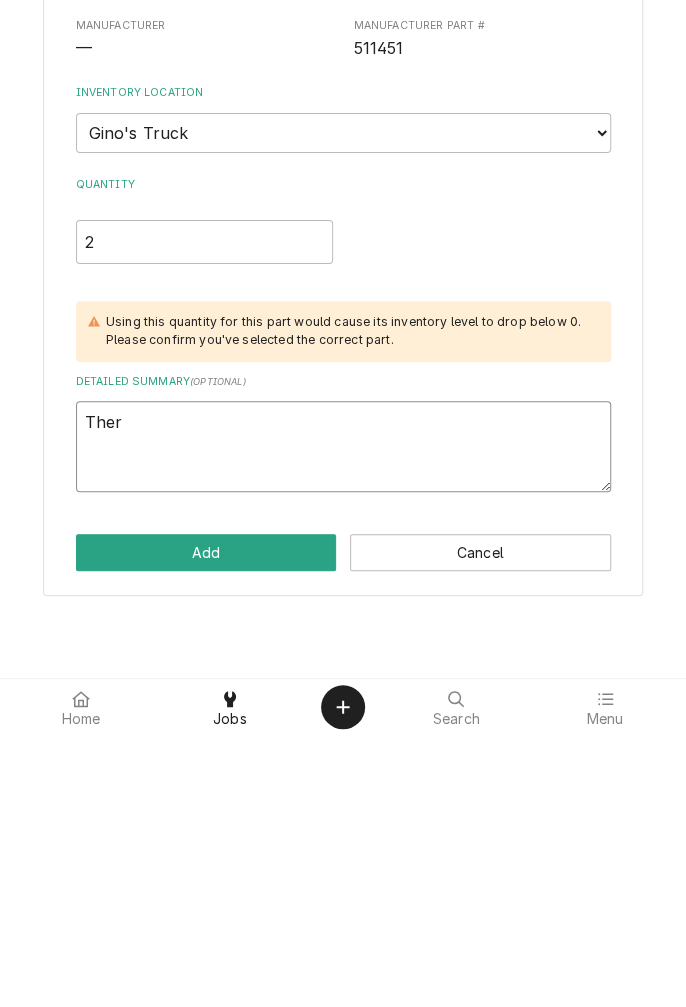 type on "x" 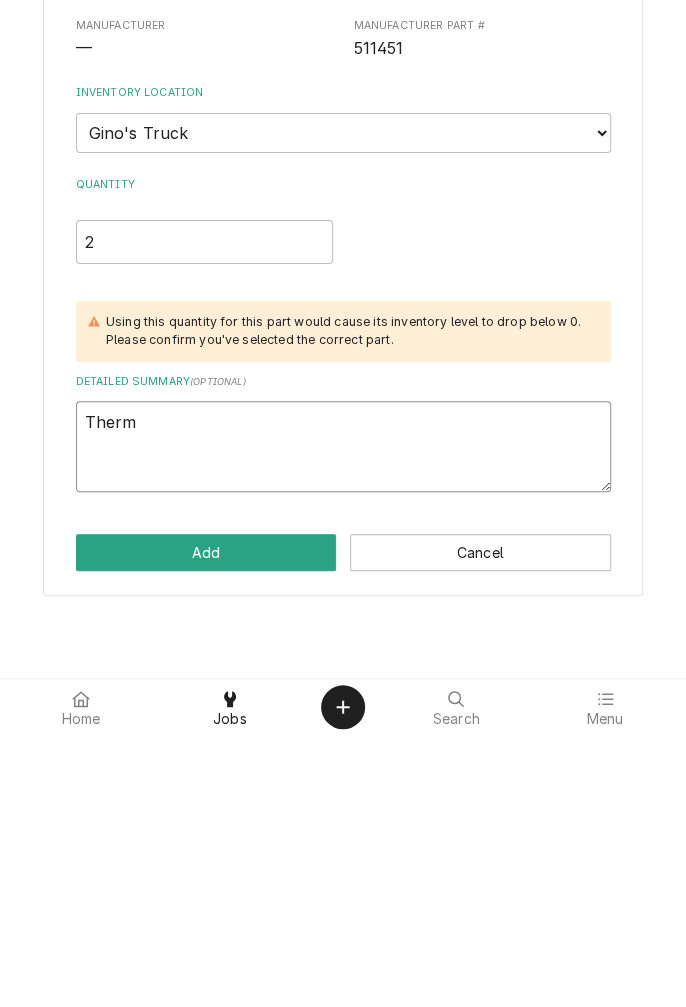 type on "x" 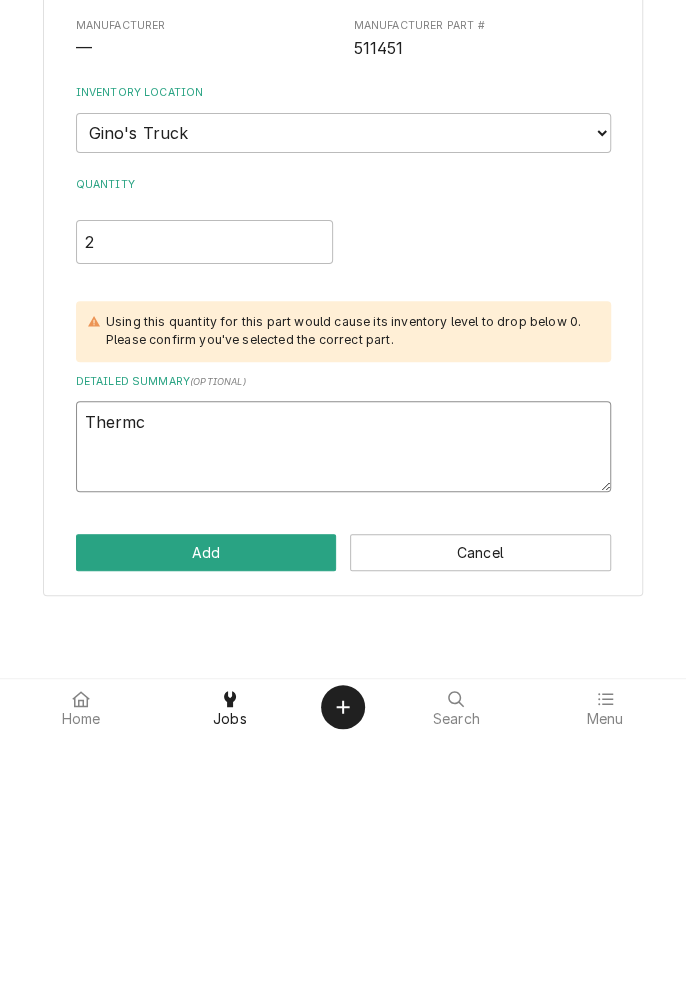 type on "x" 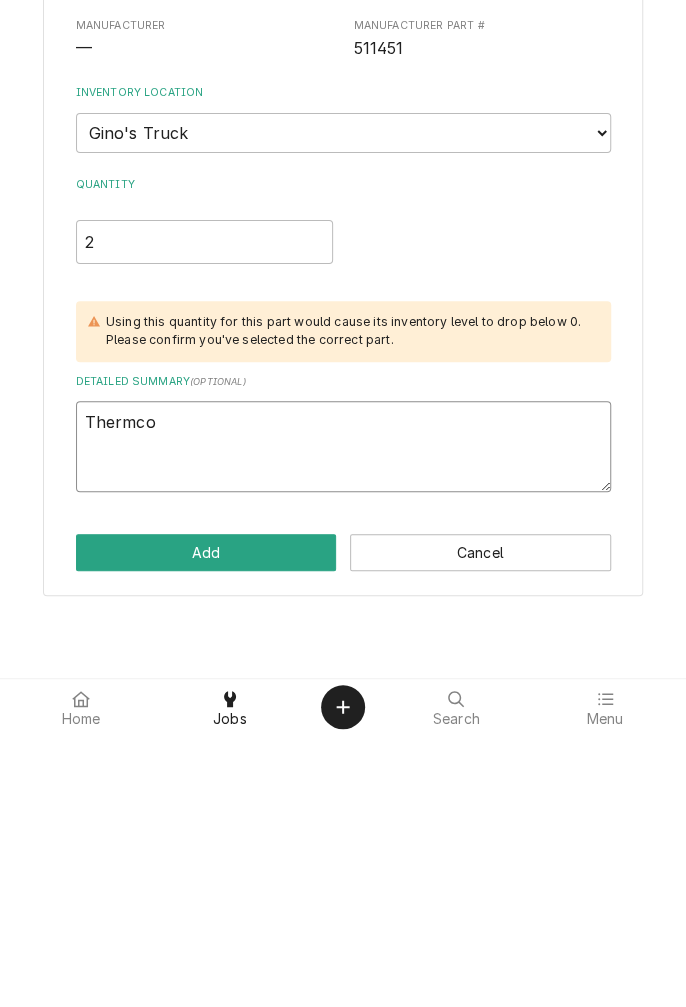 type on "x" 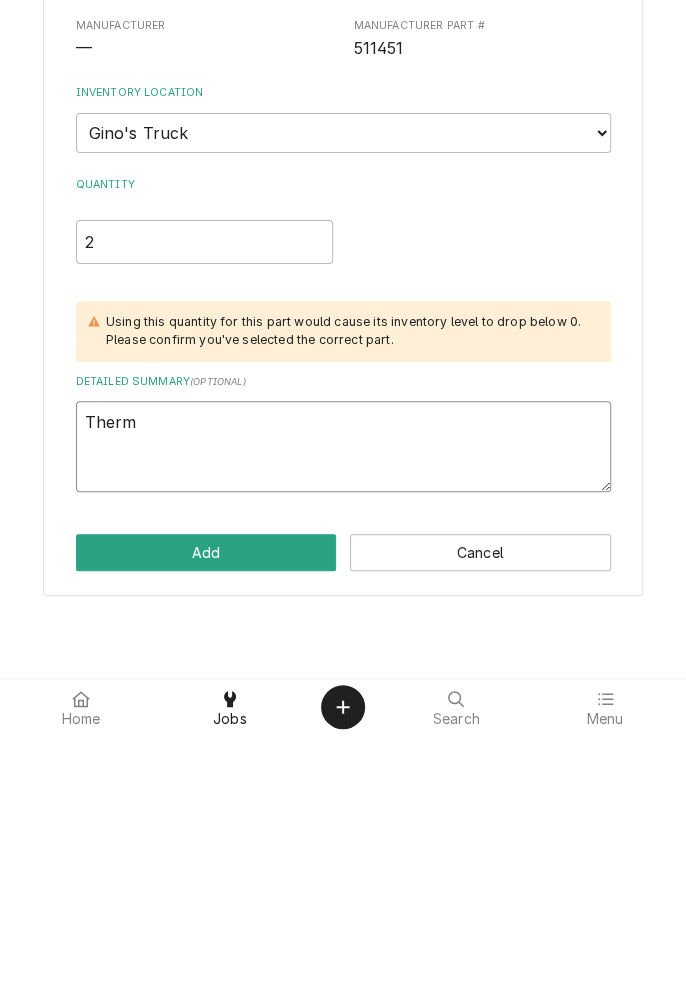 type on "Thermocouple" 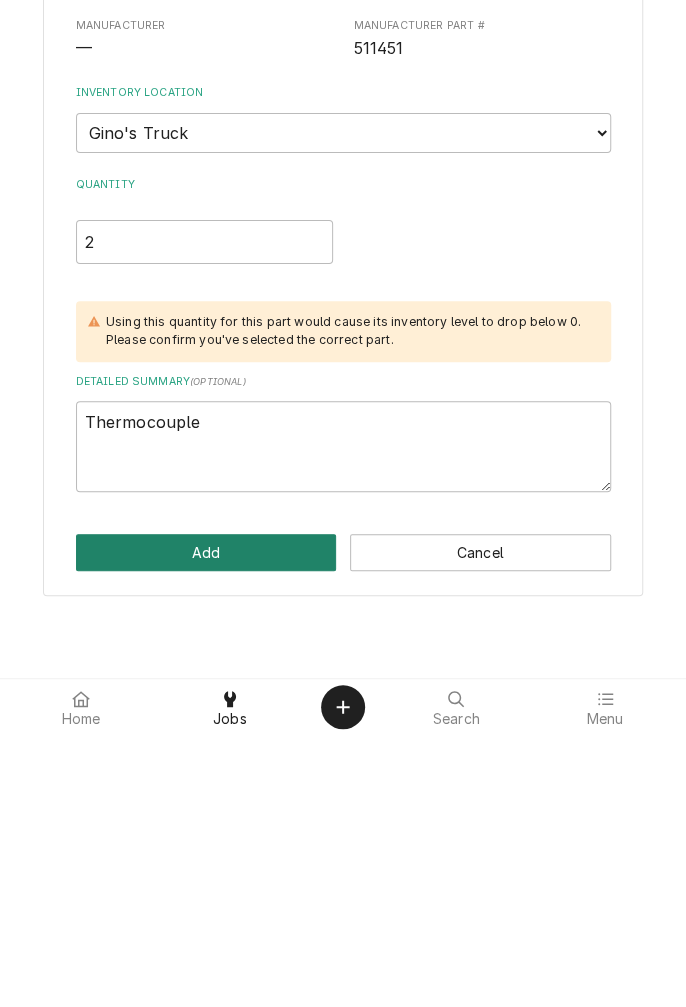click on "Add" at bounding box center (206, 824) 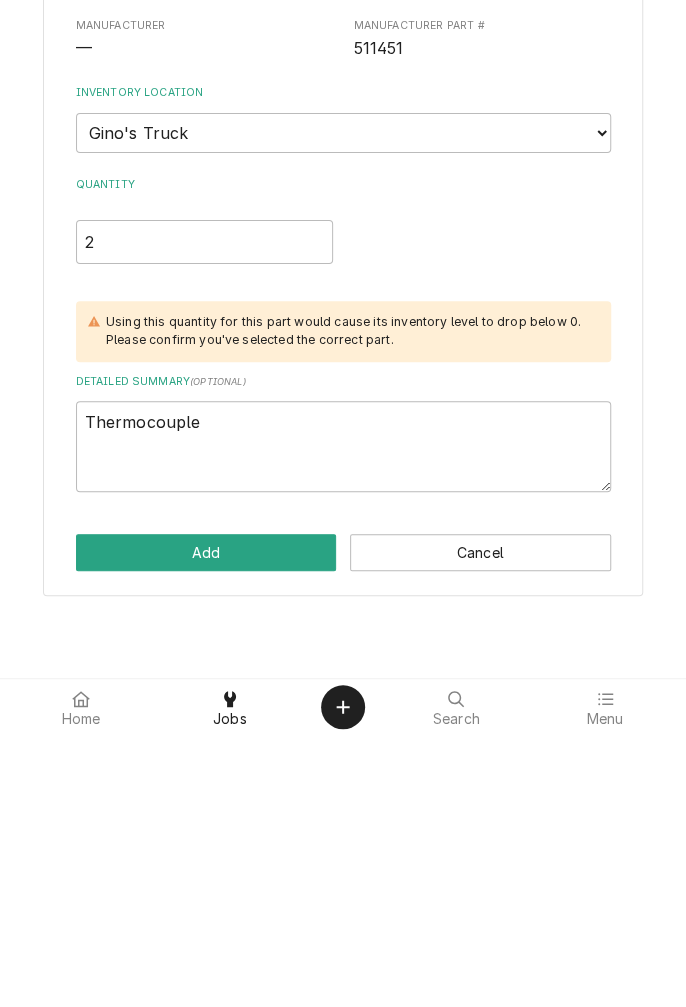 type on "x" 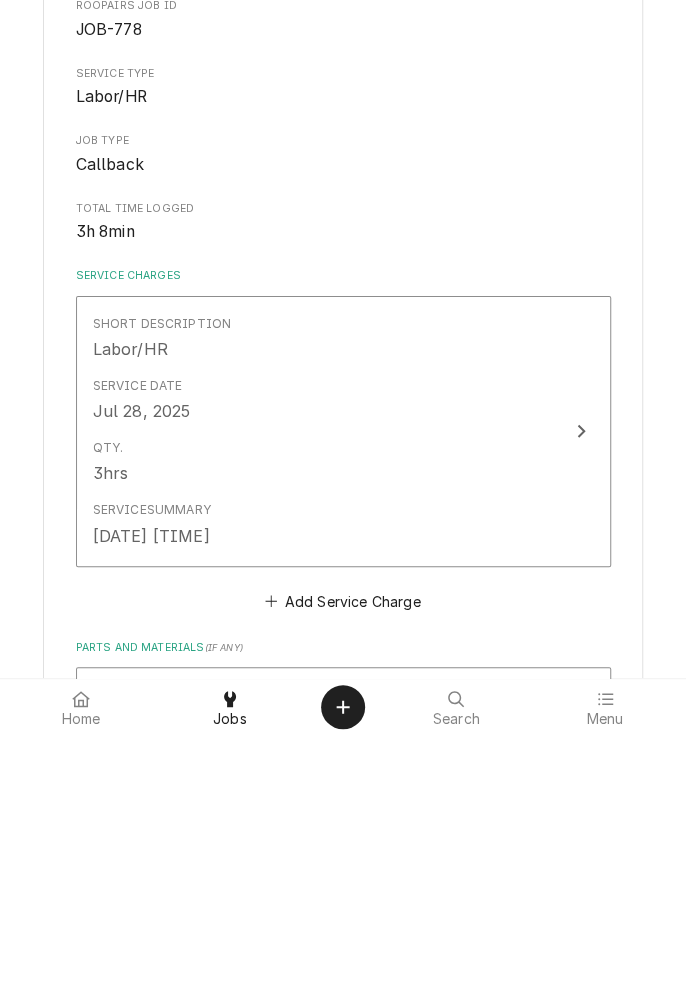 scroll, scrollTop: 604, scrollLeft: 0, axis: vertical 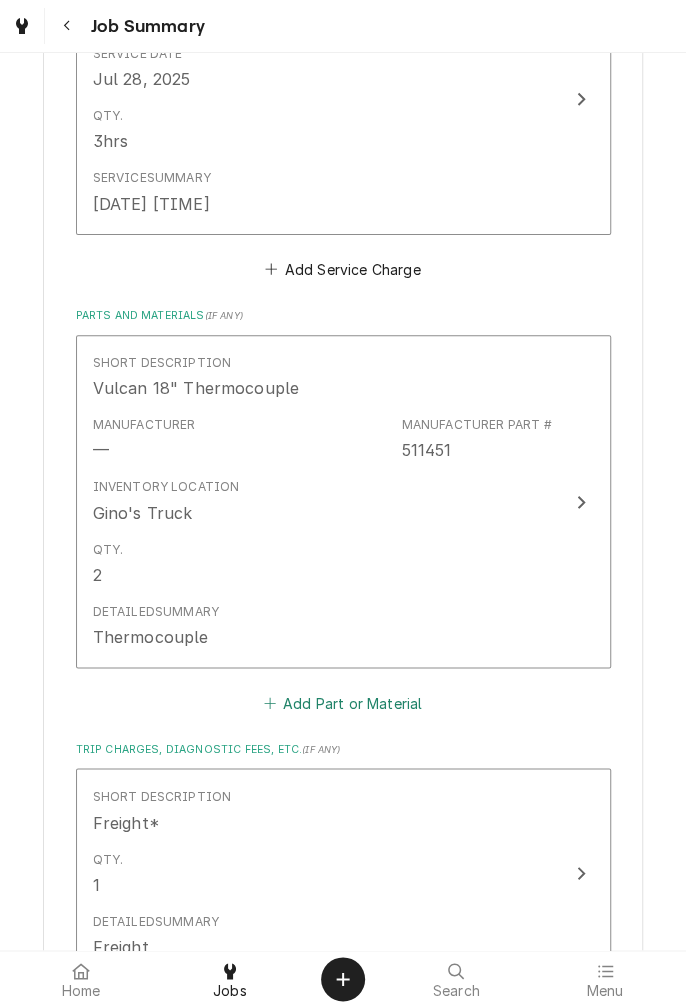 click on "Add Part or Material" at bounding box center (342, 702) 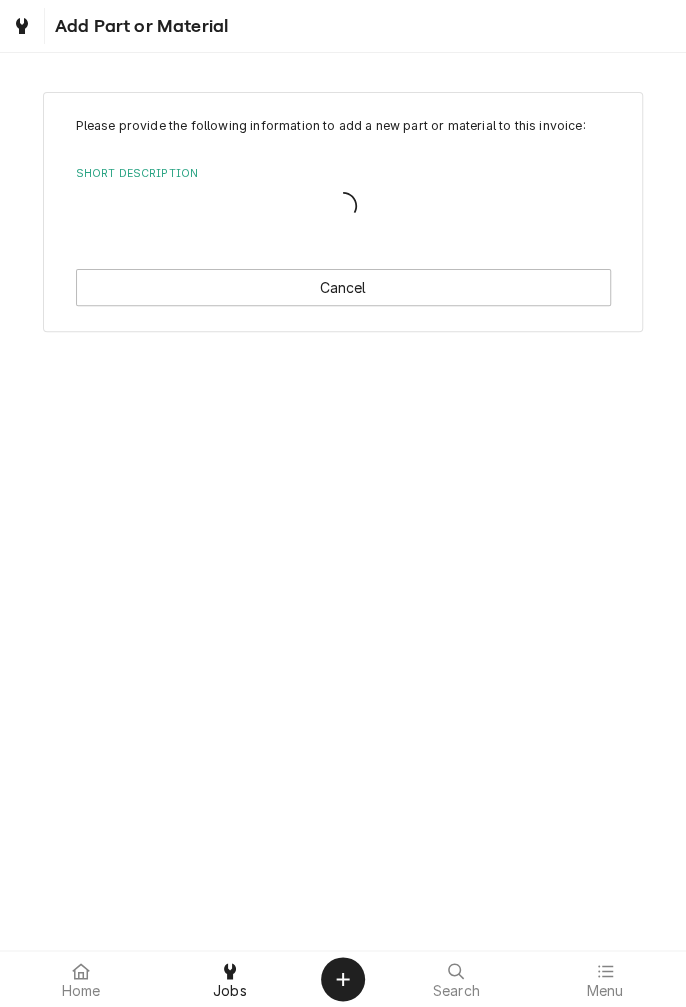 scroll, scrollTop: 0, scrollLeft: 0, axis: both 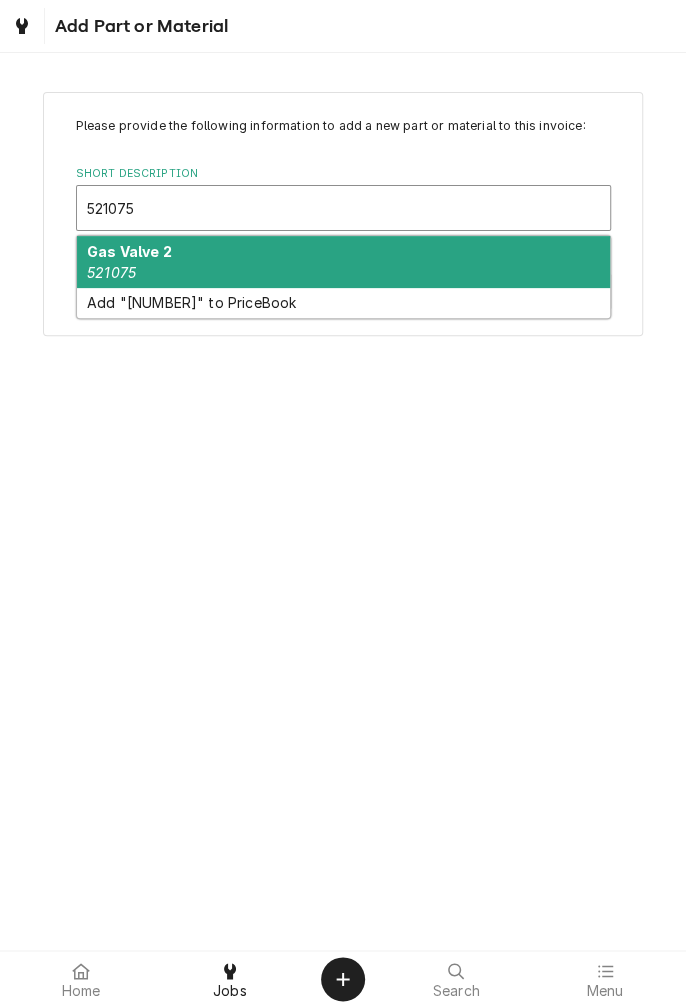 click on "Gas Valve 2 [NUMBER]" at bounding box center (343, 262) 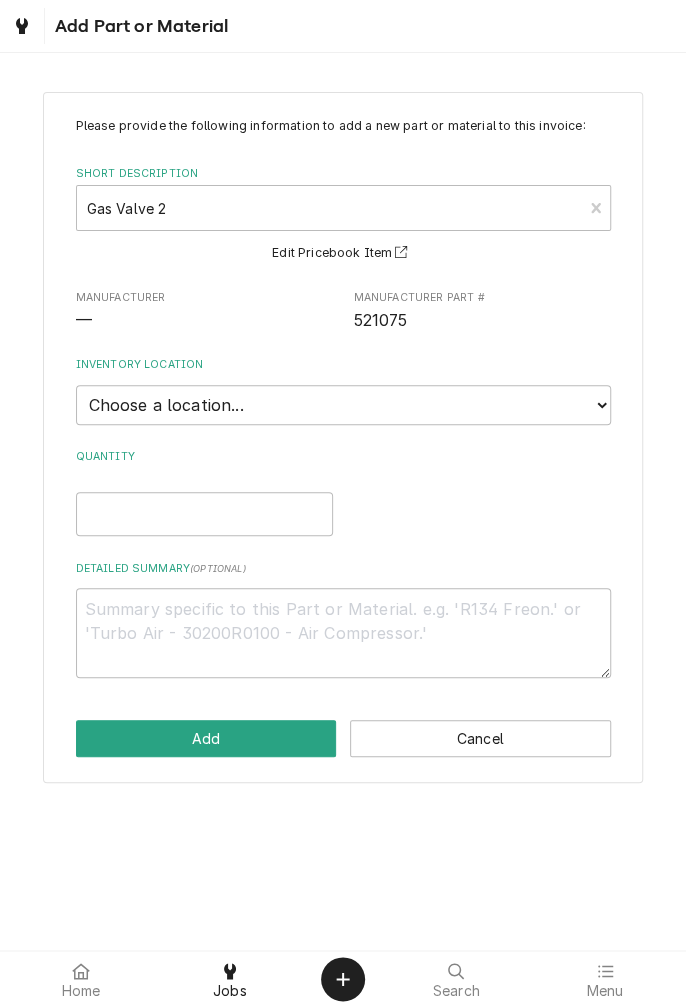 type on "x" 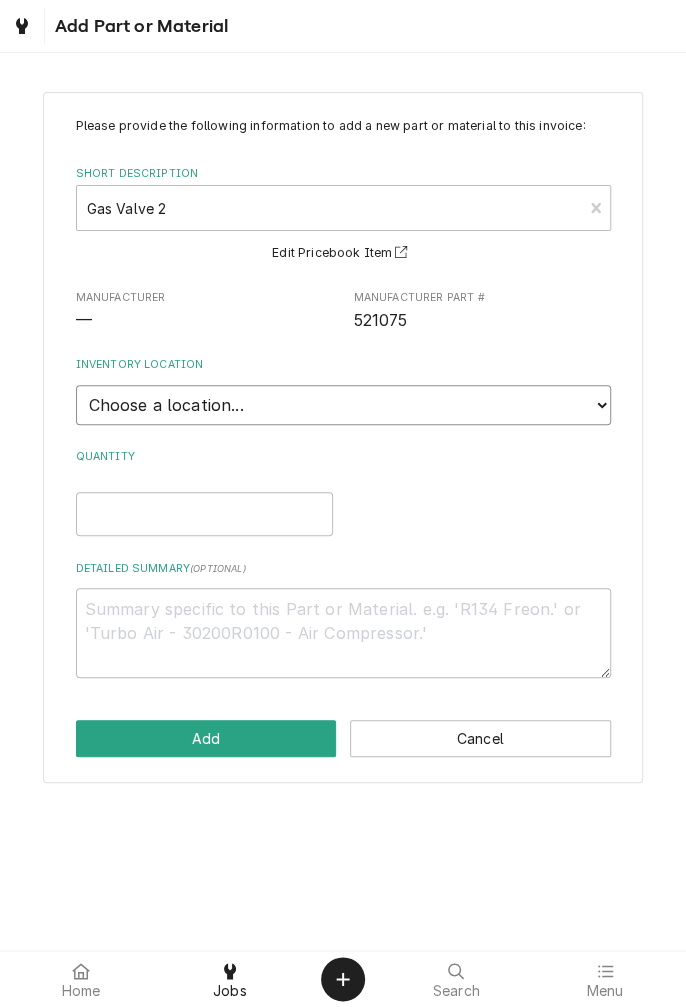 click on "Choose a location... Gino's Truck Jason's Truck Skips Service Warehouse" at bounding box center [343, 405] 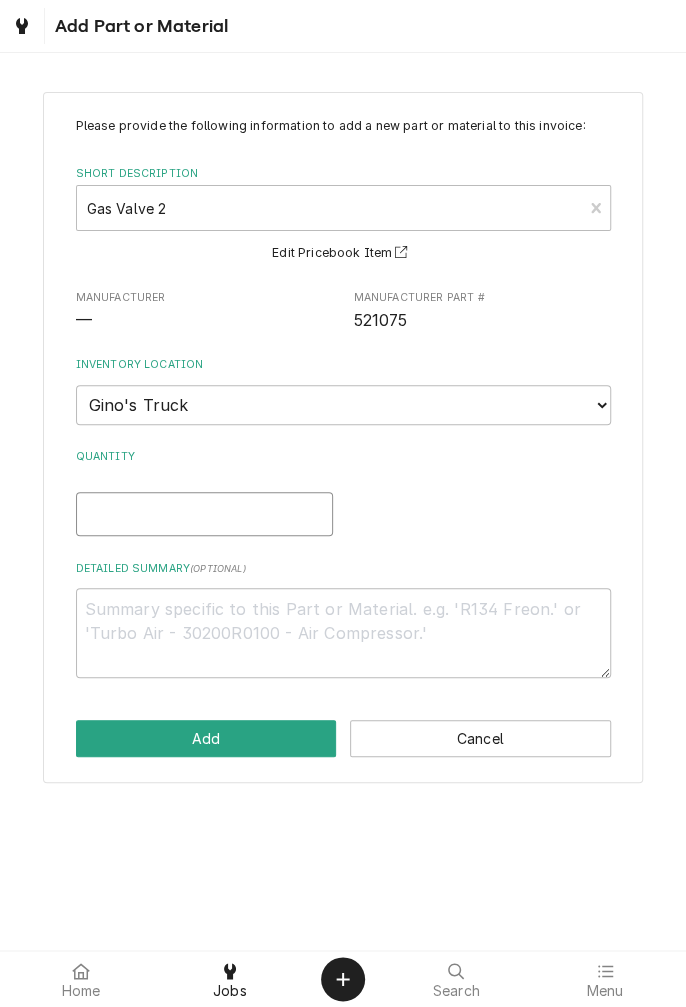 click on "Quantity" at bounding box center [204, 514] 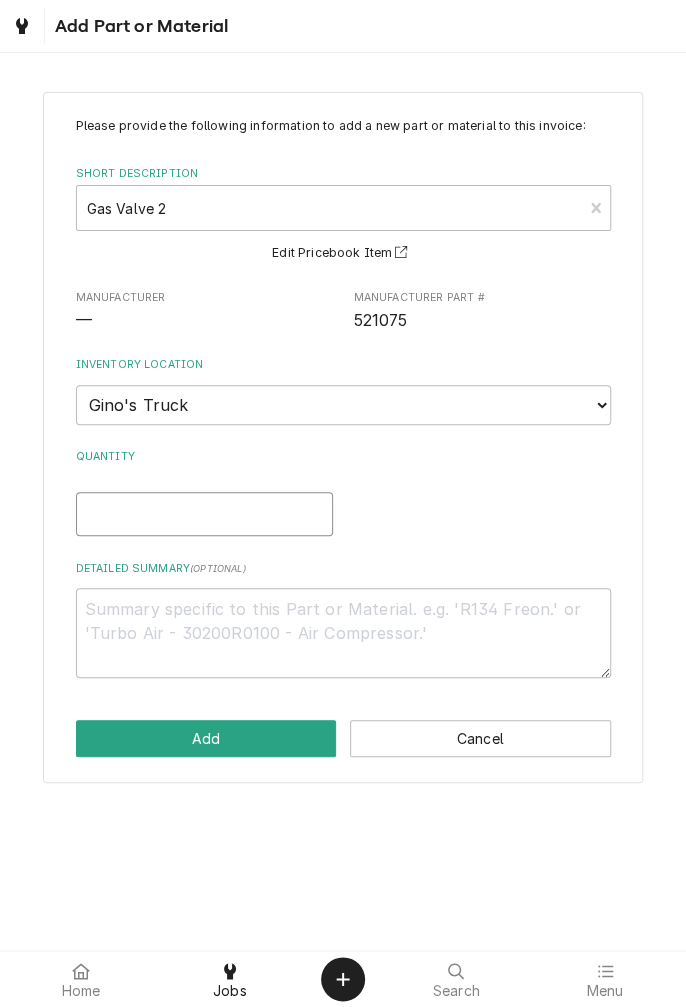 type on "8" 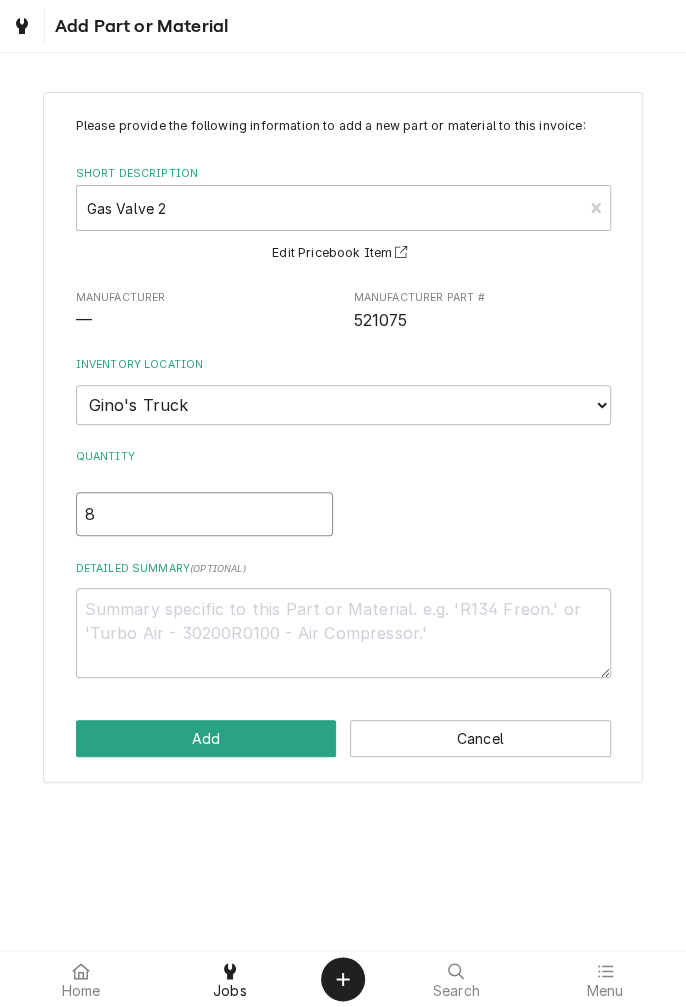 type on "x" 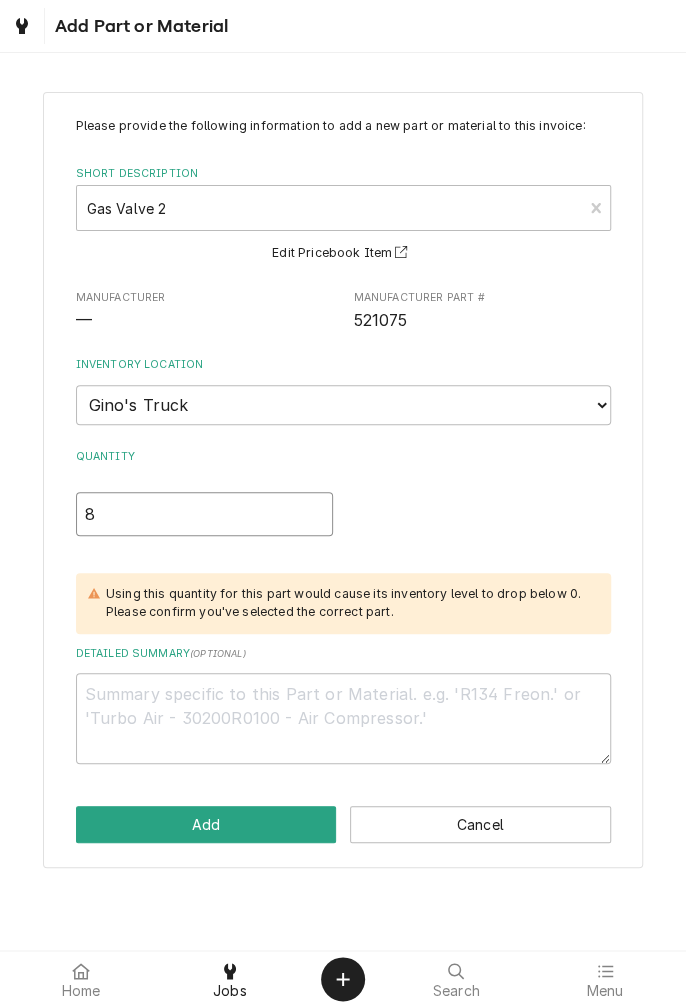 type on "8" 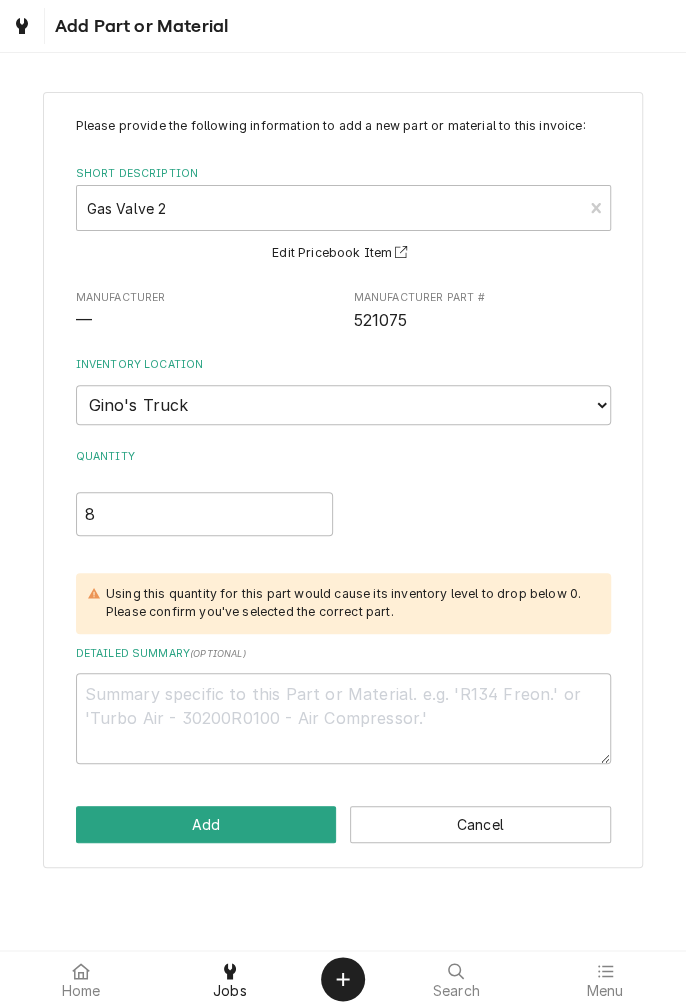 click on "Using this quantity for this part would cause its inventory level to drop below 0. Please confirm you've selected the correct part." at bounding box center [348, 603] 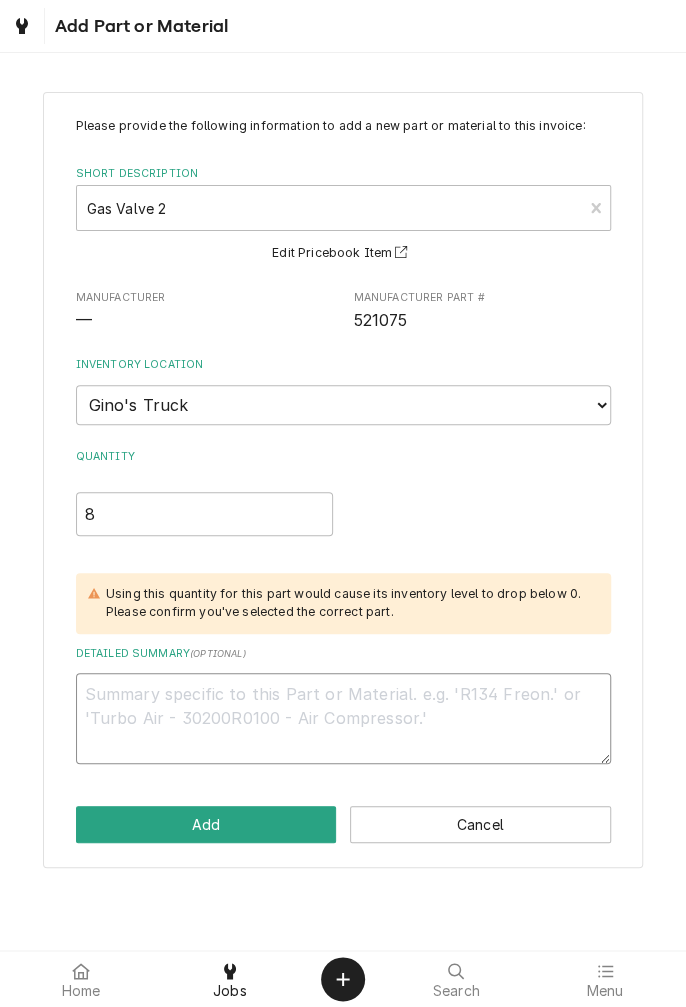click on "Detailed Summary  ( optional )" at bounding box center (343, 718) 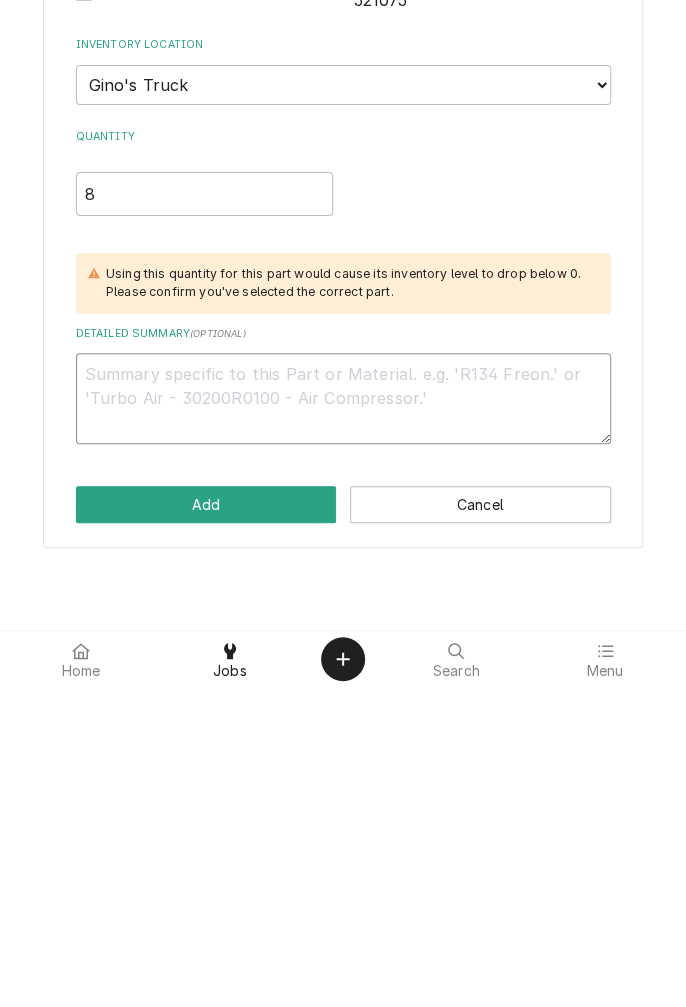 type on "A" 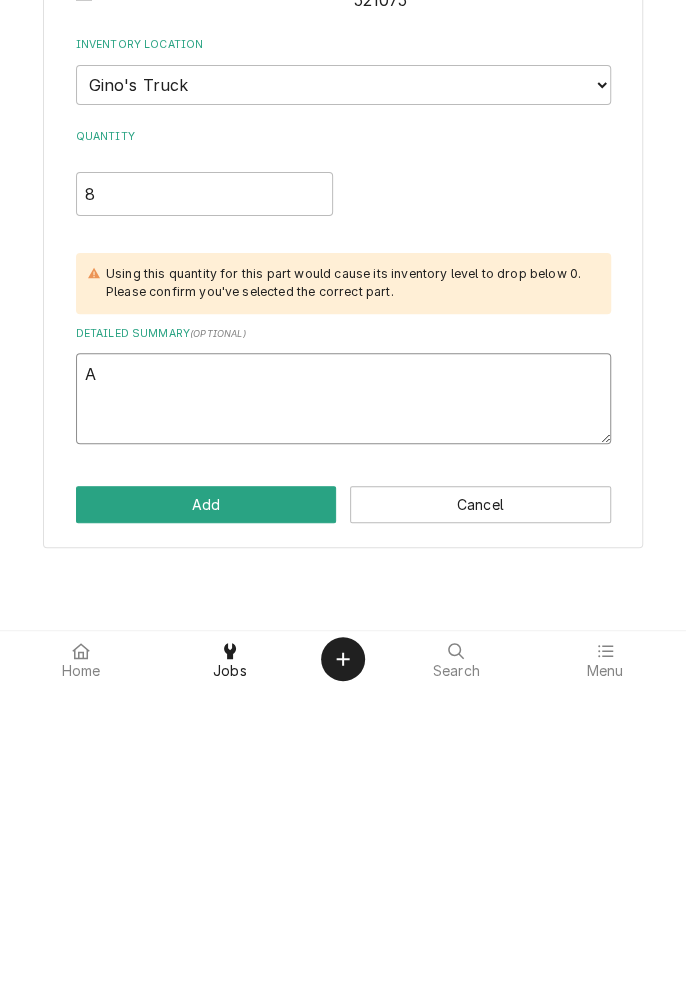 type on "x" 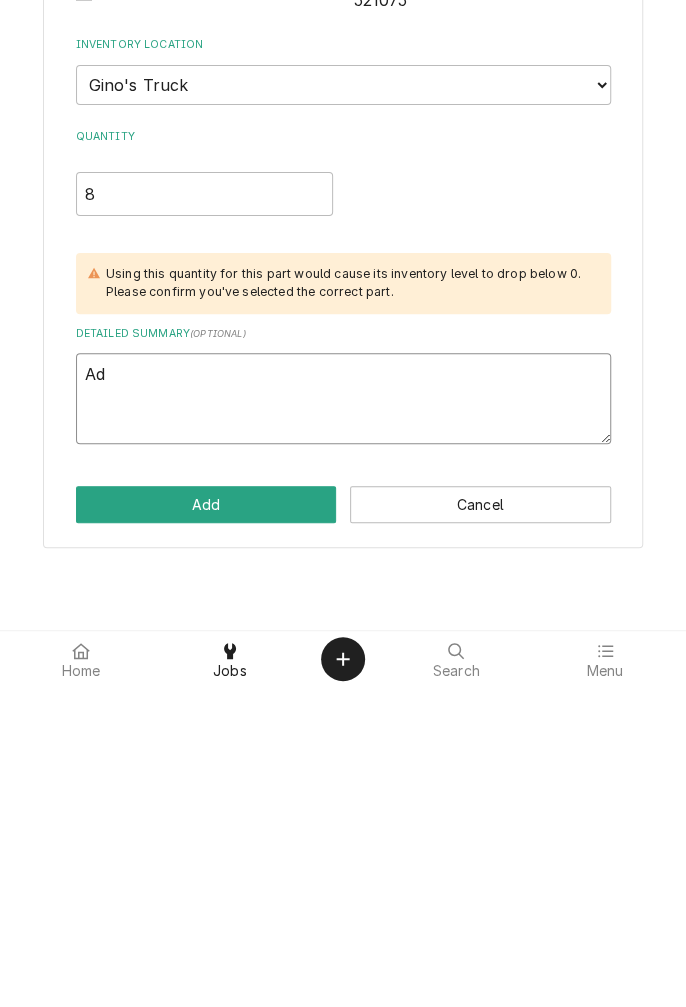 type on "x" 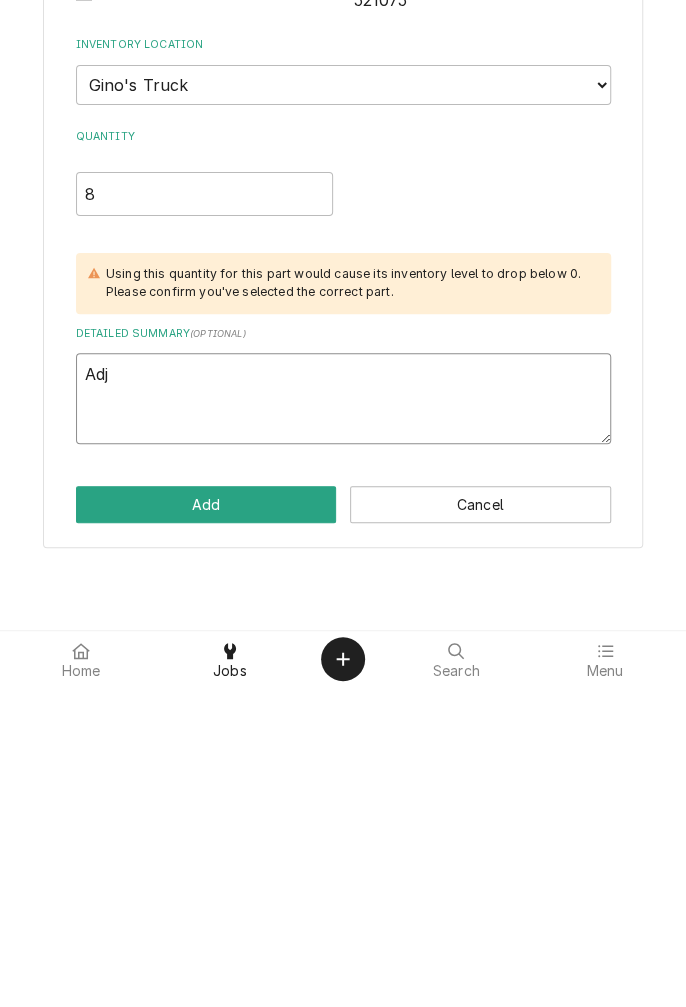 type on "x" 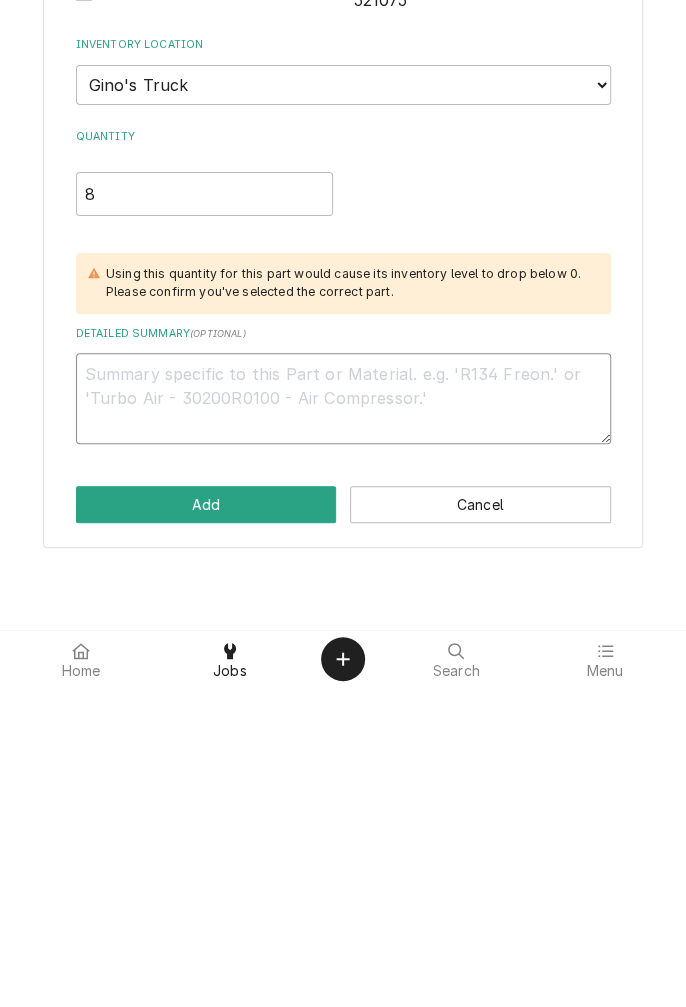 type on "Adjusted" 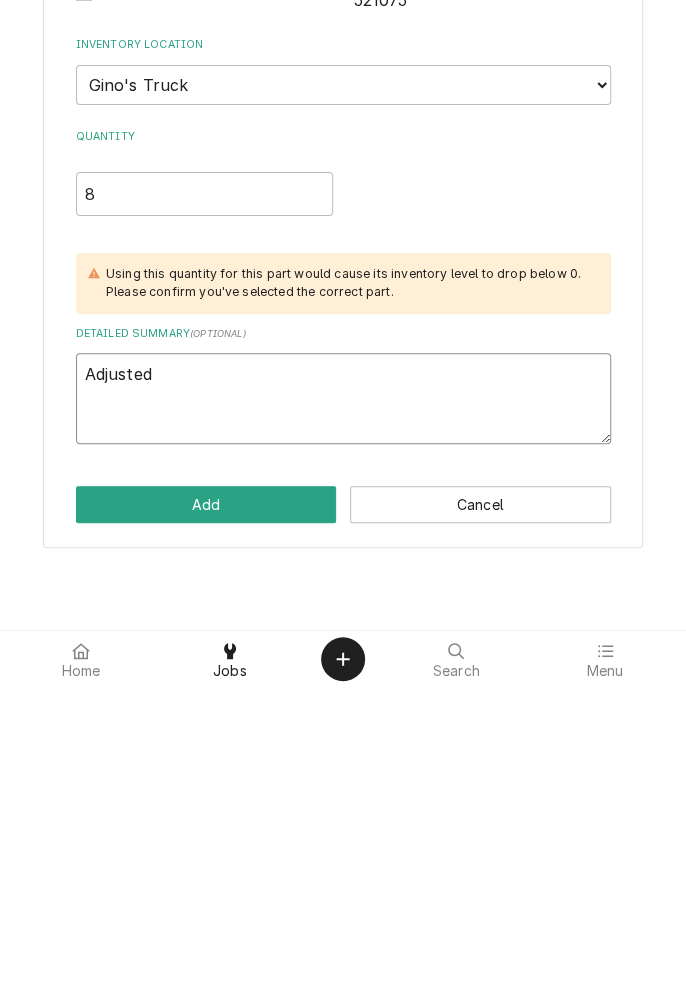 type on "x" 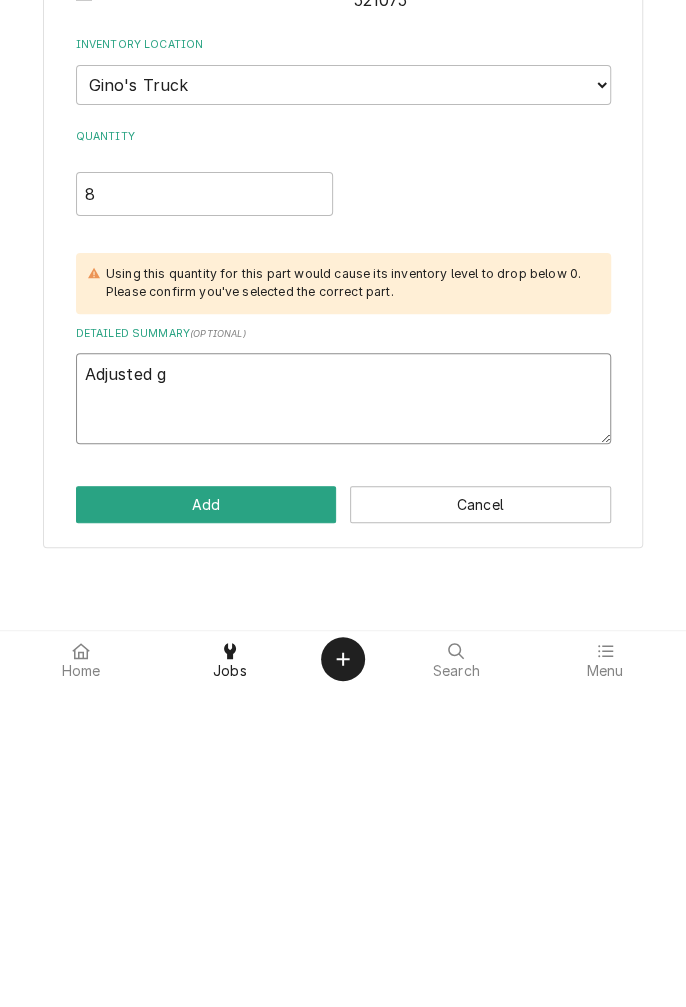 type on "x" 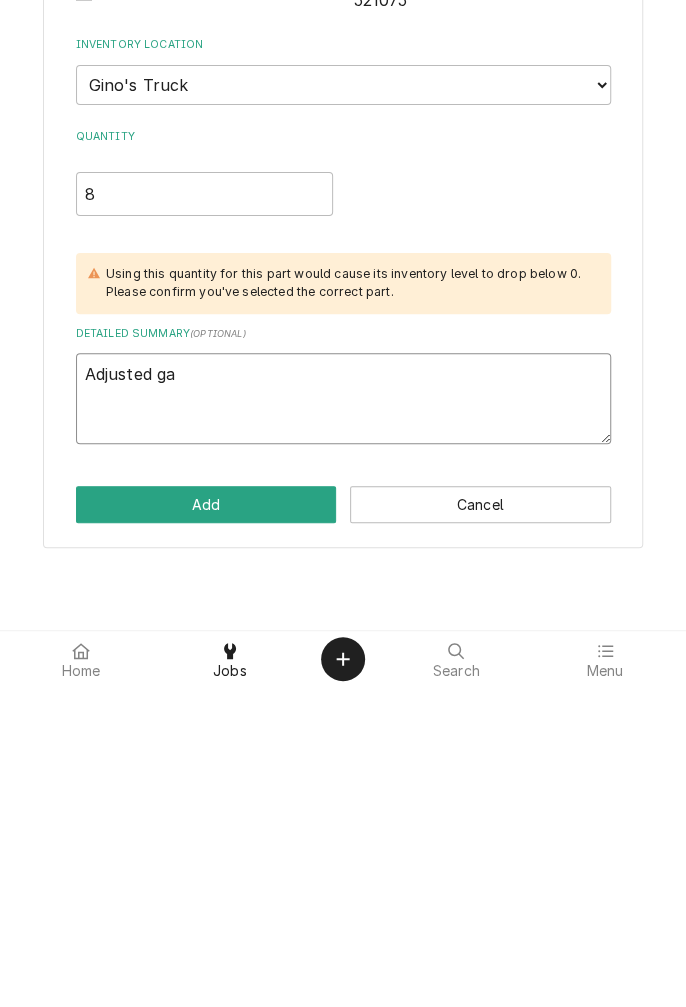 type on "x" 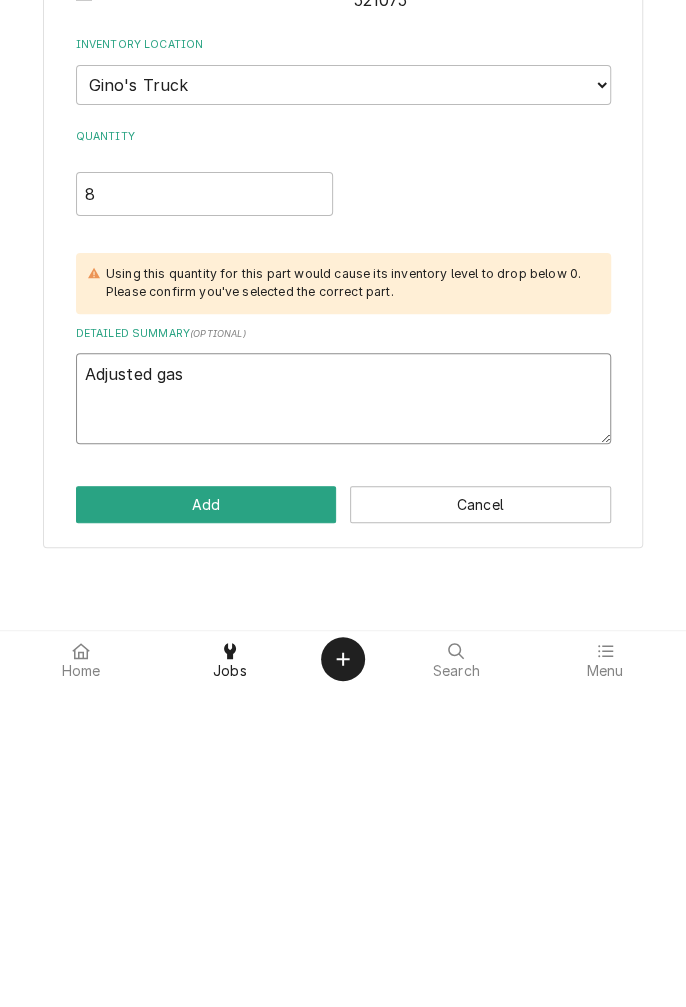 type on "x" 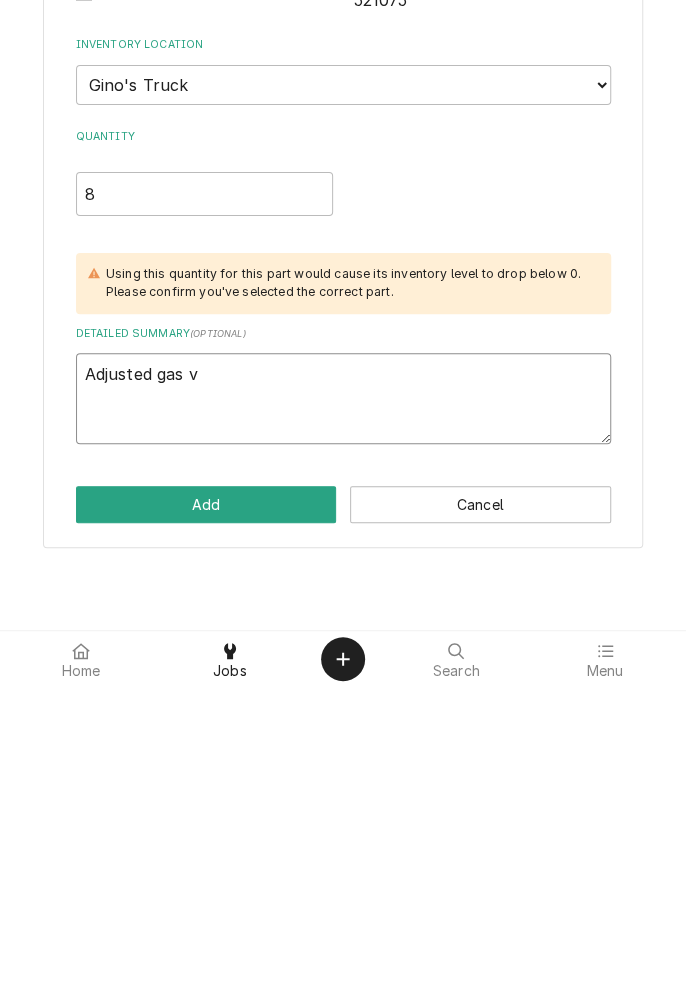 type on "x" 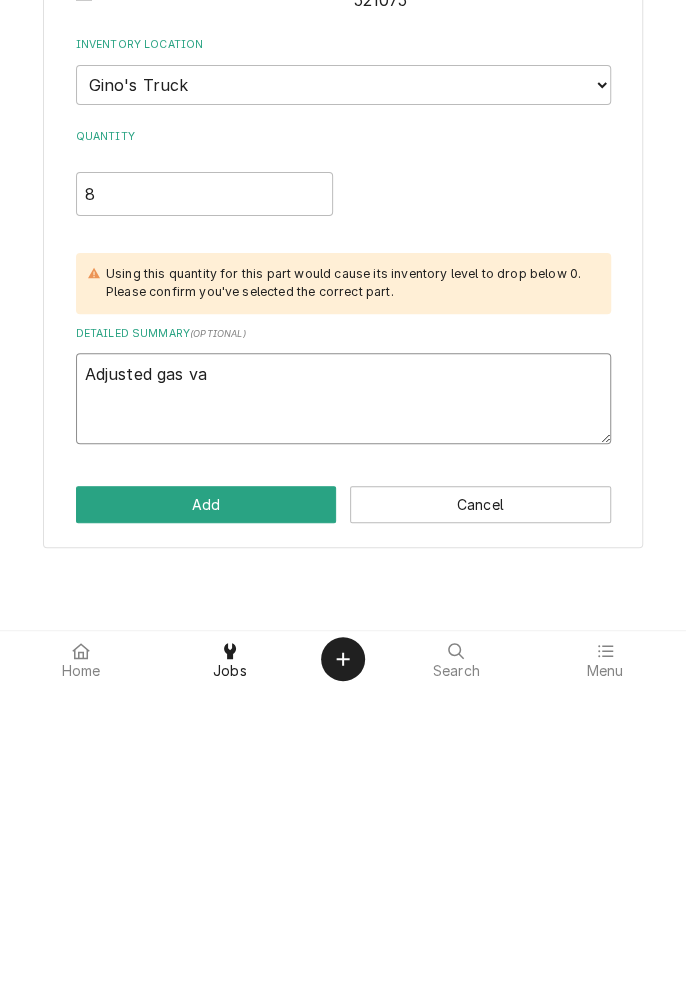 type on "x" 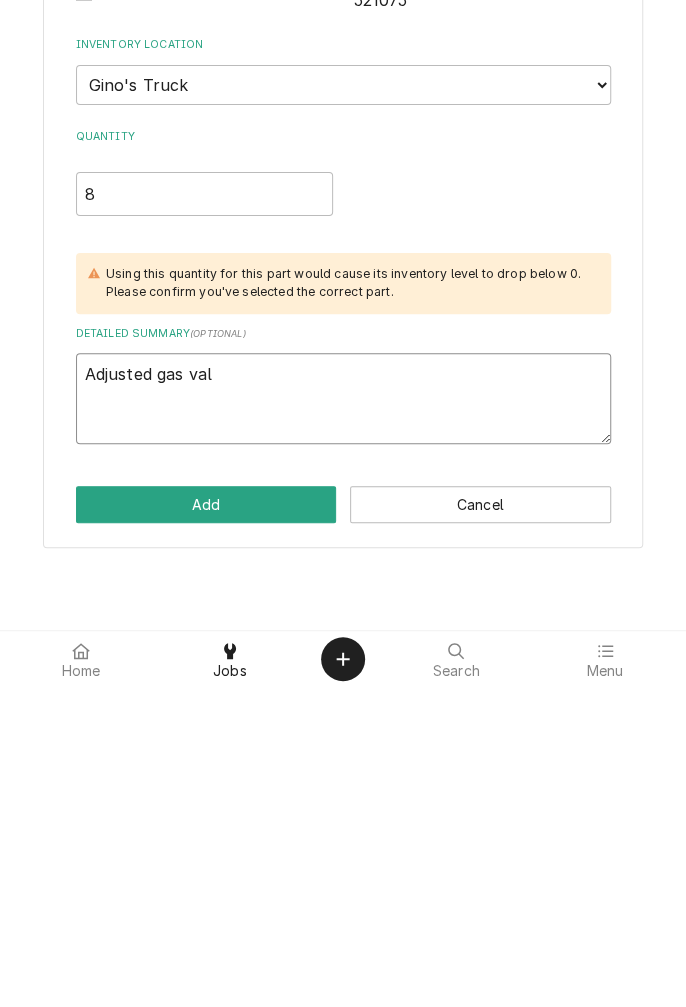 type on "x" 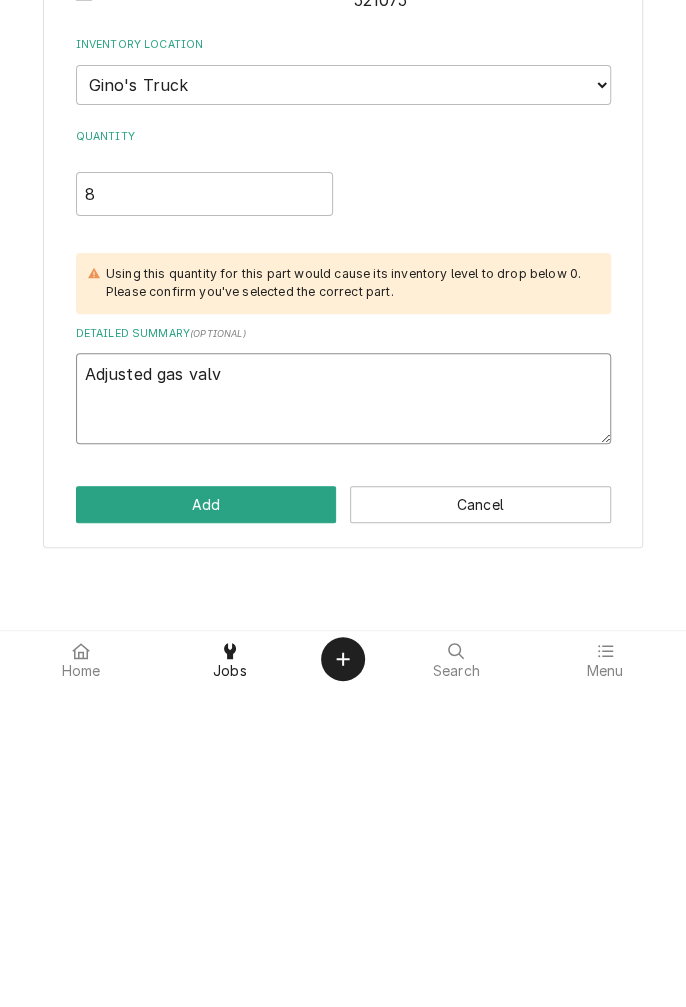 type on "x" 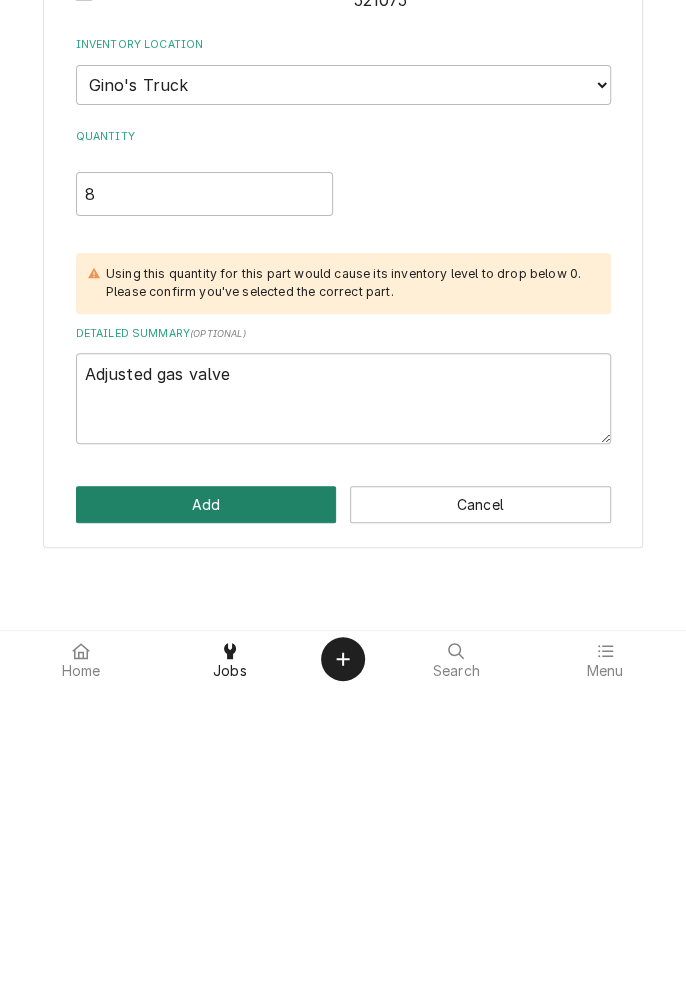 click on "Add" at bounding box center (206, 824) 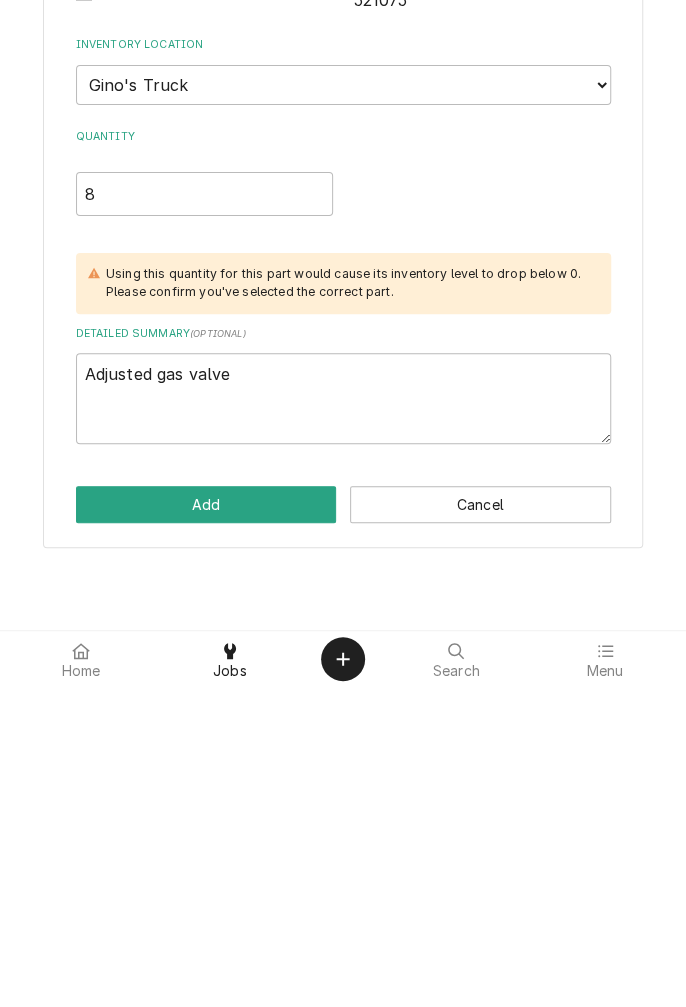 type on "x" 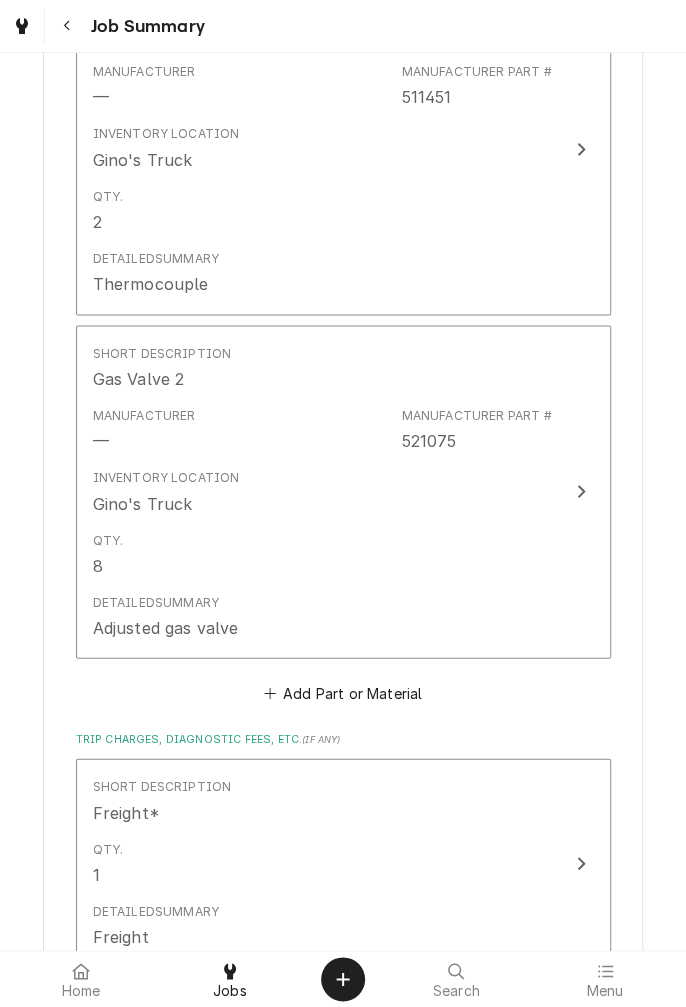 scroll, scrollTop: 966, scrollLeft: 0, axis: vertical 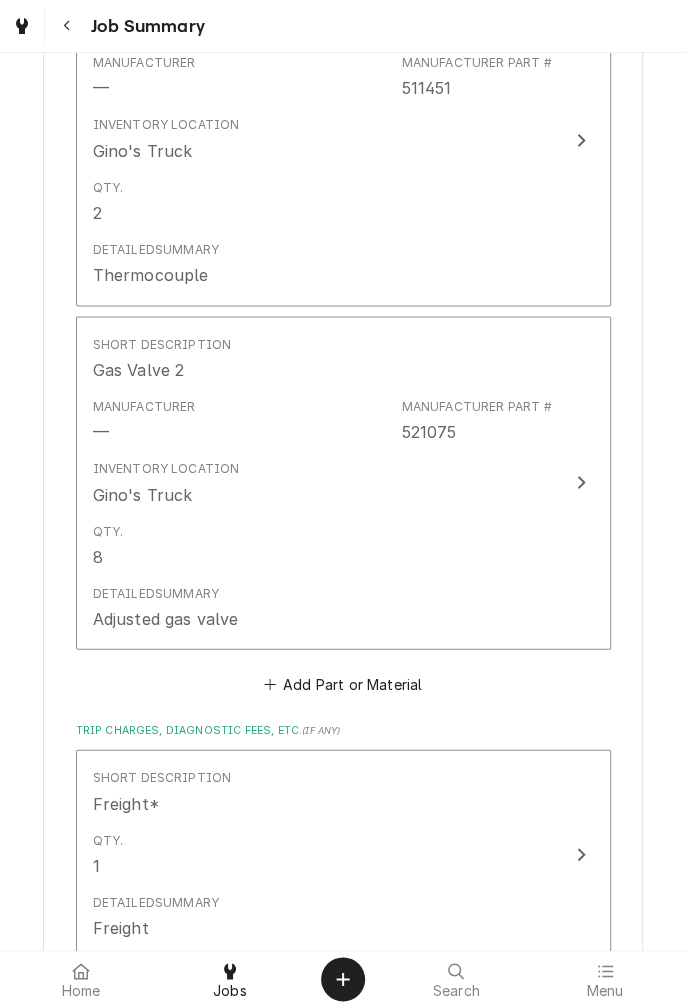 click on "Add Part or Material" at bounding box center [342, 683] 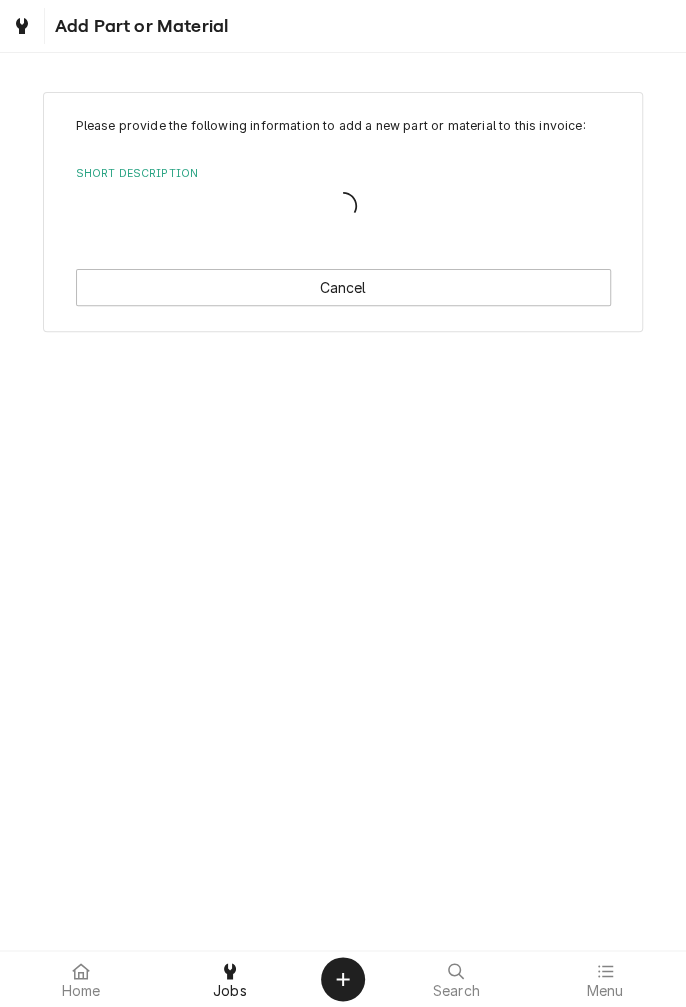scroll, scrollTop: 0, scrollLeft: 0, axis: both 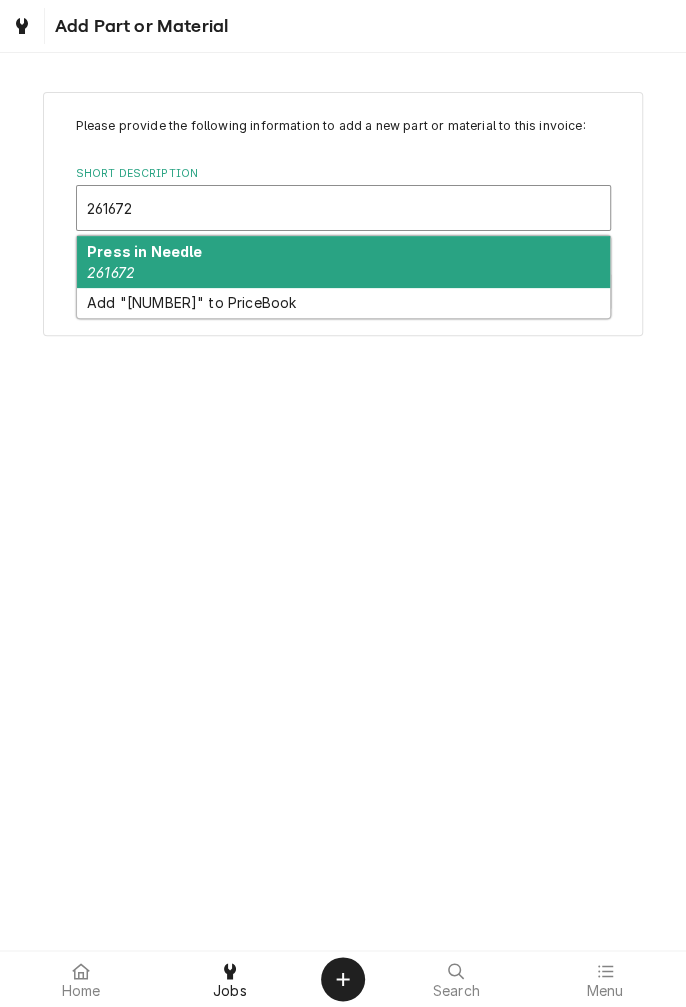 click on "Press in Needle [NUMBER]" at bounding box center (343, 262) 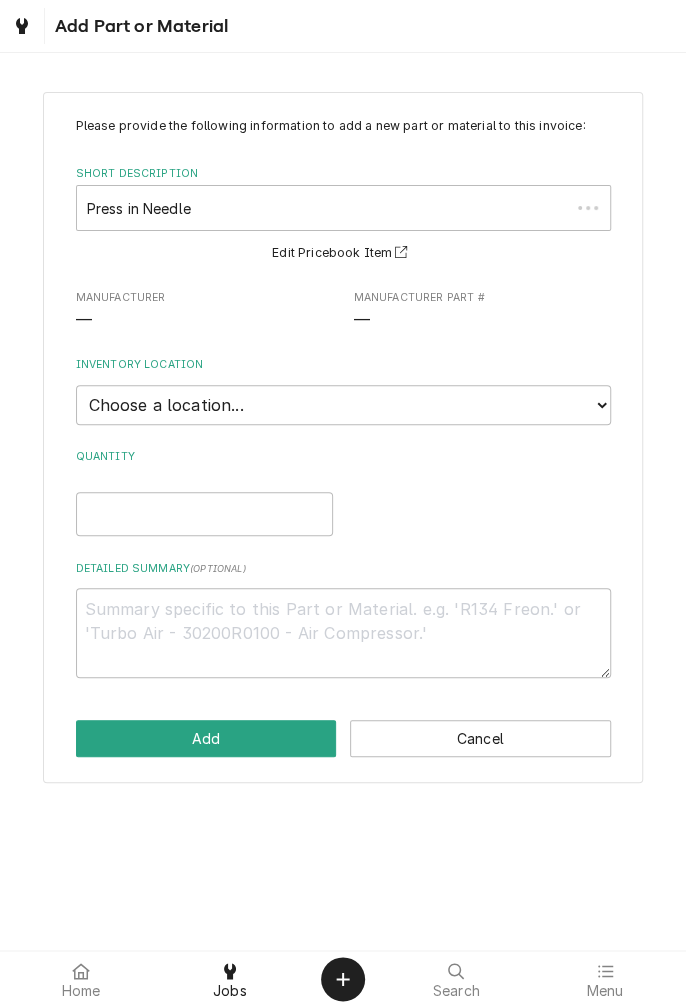 type on "x" 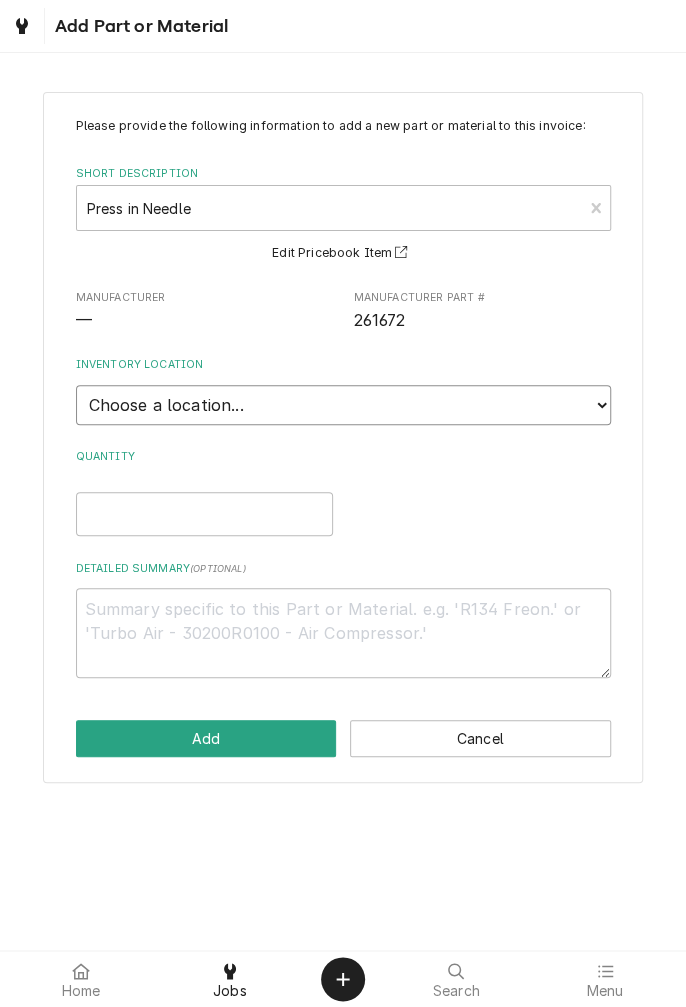 click on "Choose a location... Gino's Truck Jason's Truck Skips Service Warehouse" at bounding box center (343, 405) 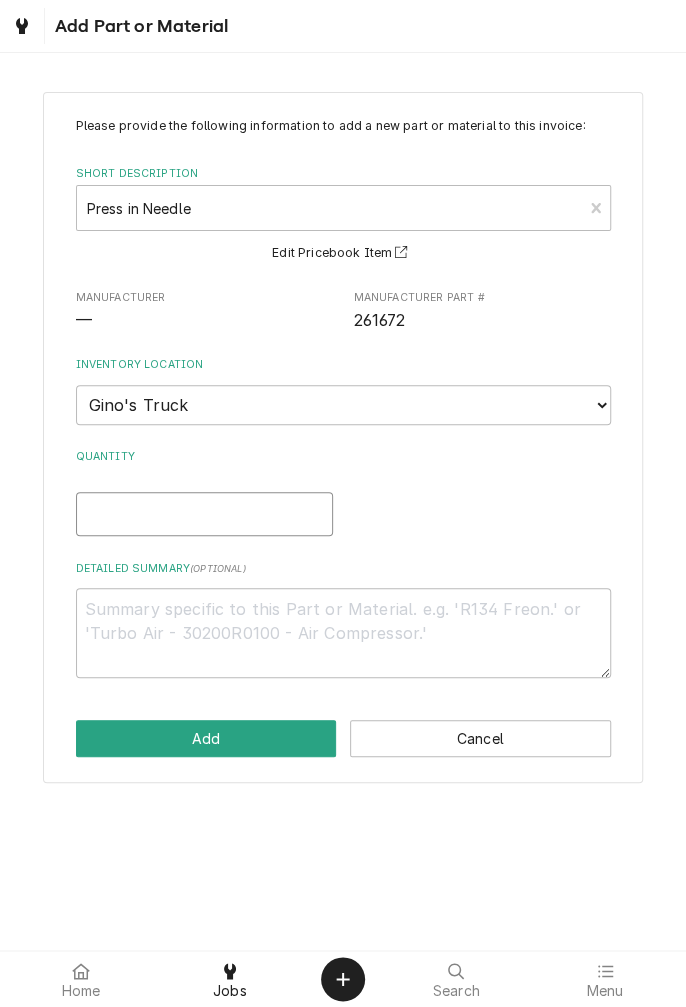 click on "Quantity" at bounding box center (204, 514) 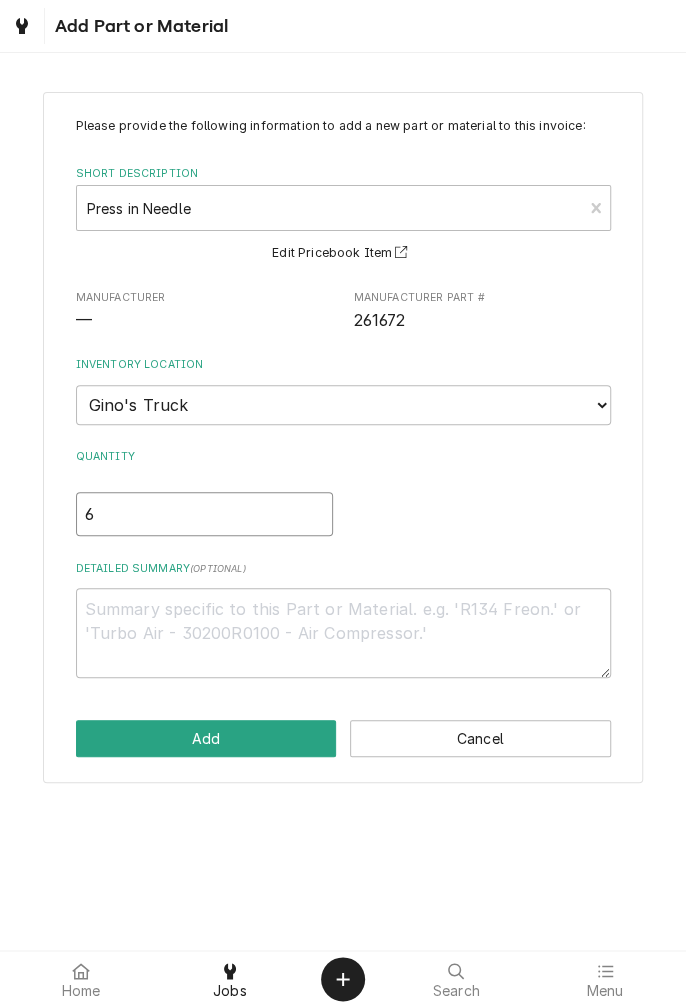 type on "x" 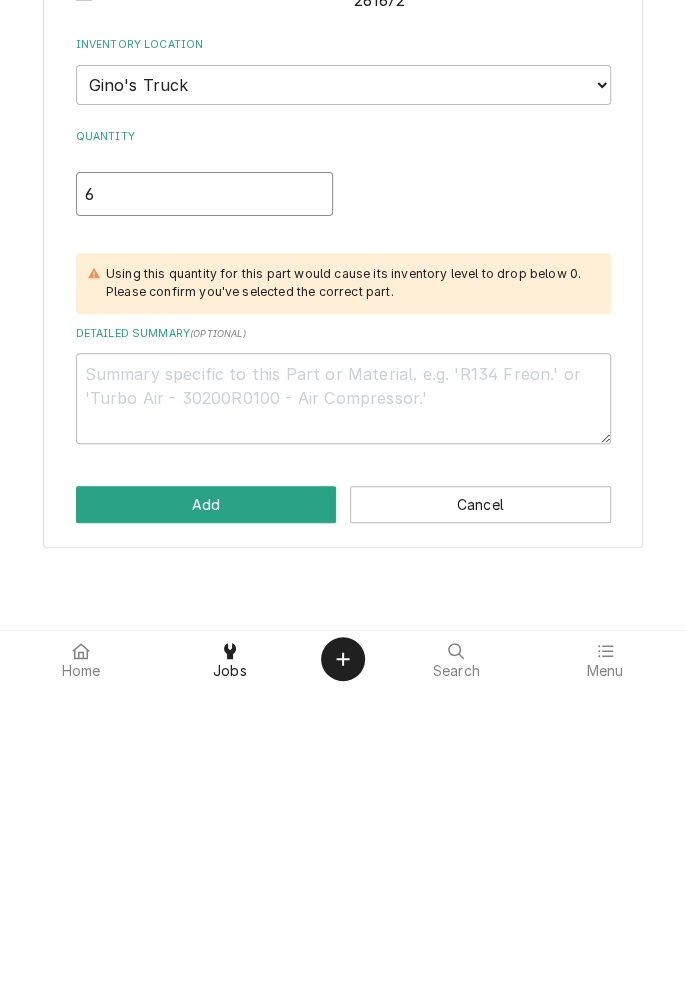 type on "6" 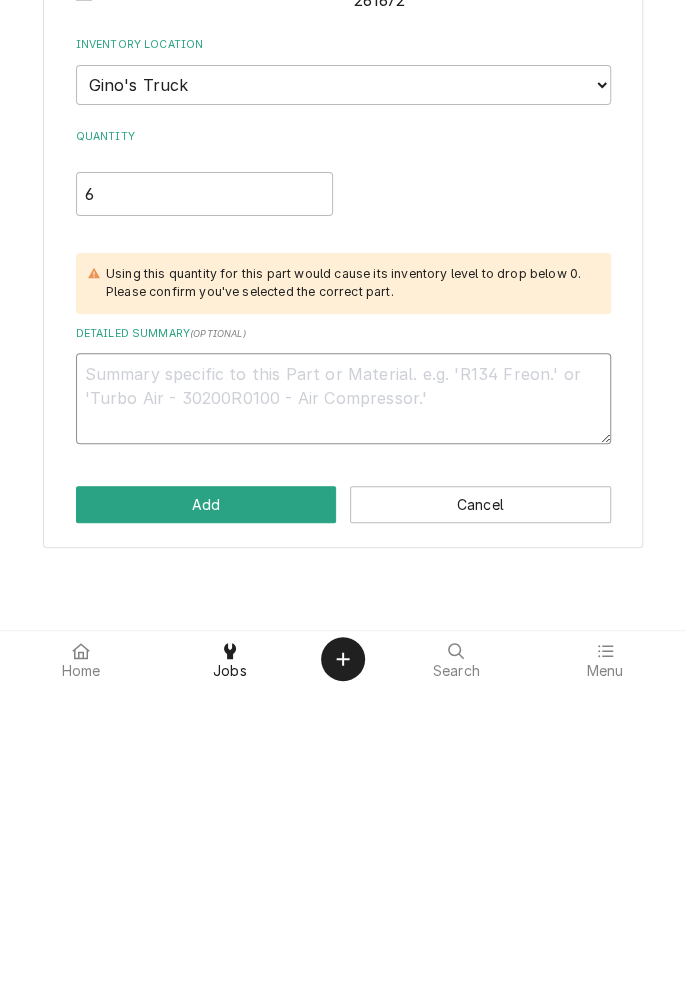 click on "Detailed Summary  ( optional )" at bounding box center [343, 718] 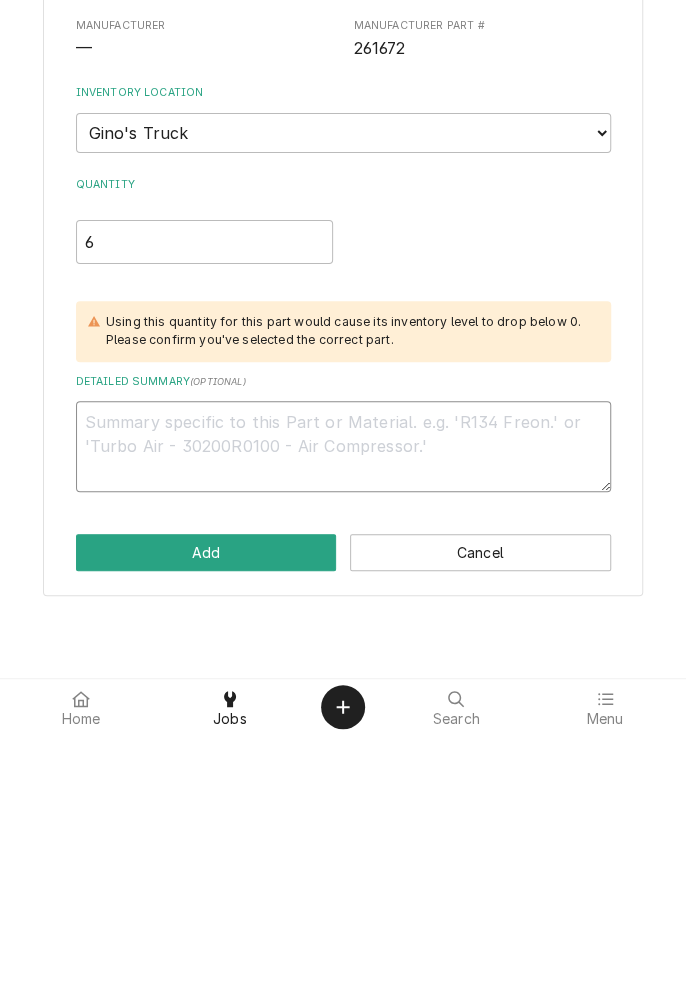 type on "x" 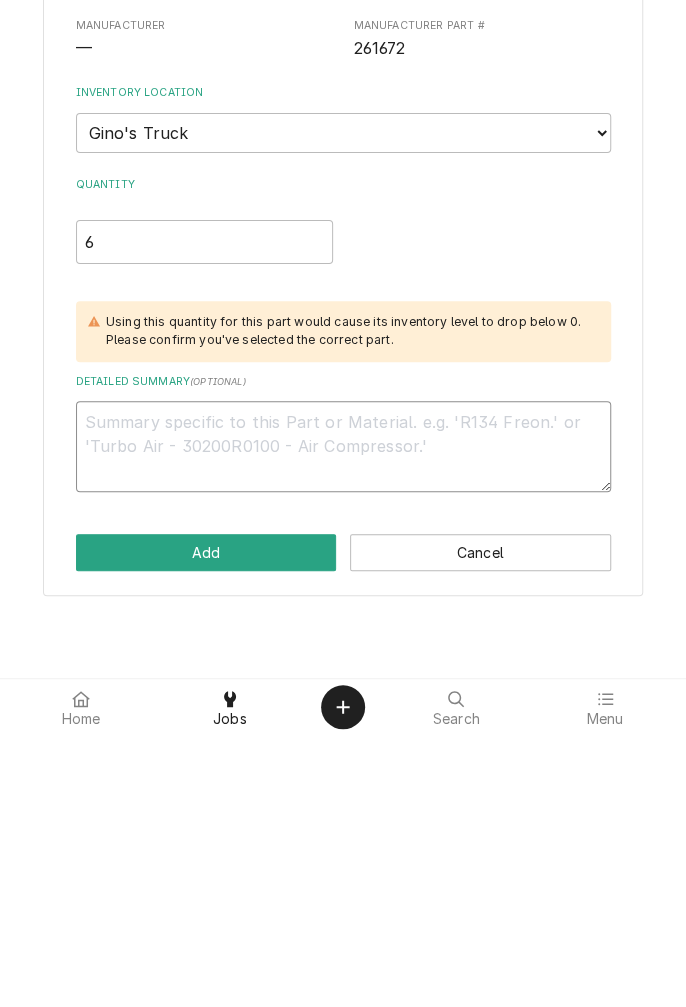 type on "P" 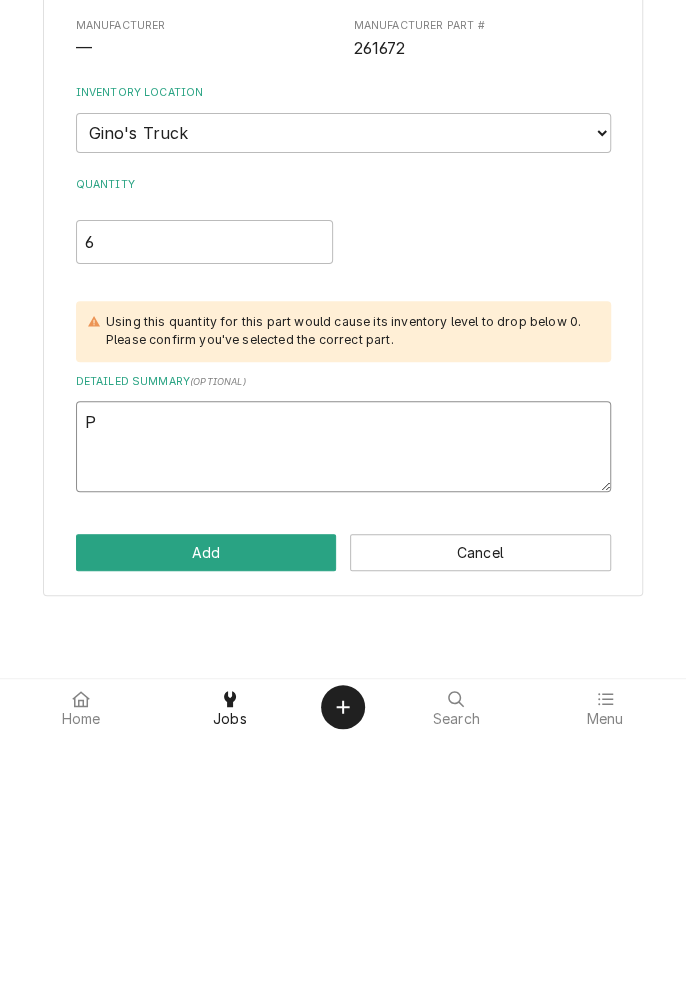 type on "x" 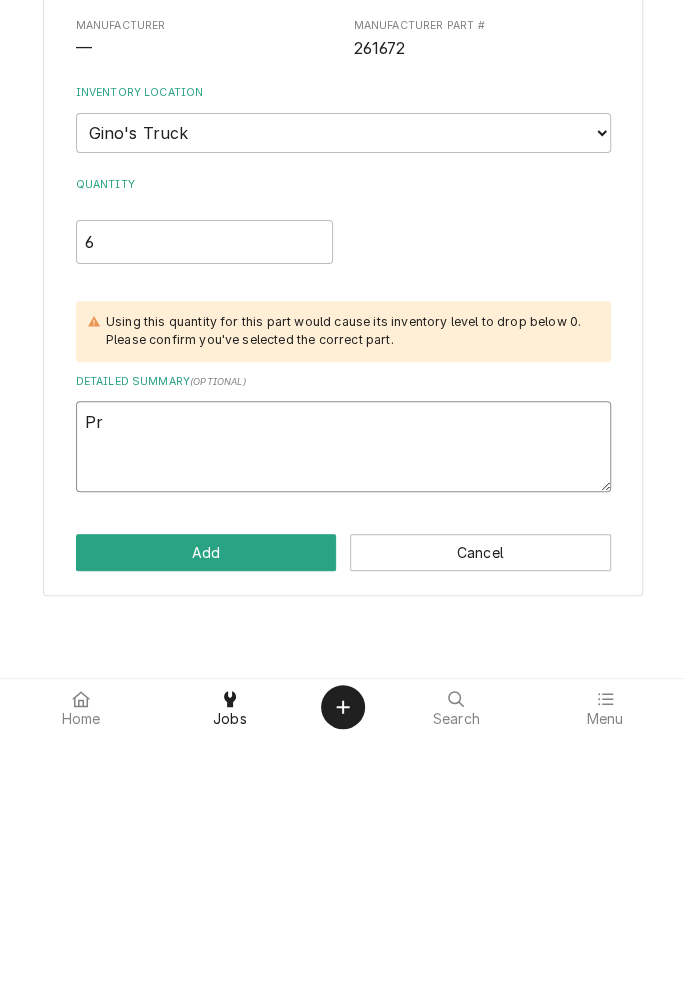 type on "x" 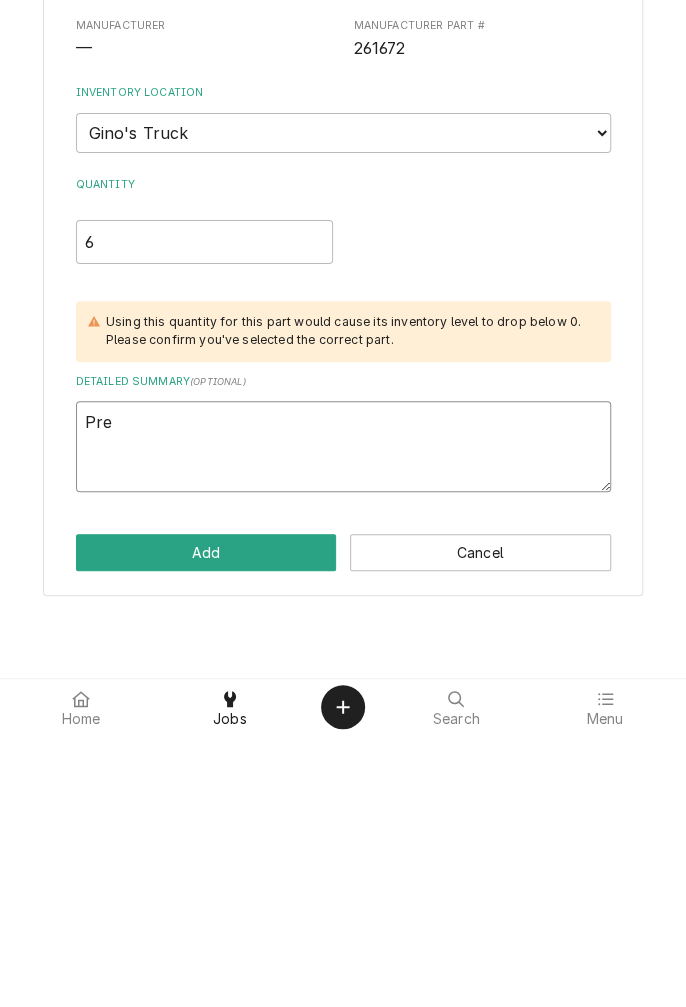 type on "x" 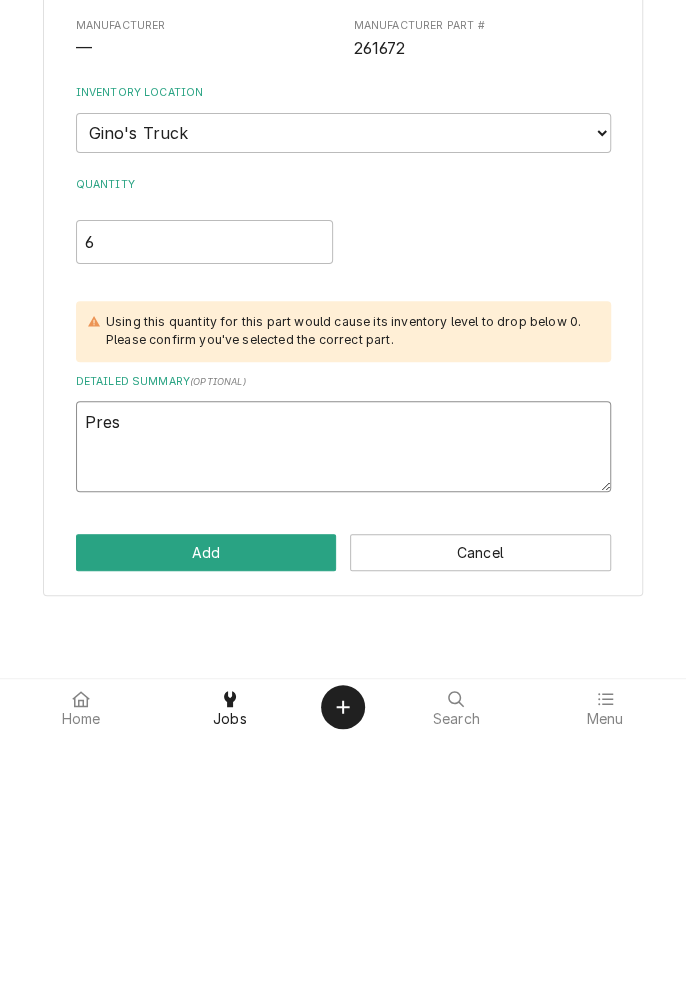 type on "x" 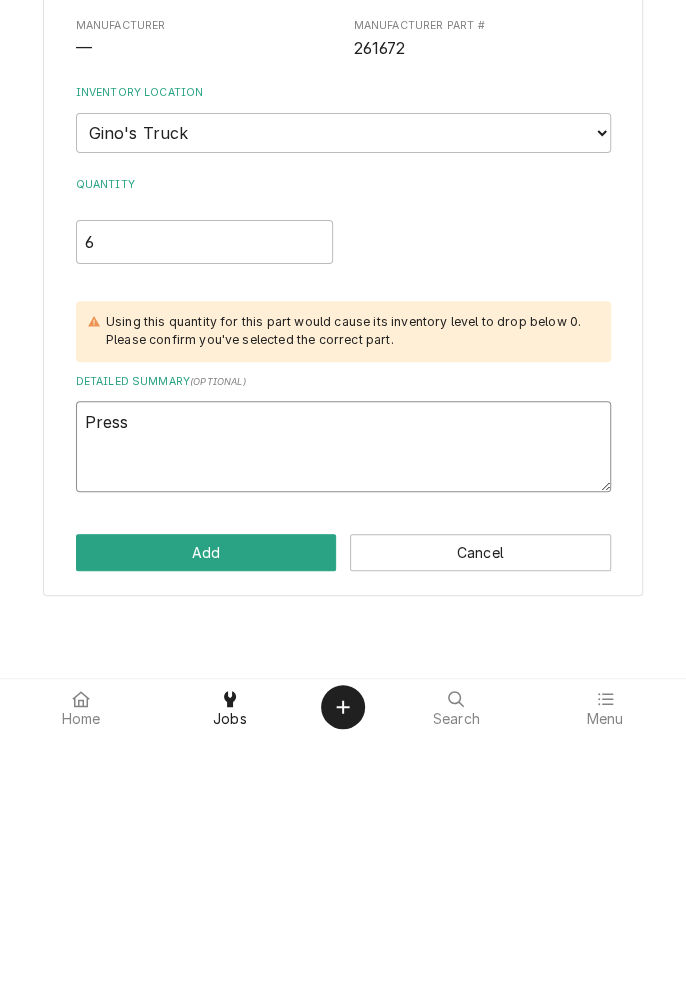 type on "x" 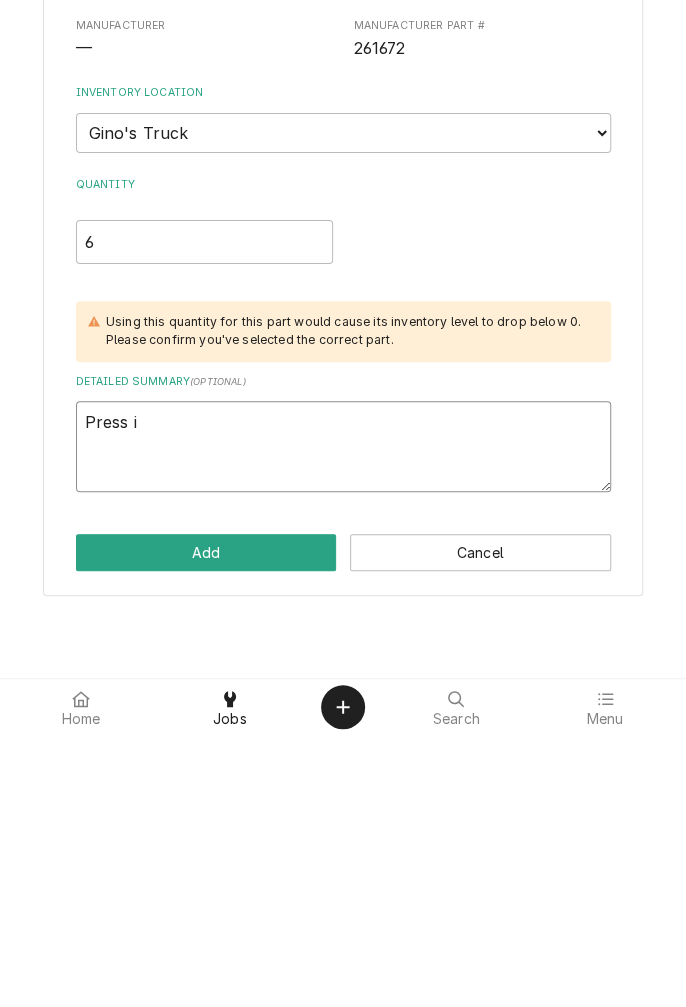 type on "x" 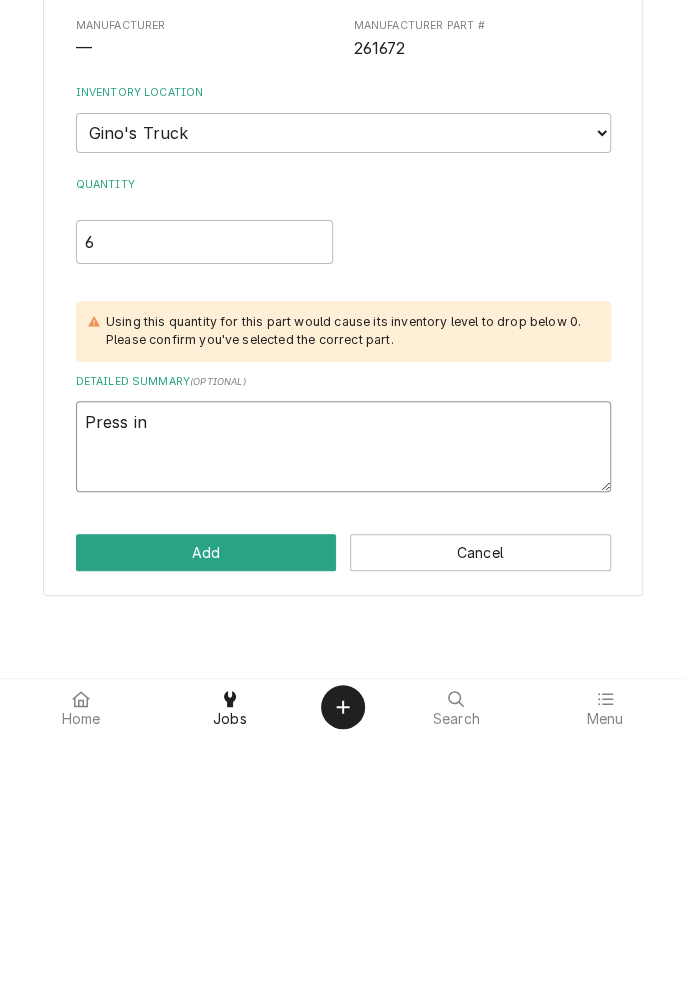 type on "x" 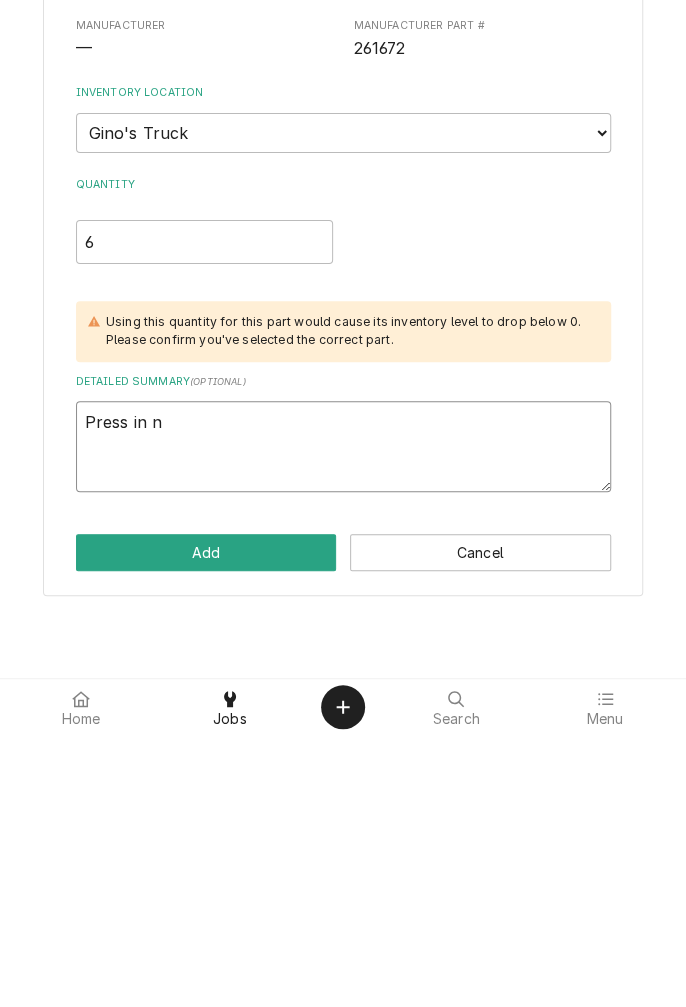 type on "x" 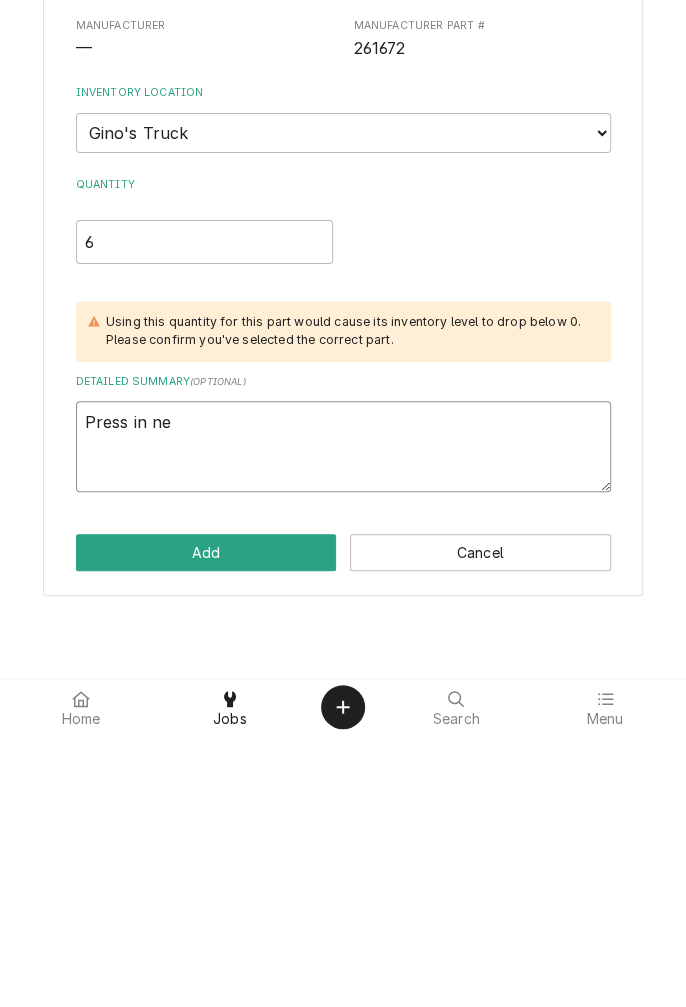 type on "x" 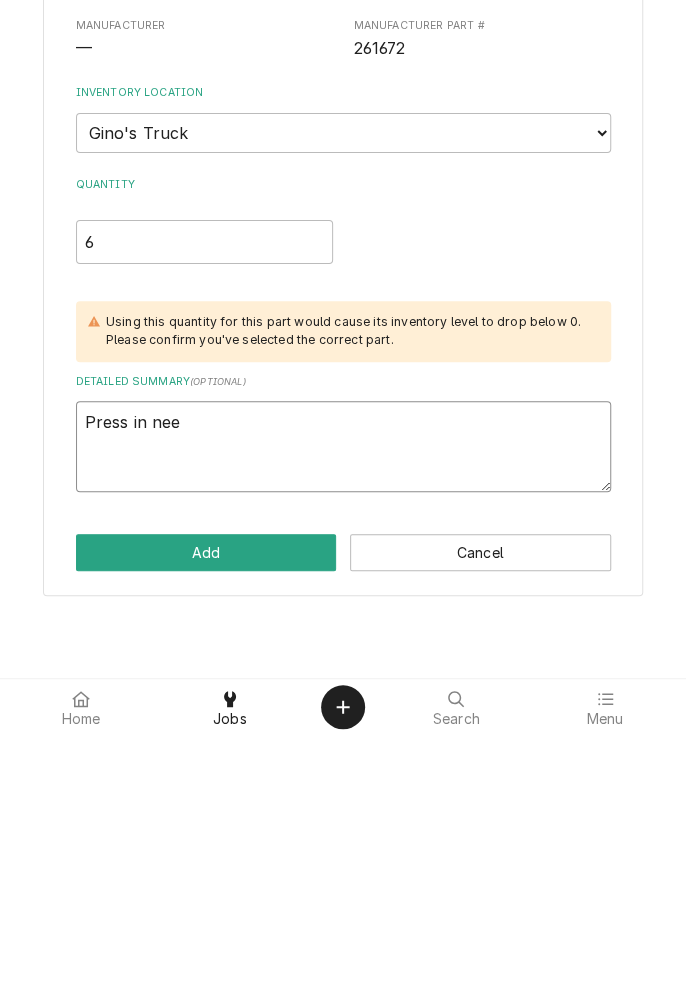 type on "x" 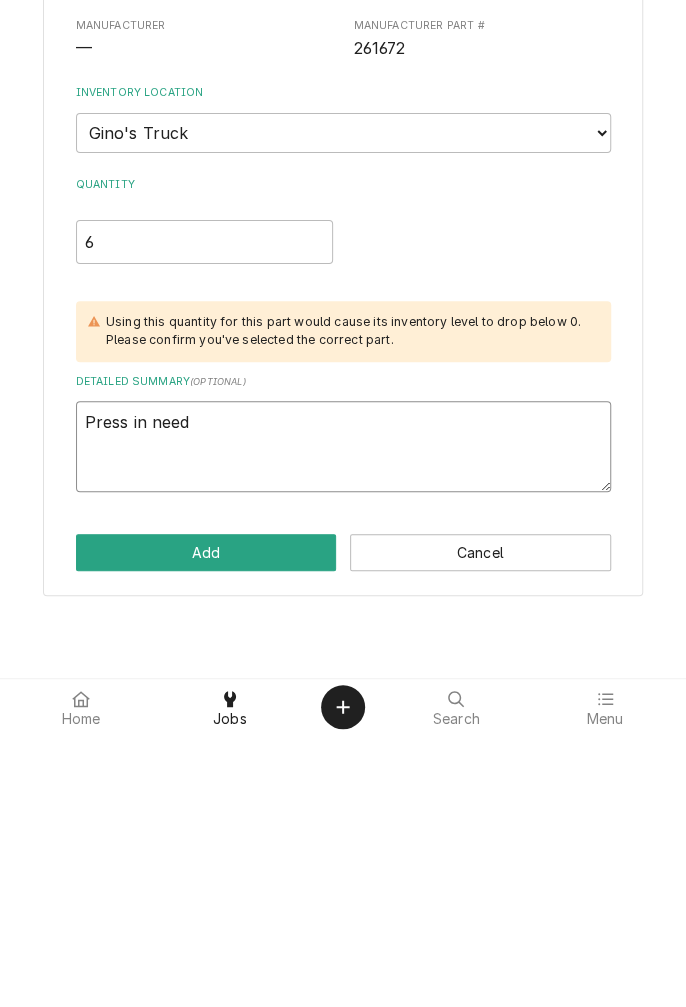 type on "x" 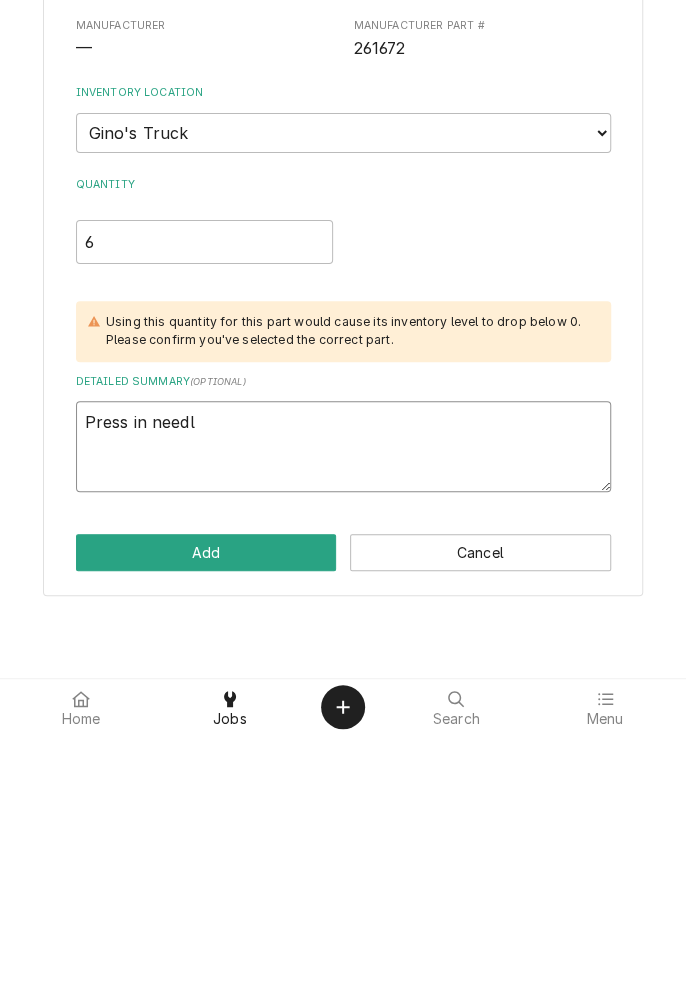 type on "x" 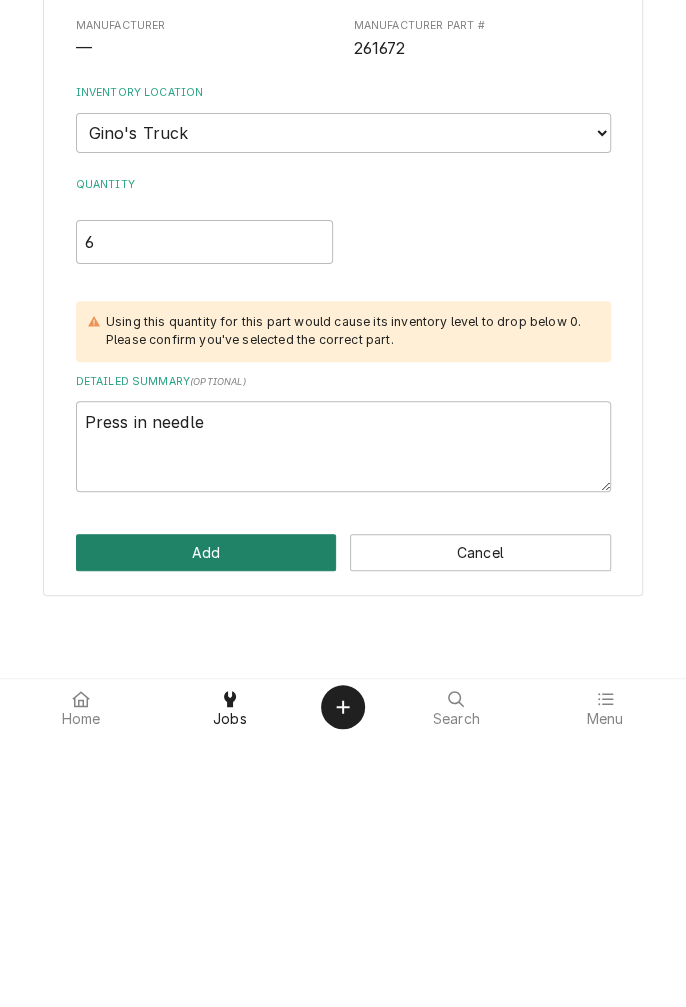 click on "Add" at bounding box center [206, 824] 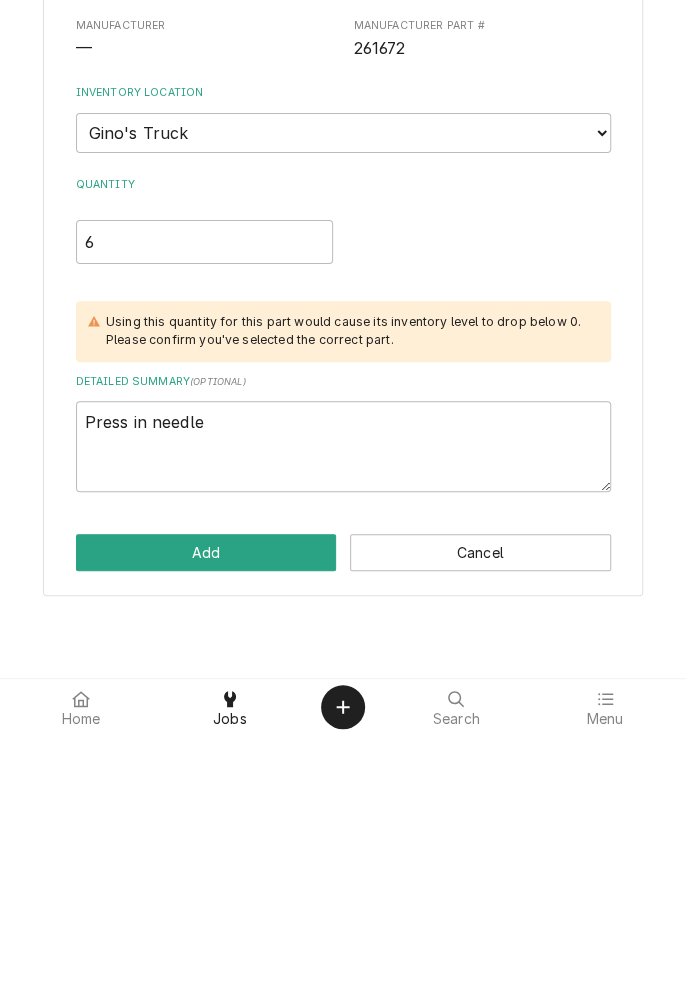 type on "x" 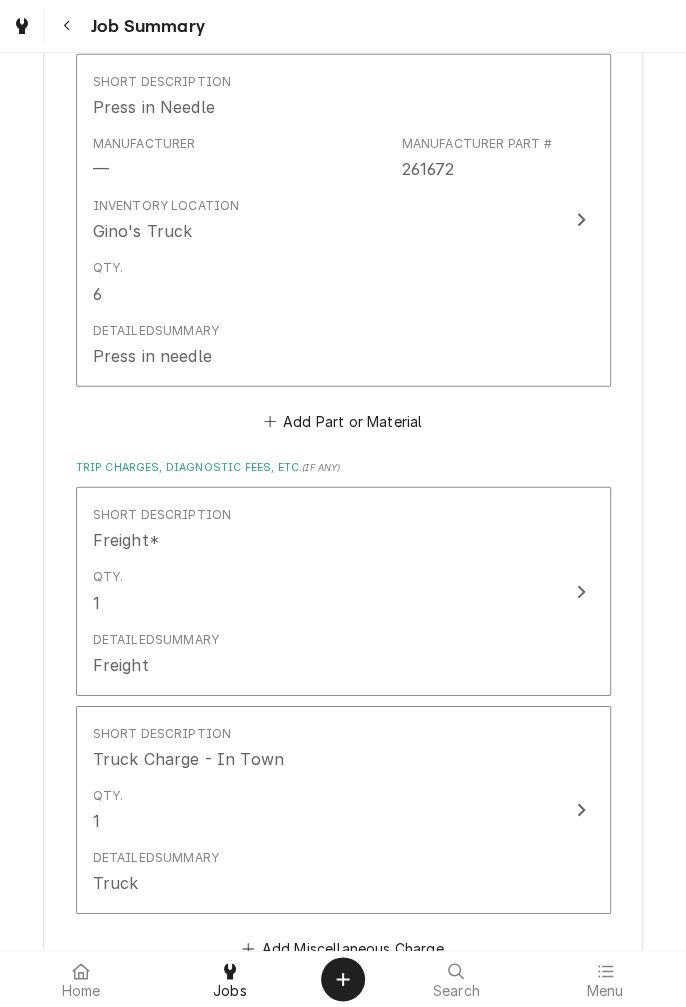 scroll, scrollTop: 1579, scrollLeft: 0, axis: vertical 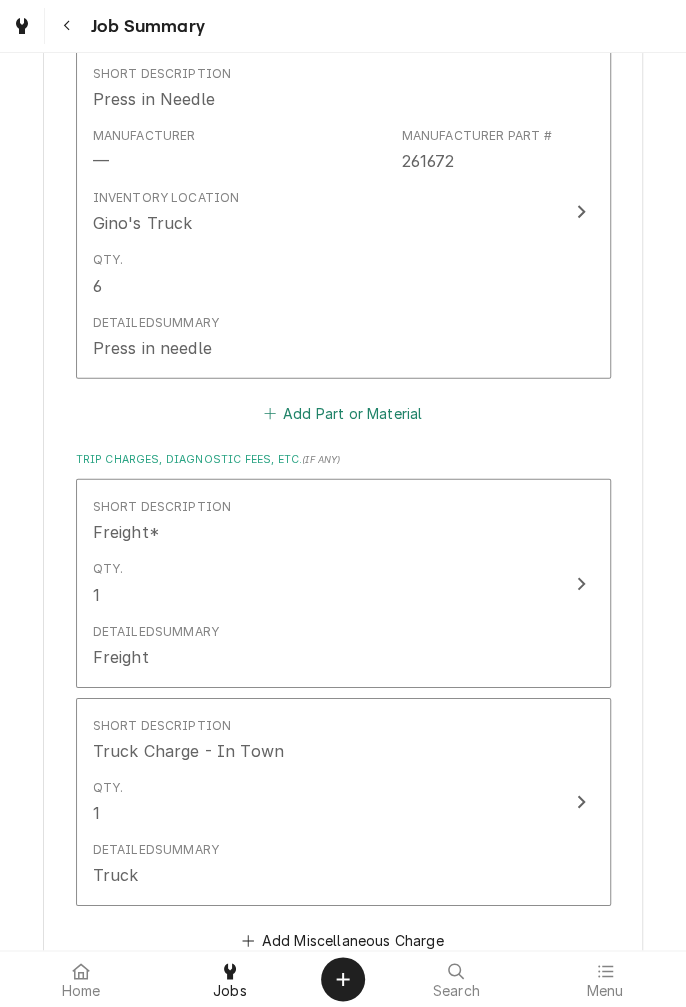 click on "Add Part or Material" at bounding box center [342, 413] 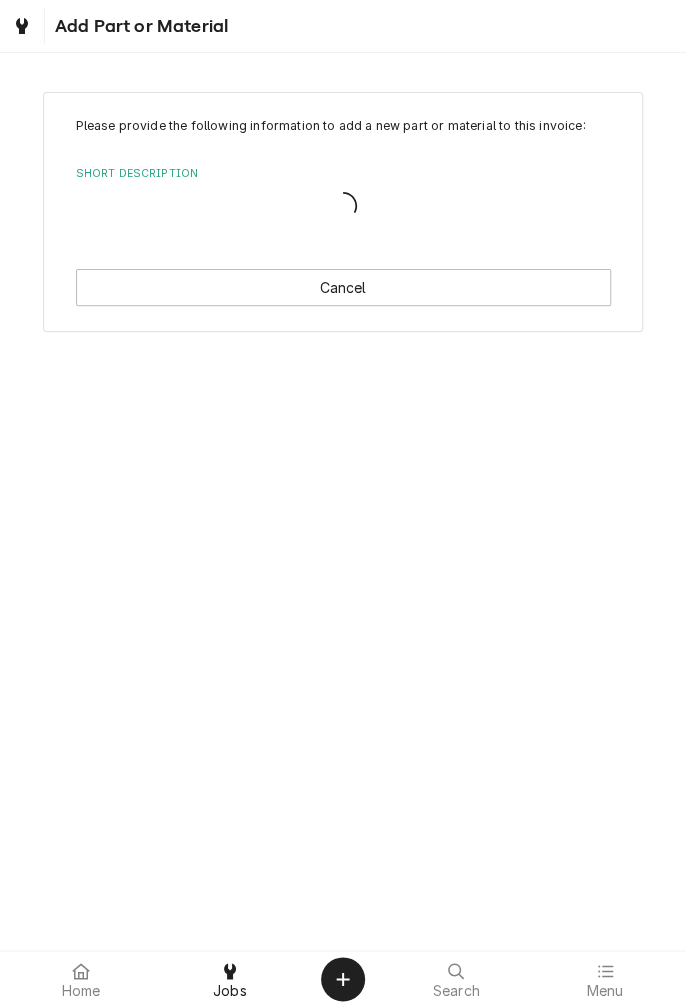 scroll, scrollTop: 0, scrollLeft: 0, axis: both 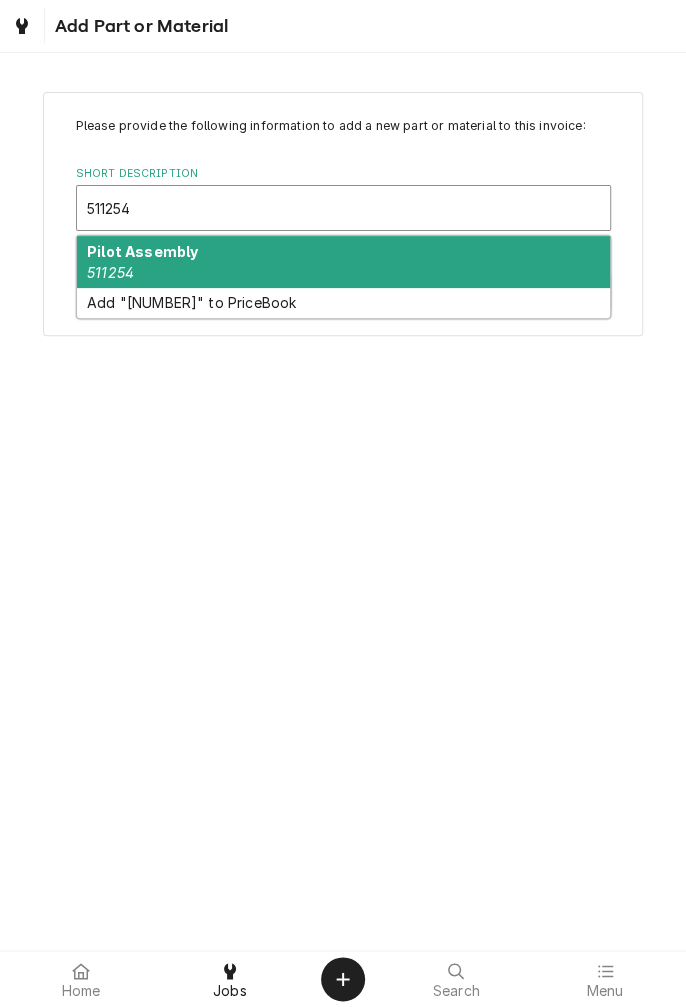 click on "Pilot Assembly [NUMBER]" at bounding box center [343, 262] 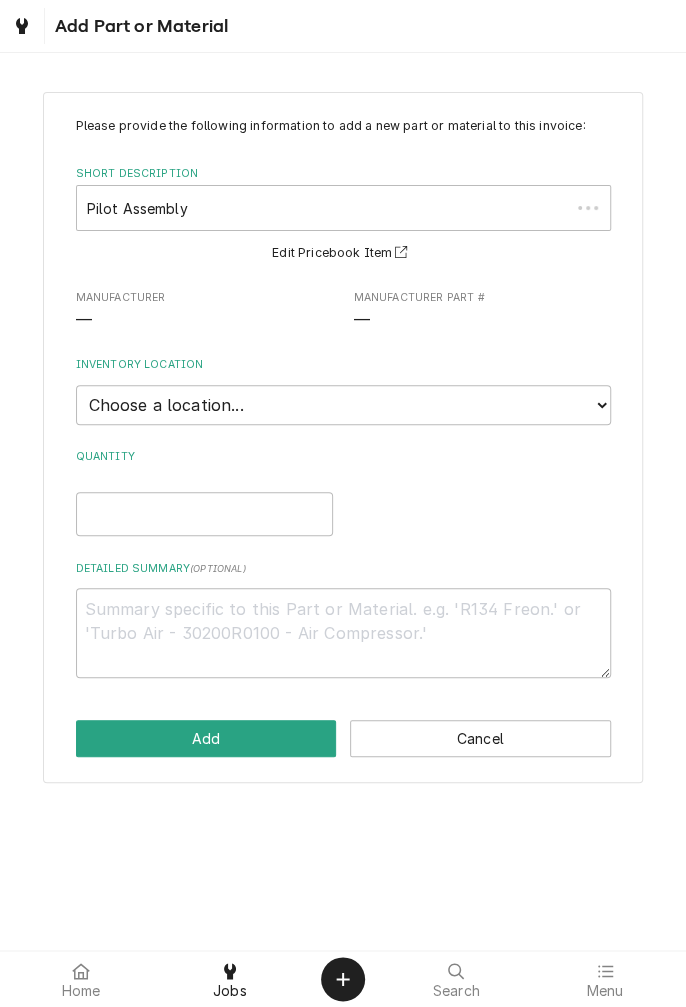 type on "x" 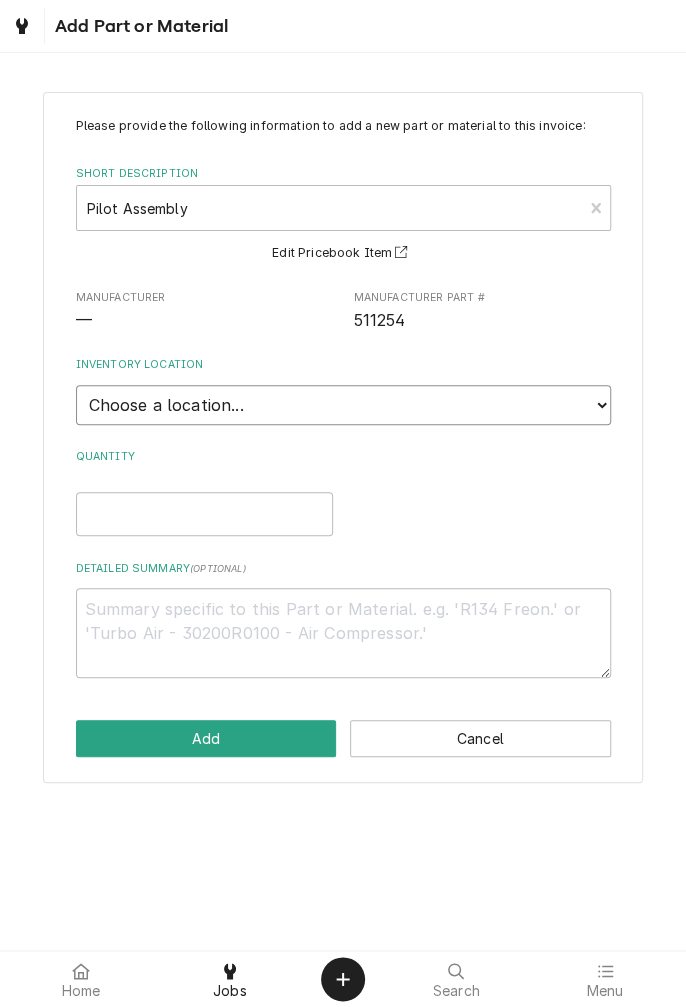 click on "Choose a location... Gino's Truck Jason's Truck Skips Service Warehouse" at bounding box center [343, 405] 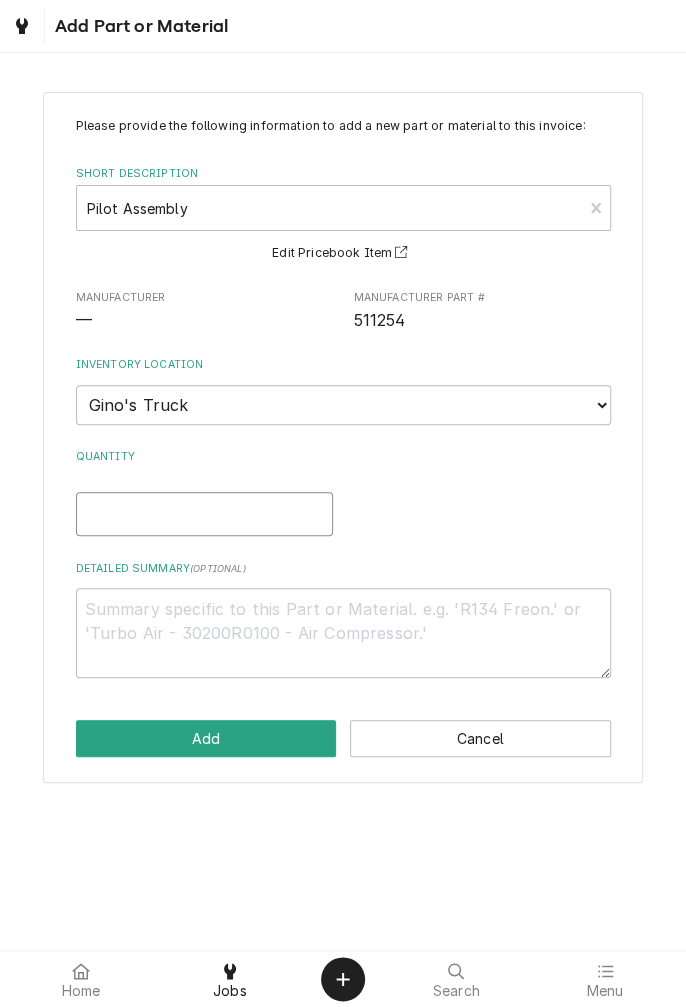 click on "Quantity" at bounding box center [204, 514] 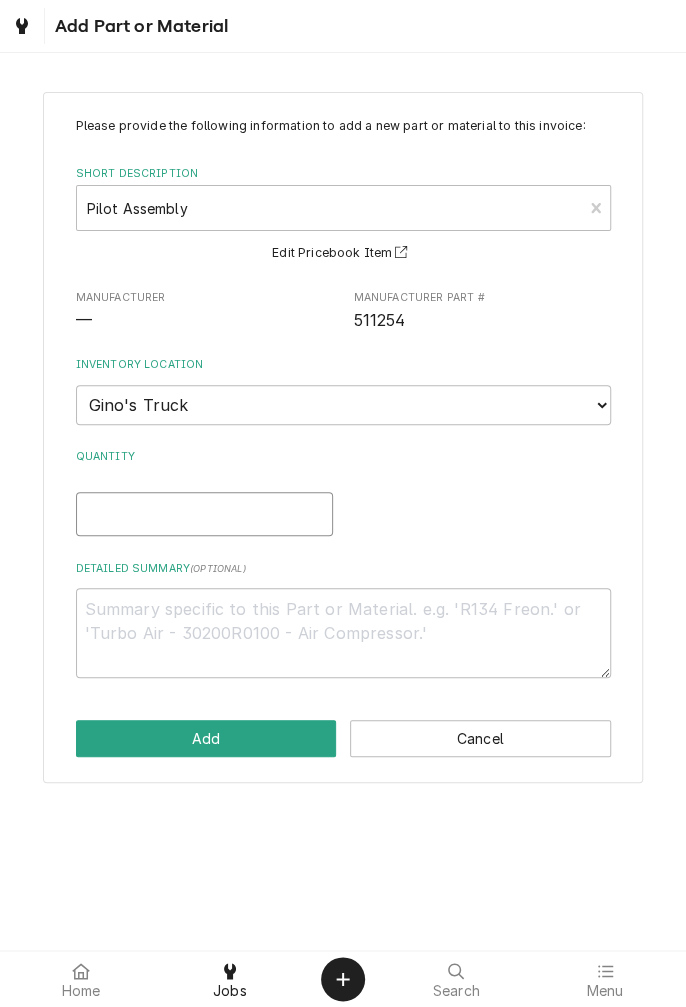 type on "2" 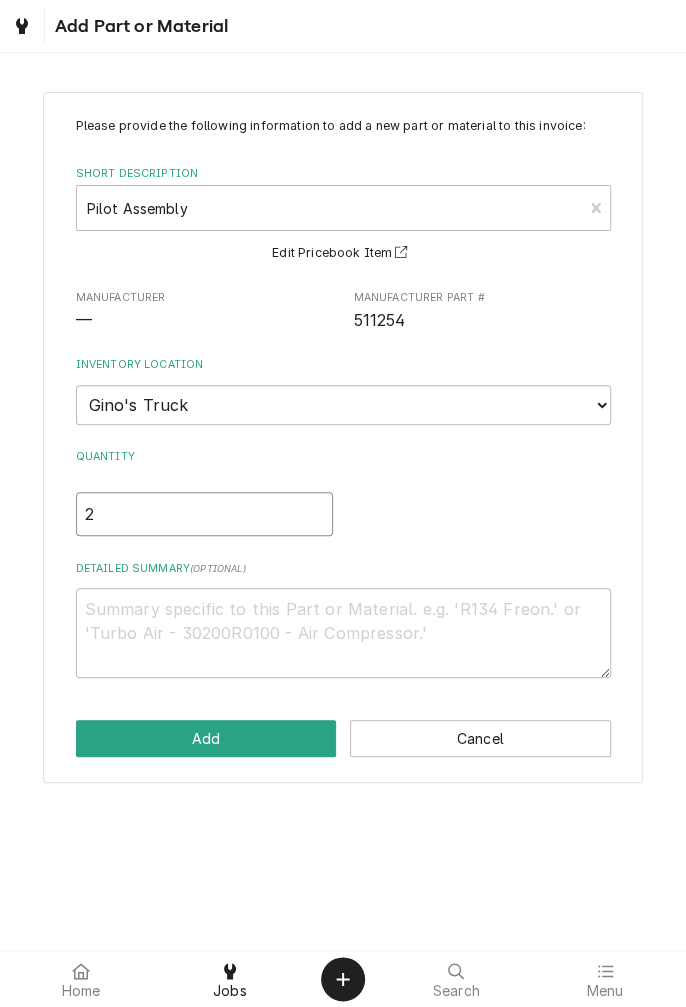 type on "x" 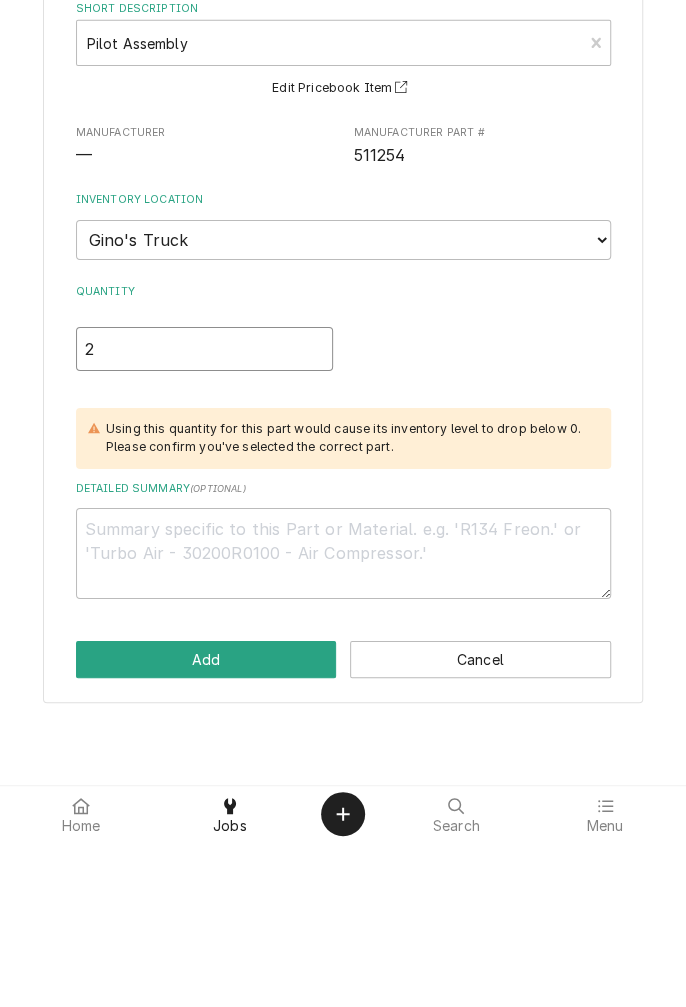 type on "2" 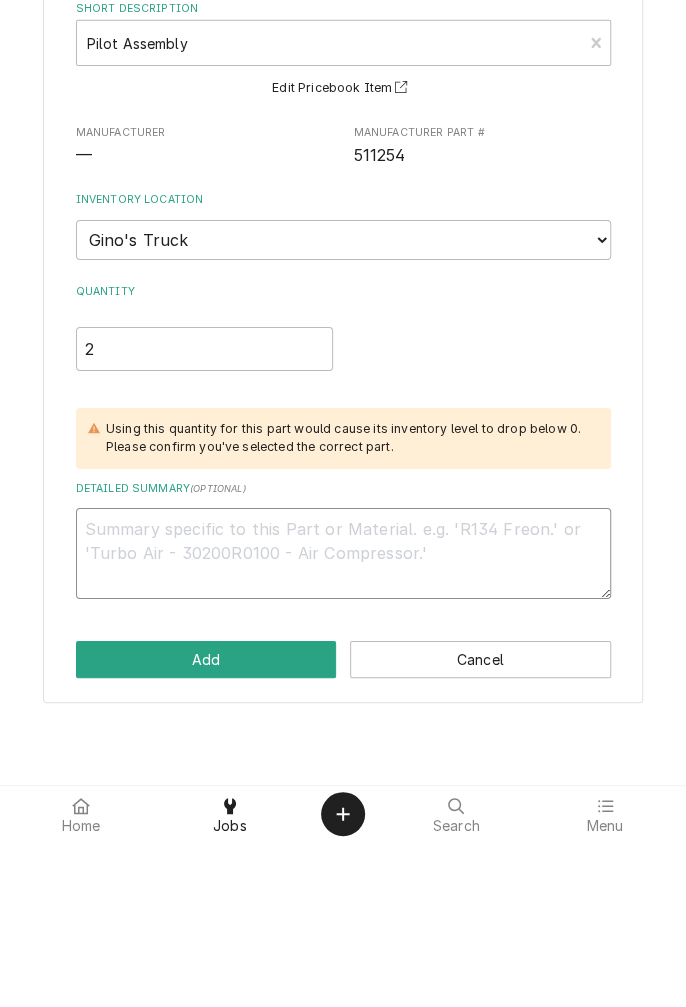 click on "Detailed Summary  ( optional )" at bounding box center (343, 718) 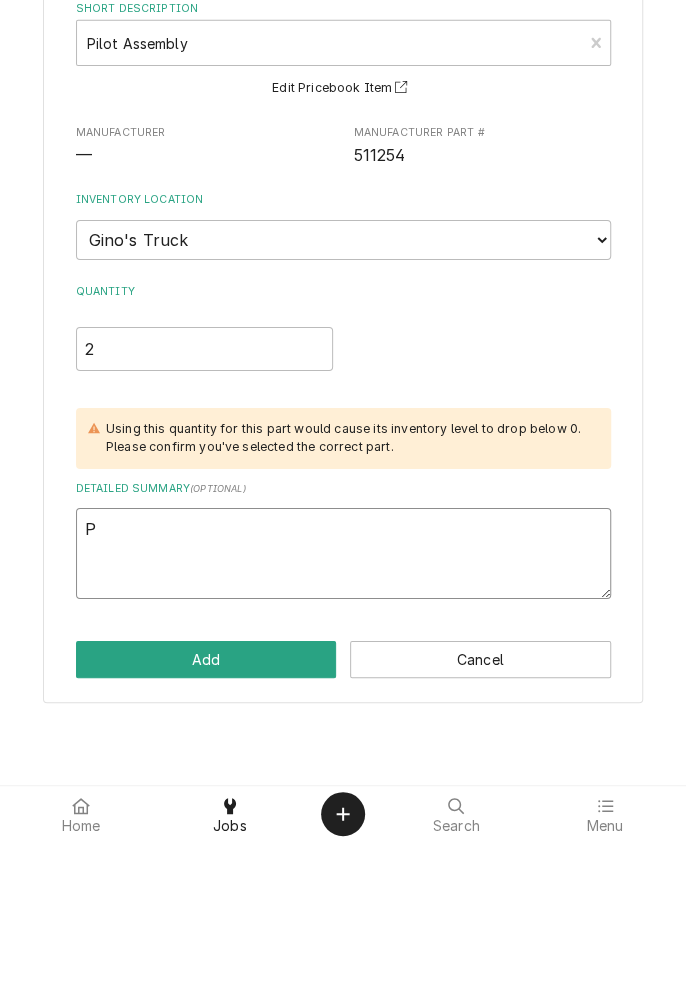 type on "x" 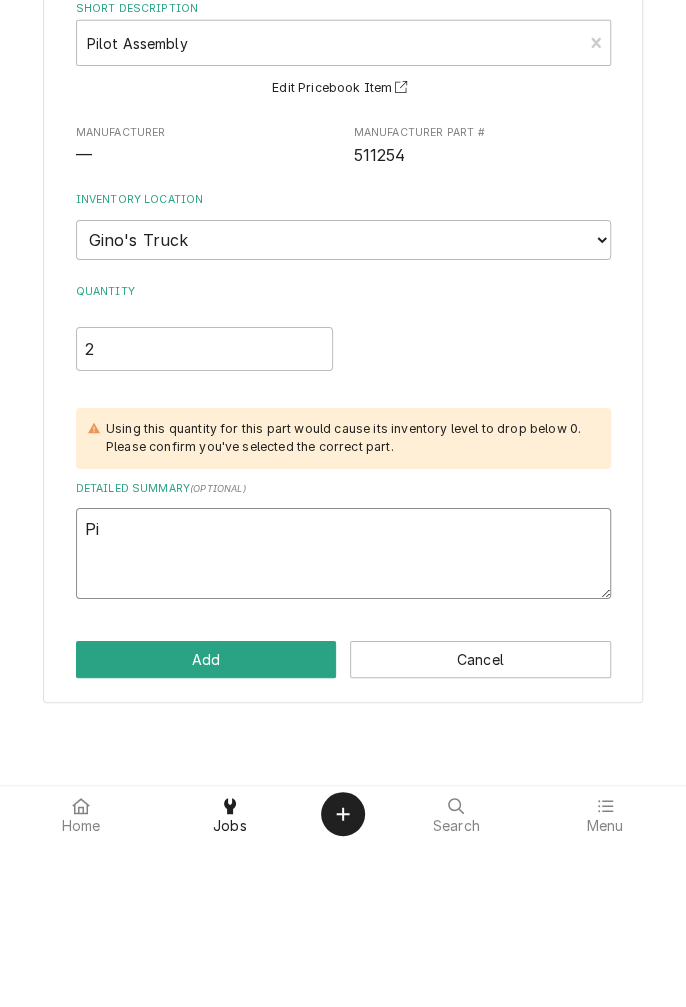 type on "x" 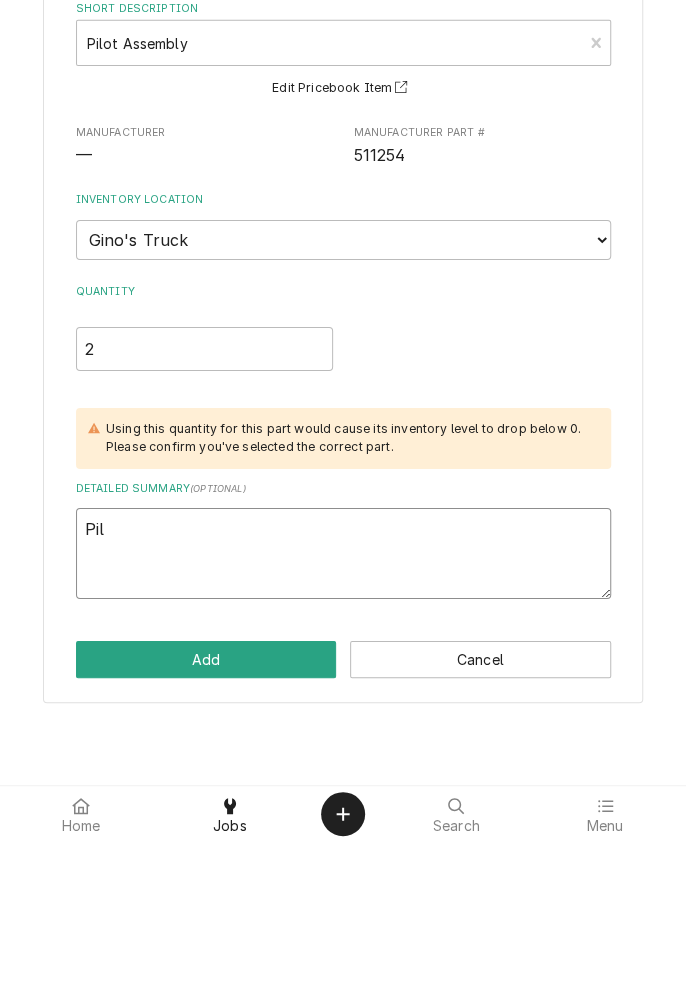 type on "x" 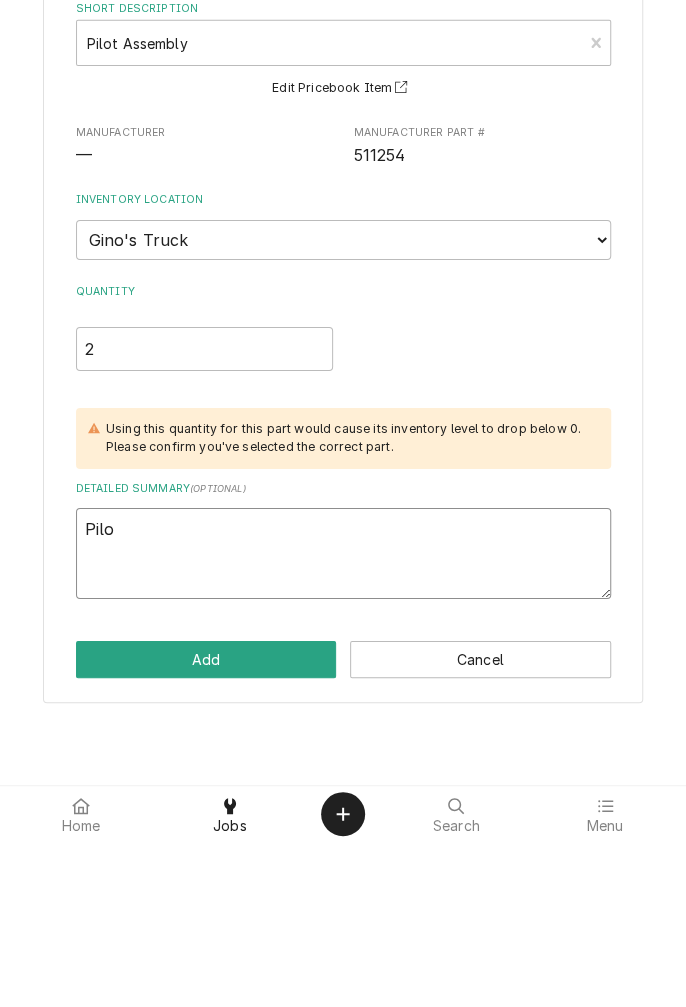 type on "x" 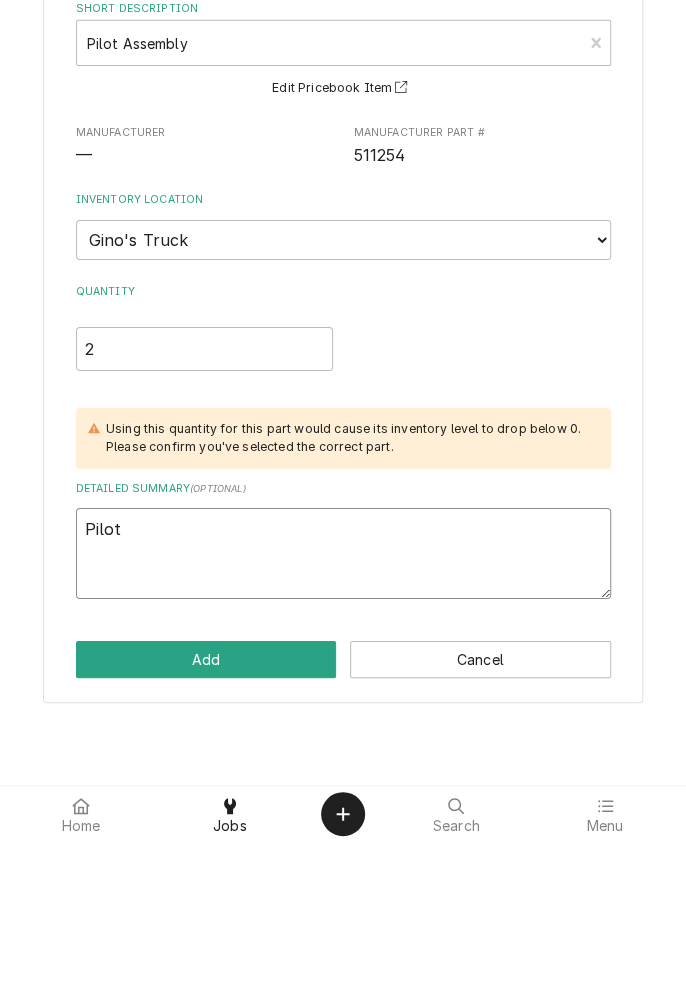 type on "x" 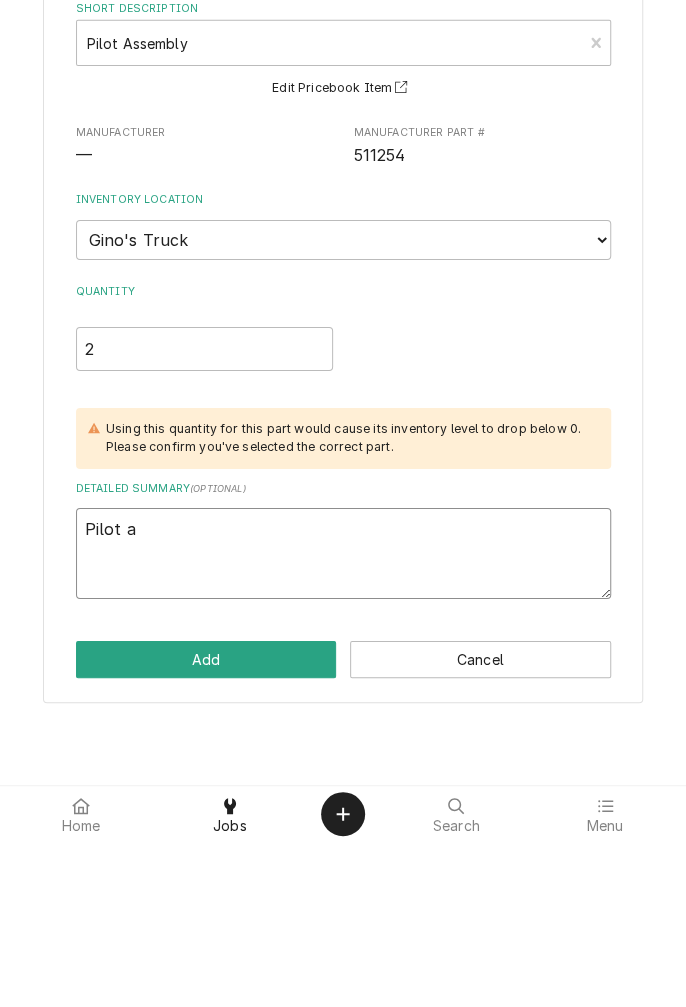 type on "x" 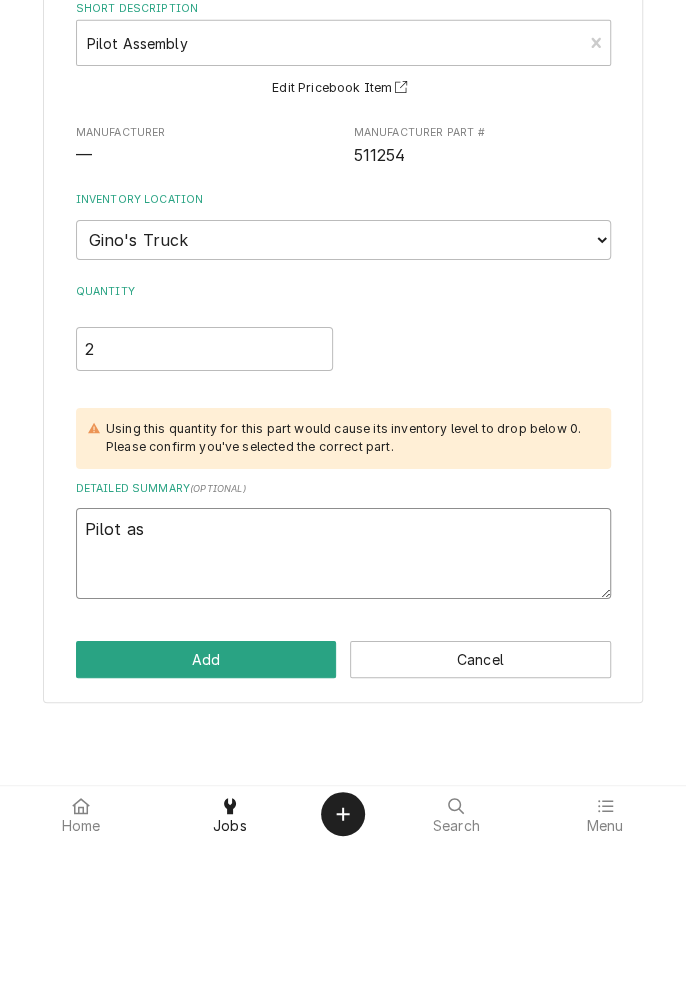 type on "x" 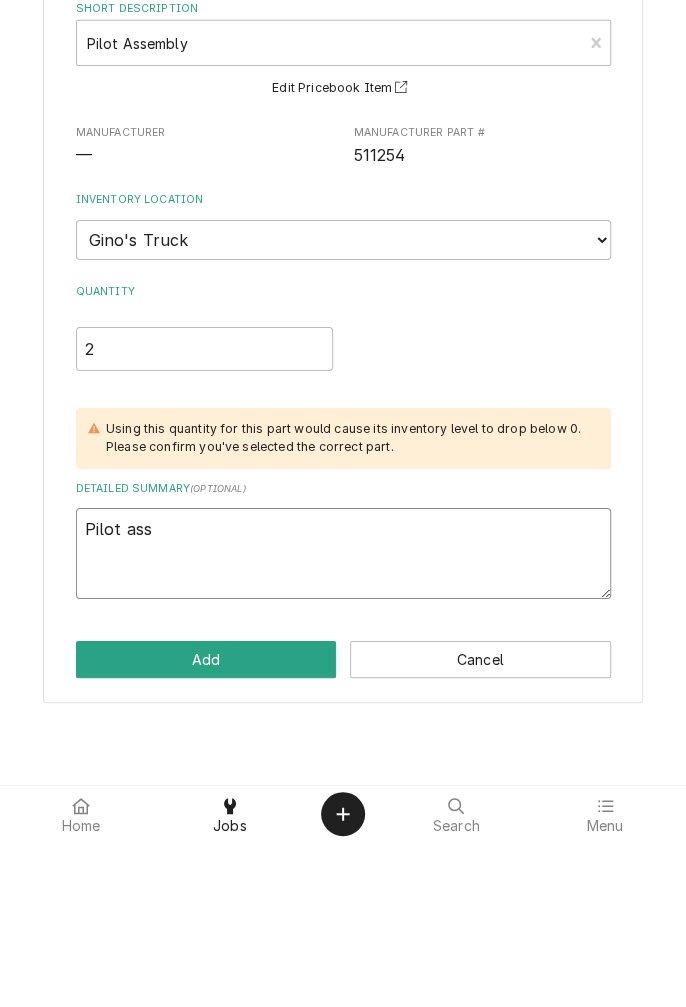 type on "x" 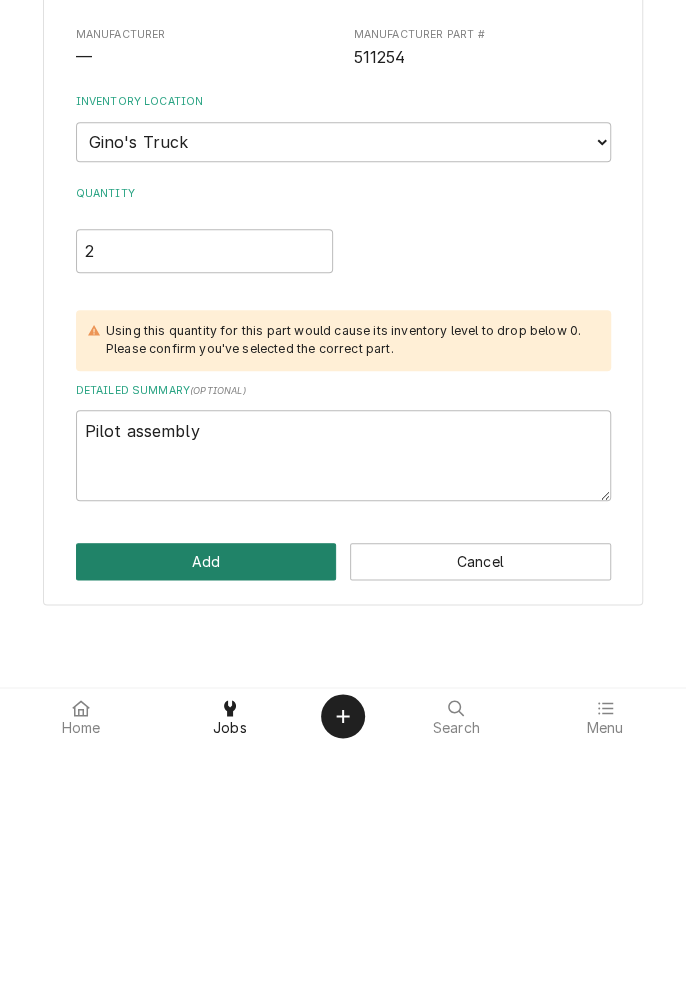 click on "Add" at bounding box center [206, 824] 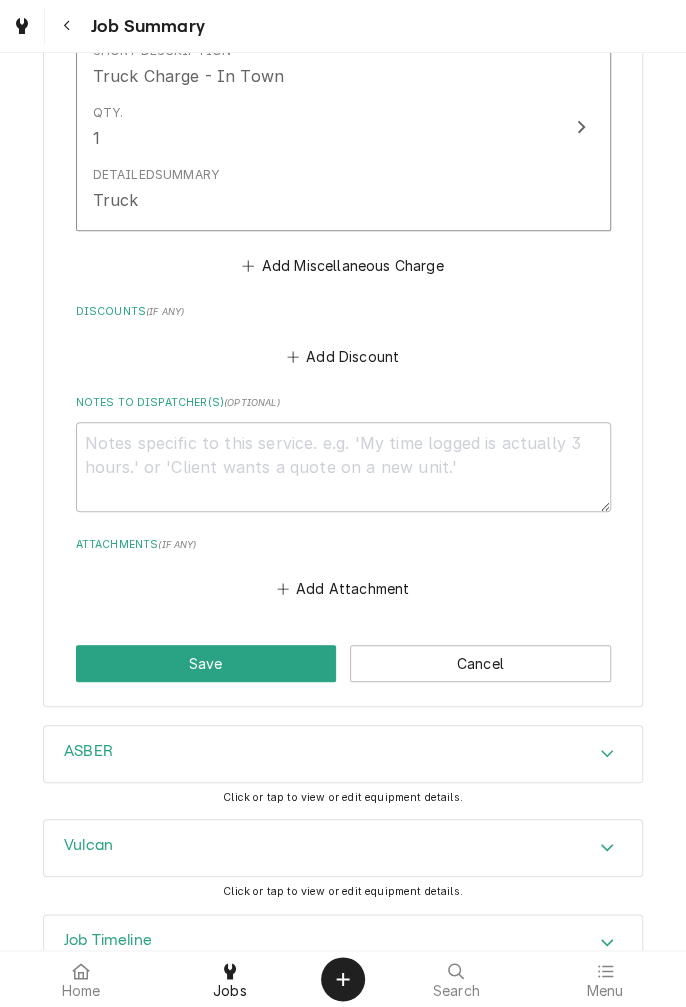 scroll, scrollTop: 2653, scrollLeft: 0, axis: vertical 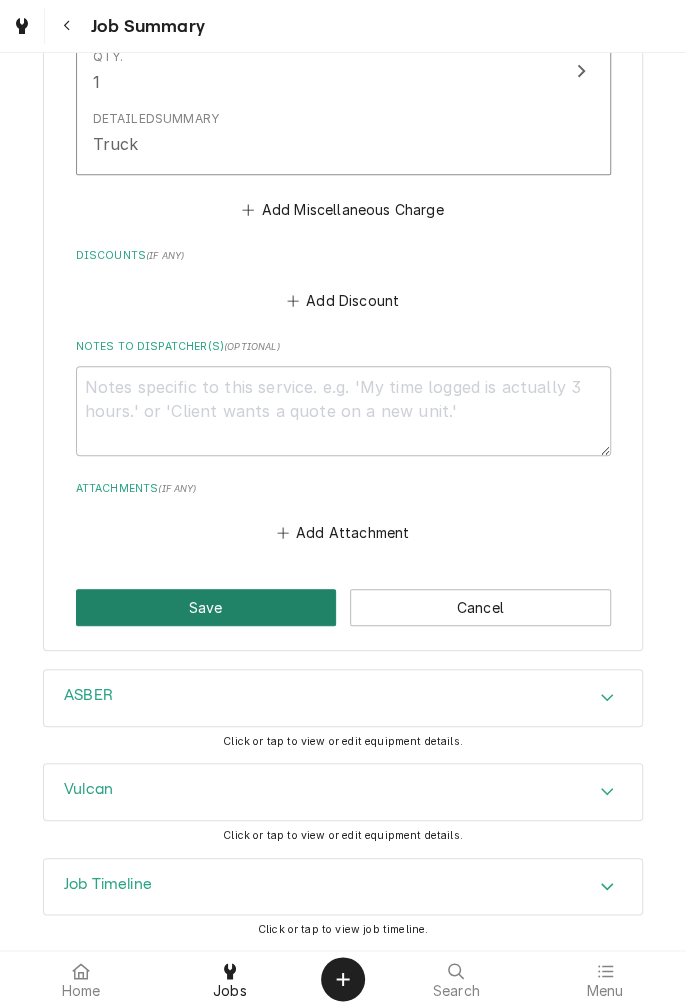 click on "Save" at bounding box center [206, 607] 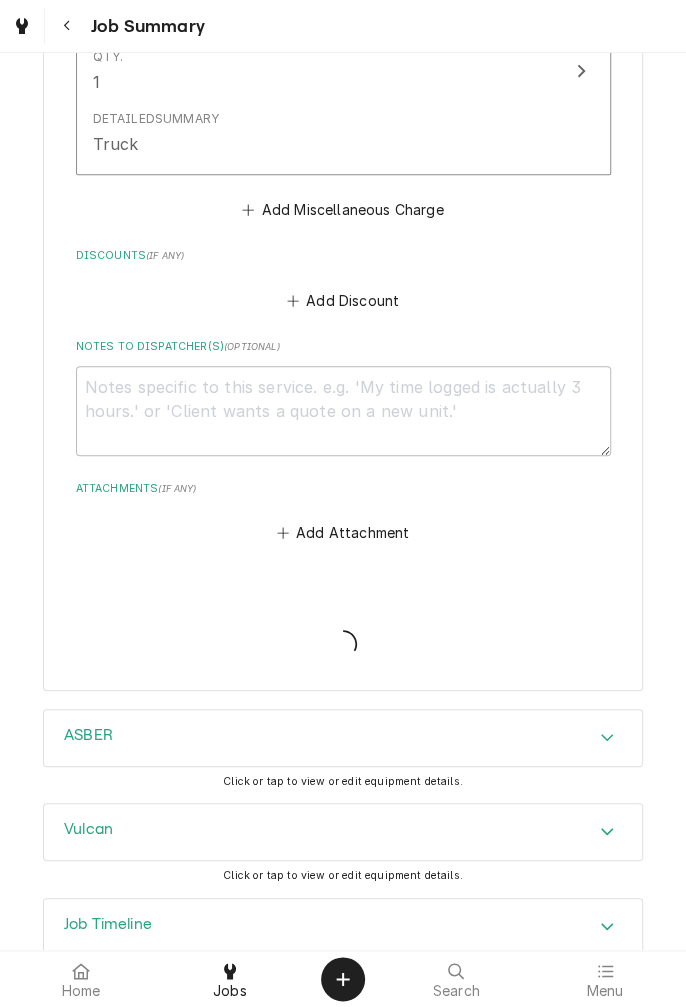 type on "x" 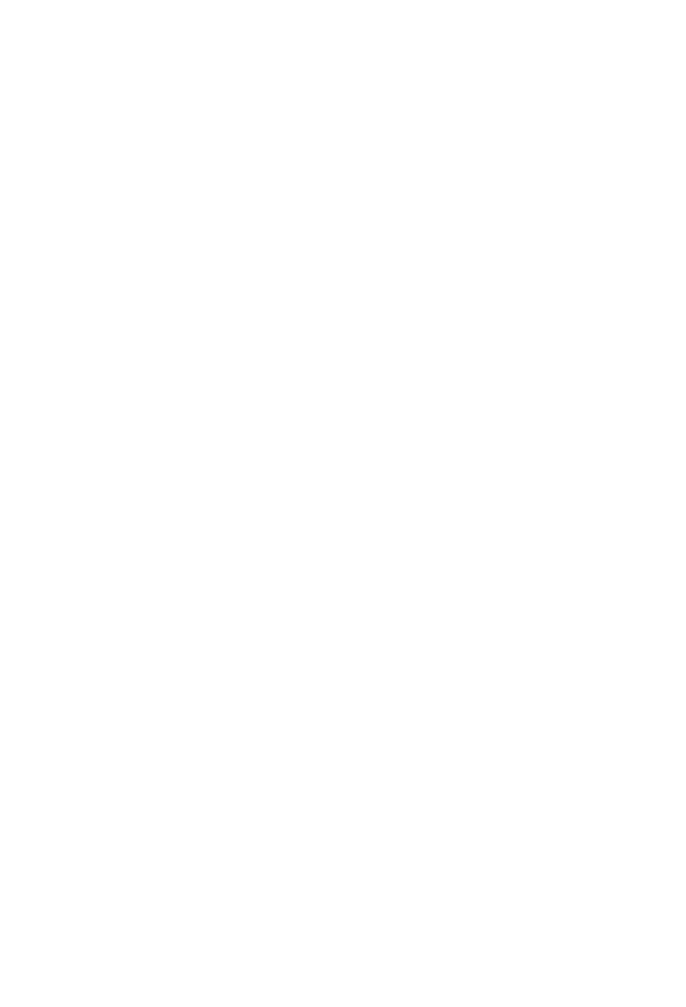 scroll, scrollTop: 0, scrollLeft: 0, axis: both 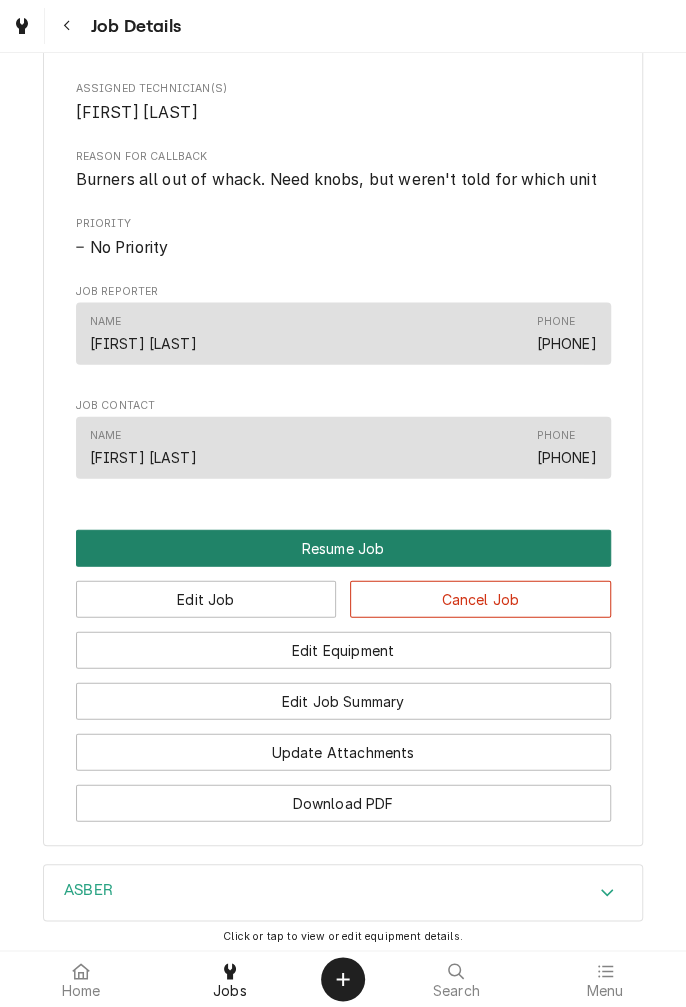 click on "Resume Job" at bounding box center (343, 547) 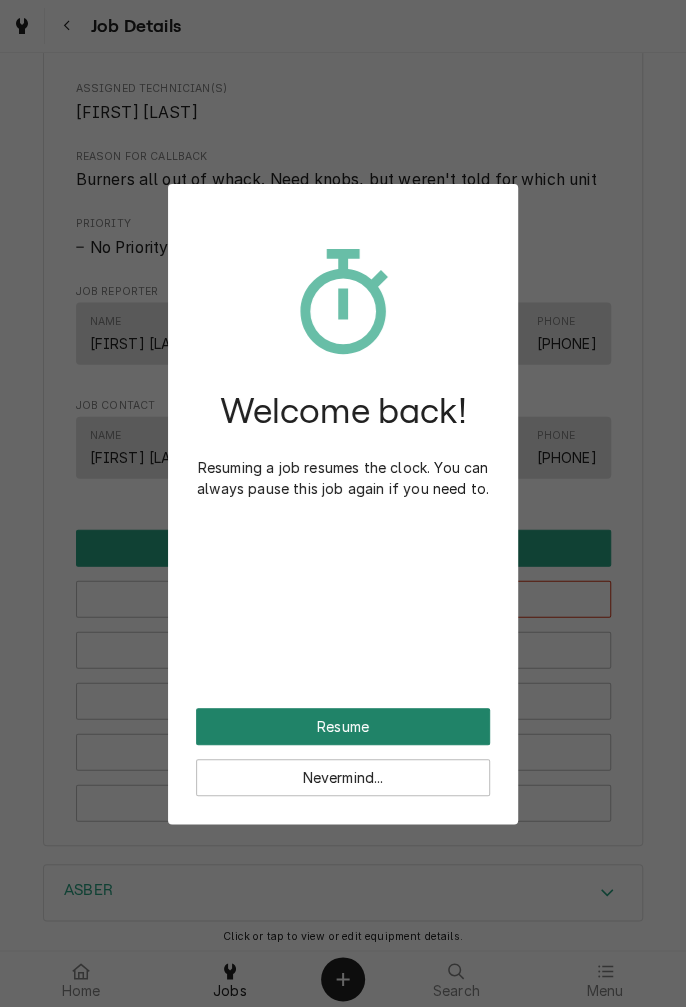 click on "Resume" at bounding box center [343, 726] 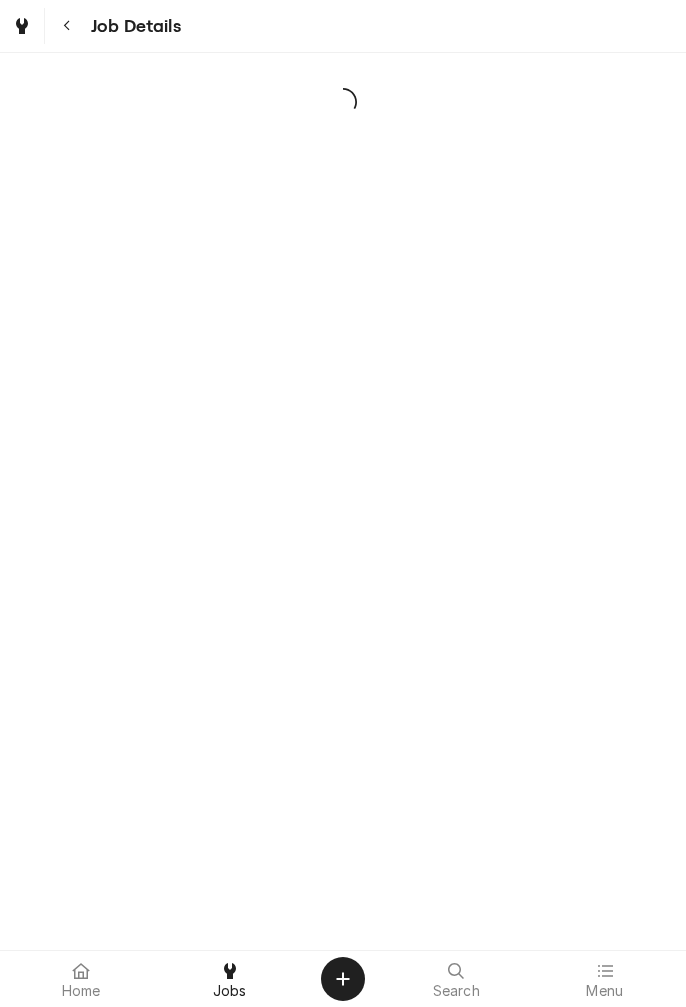 scroll, scrollTop: 0, scrollLeft: 0, axis: both 